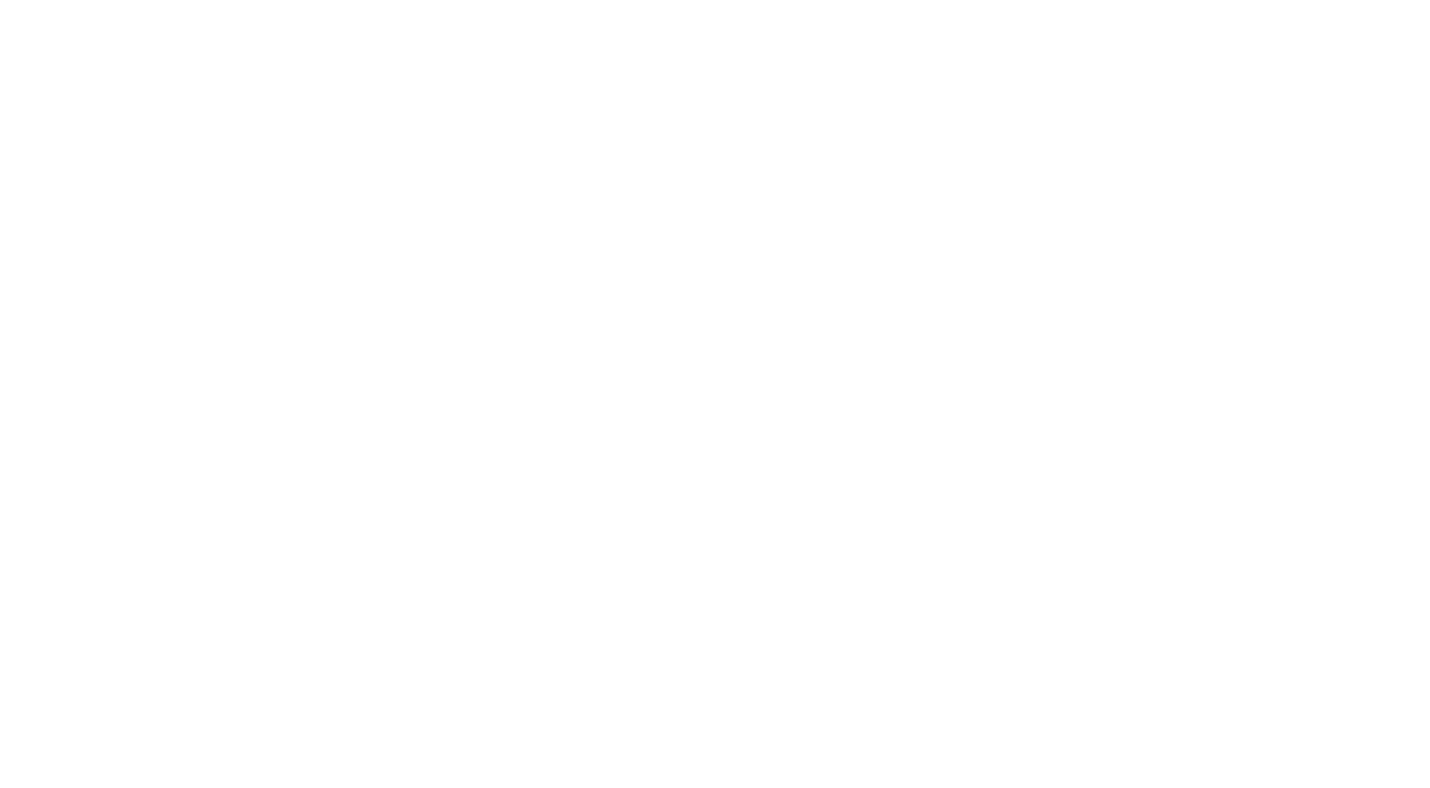 scroll, scrollTop: 0, scrollLeft: 0, axis: both 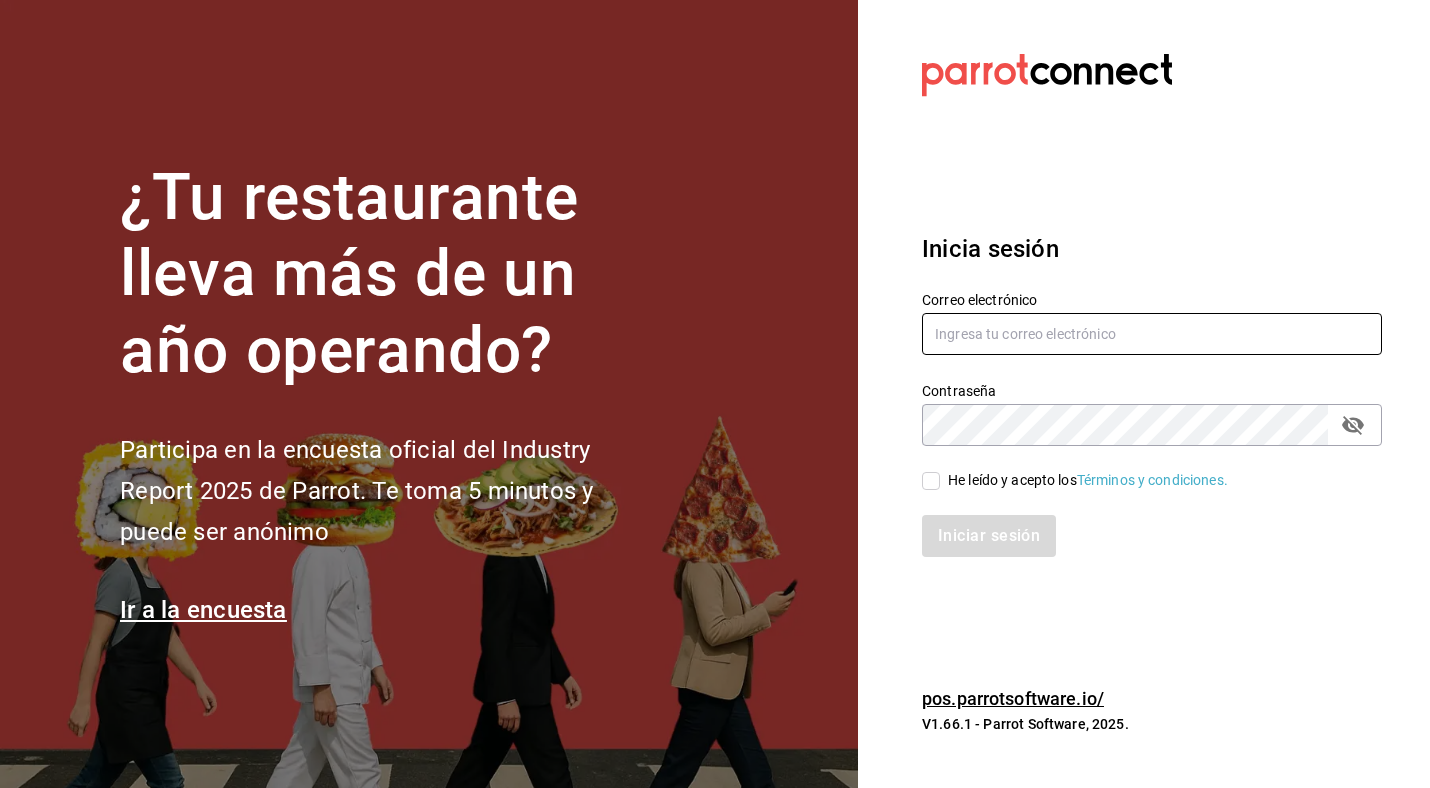 click at bounding box center (1152, 334) 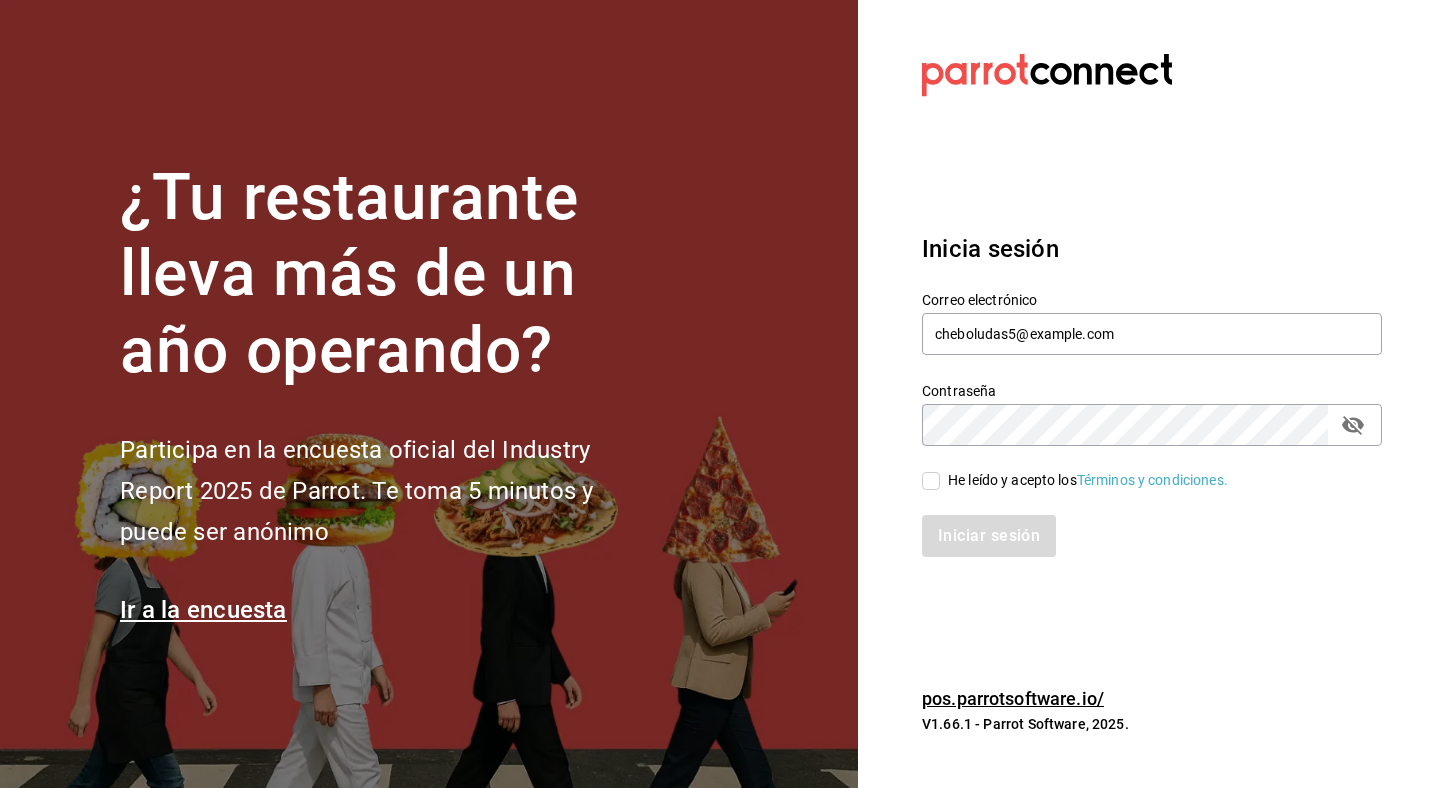 click on "He leído y acepto los  Términos y condiciones." at bounding box center [1140, 469] 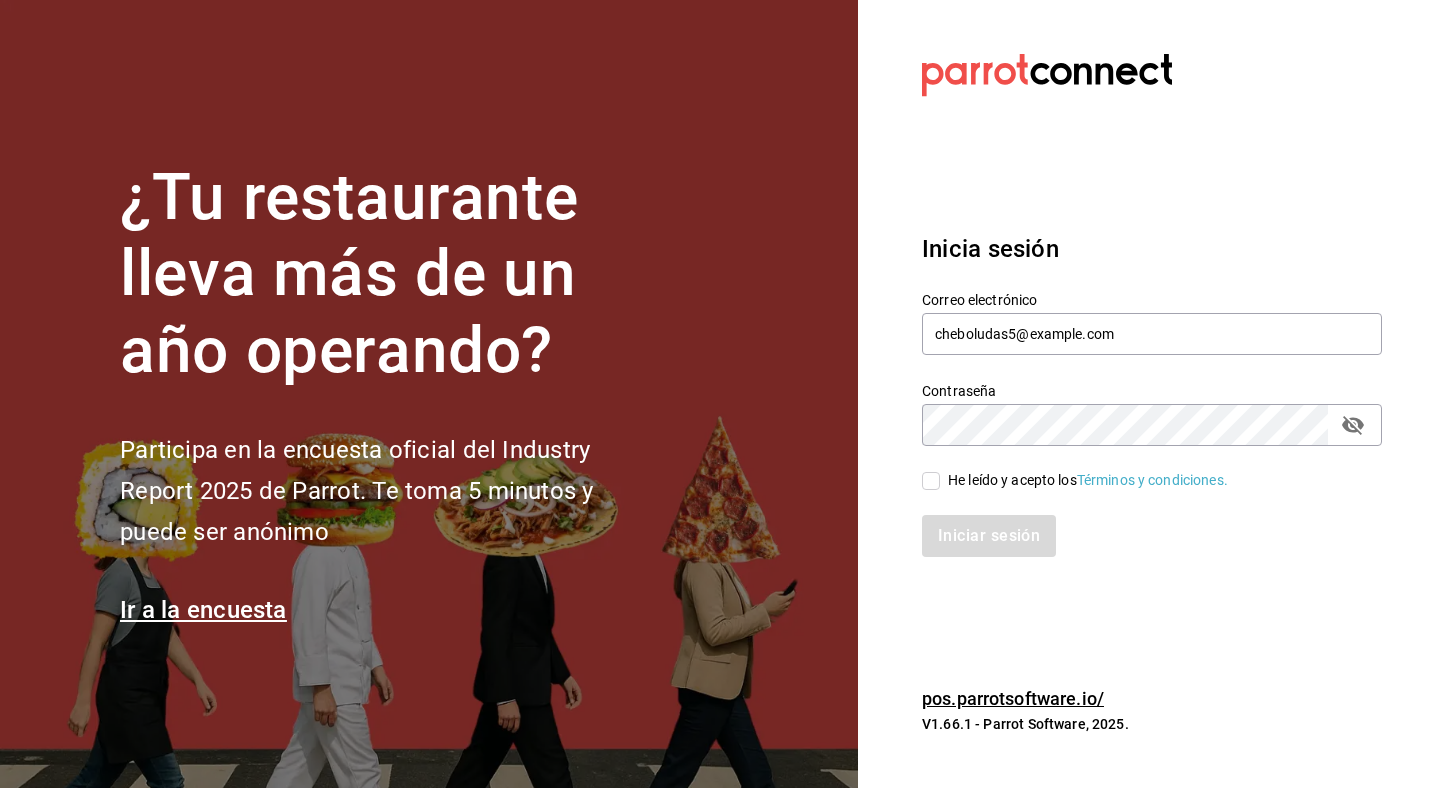 checkbox on "true" 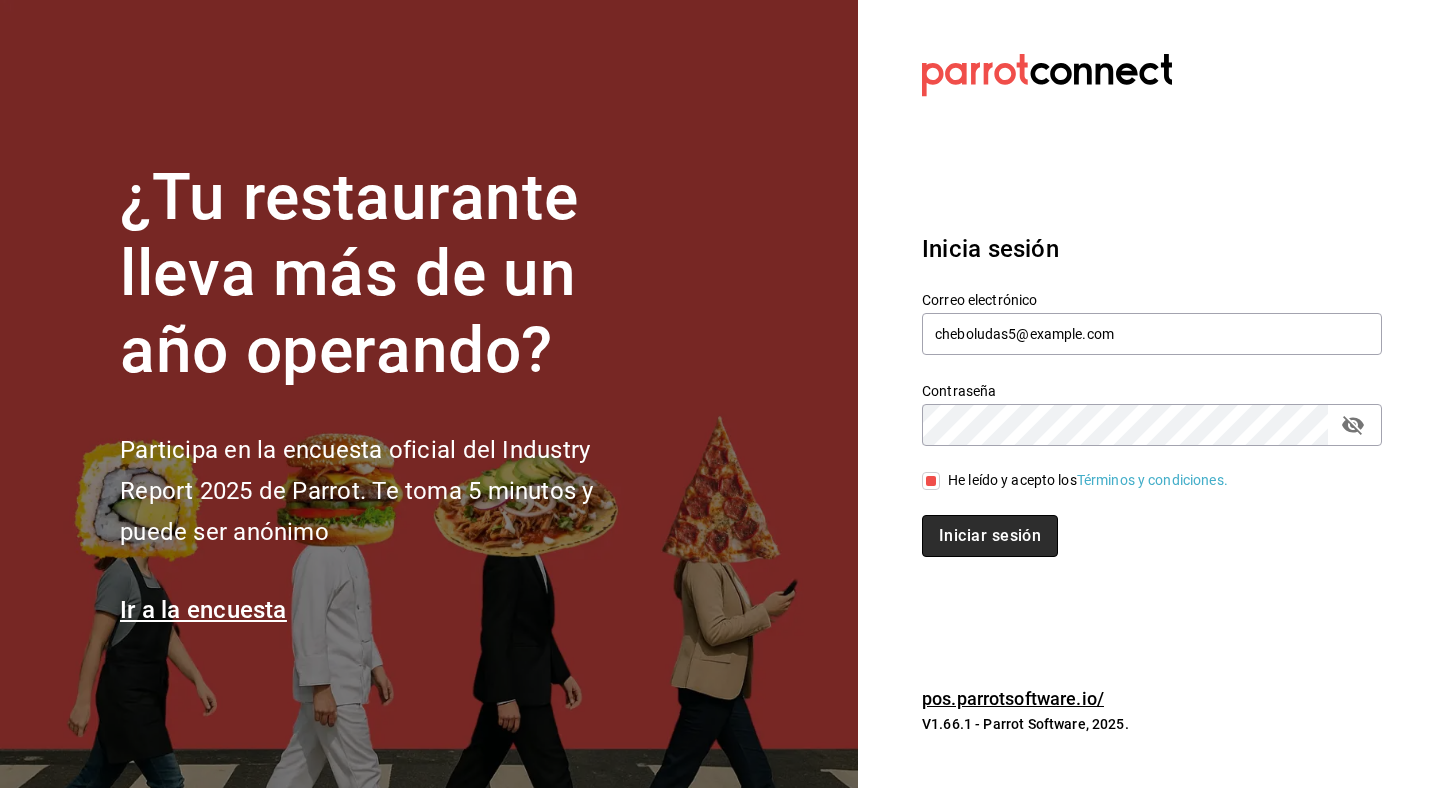 click on "Iniciar sesión" at bounding box center [990, 536] 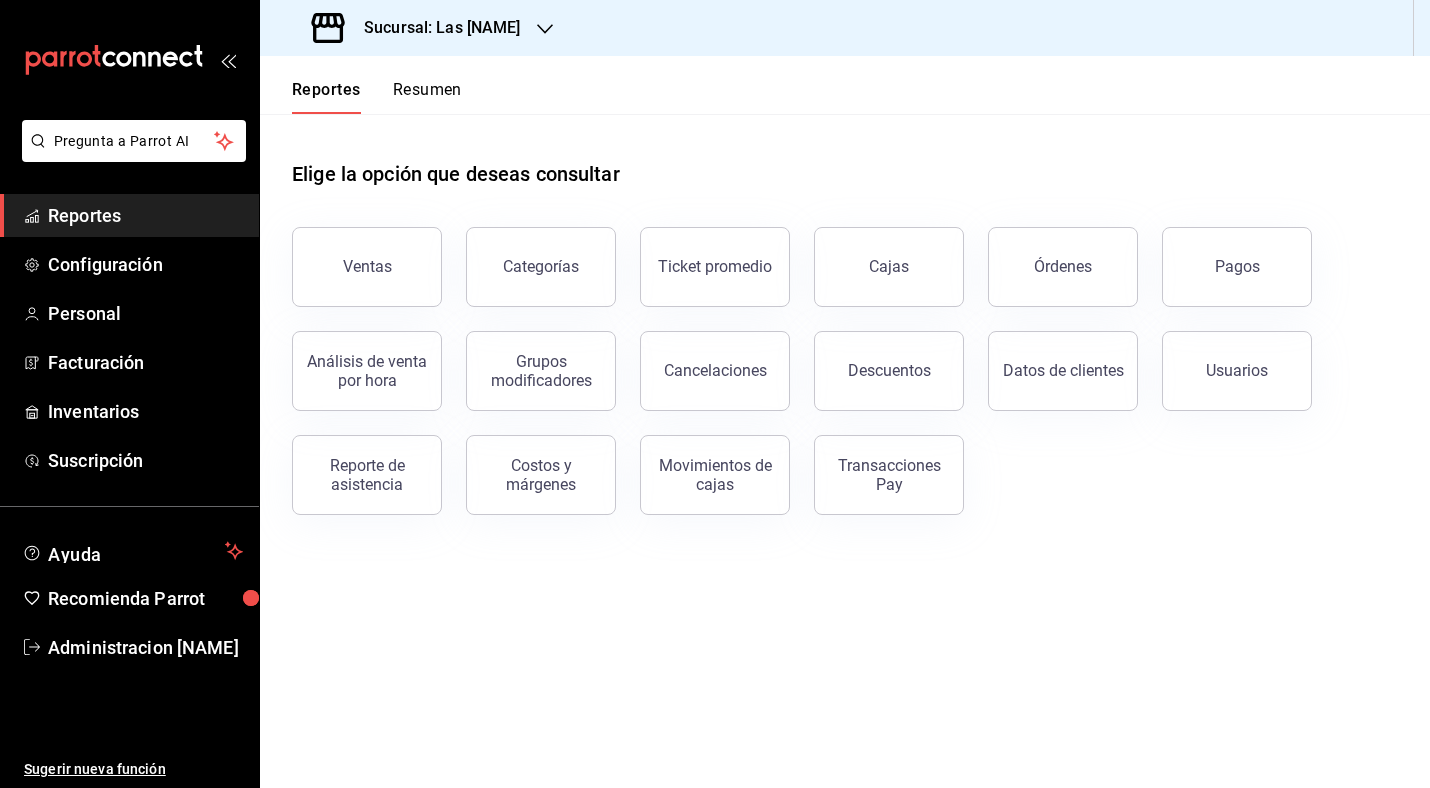 scroll, scrollTop: 0, scrollLeft: 0, axis: both 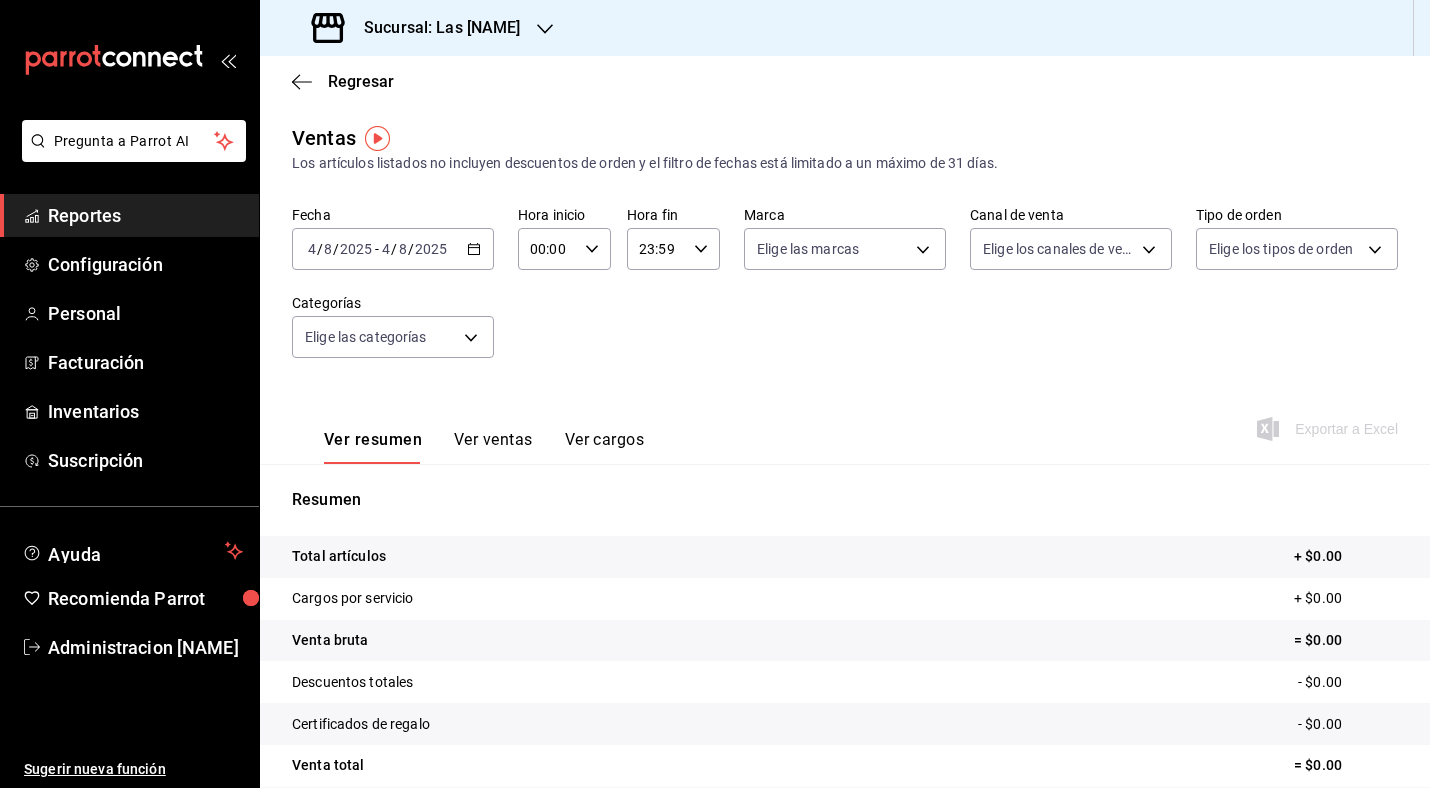 click on "2025-08-04 4 / 8 / 2025 - 2025-08-04 4 / 8 / 2025" at bounding box center [393, 249] 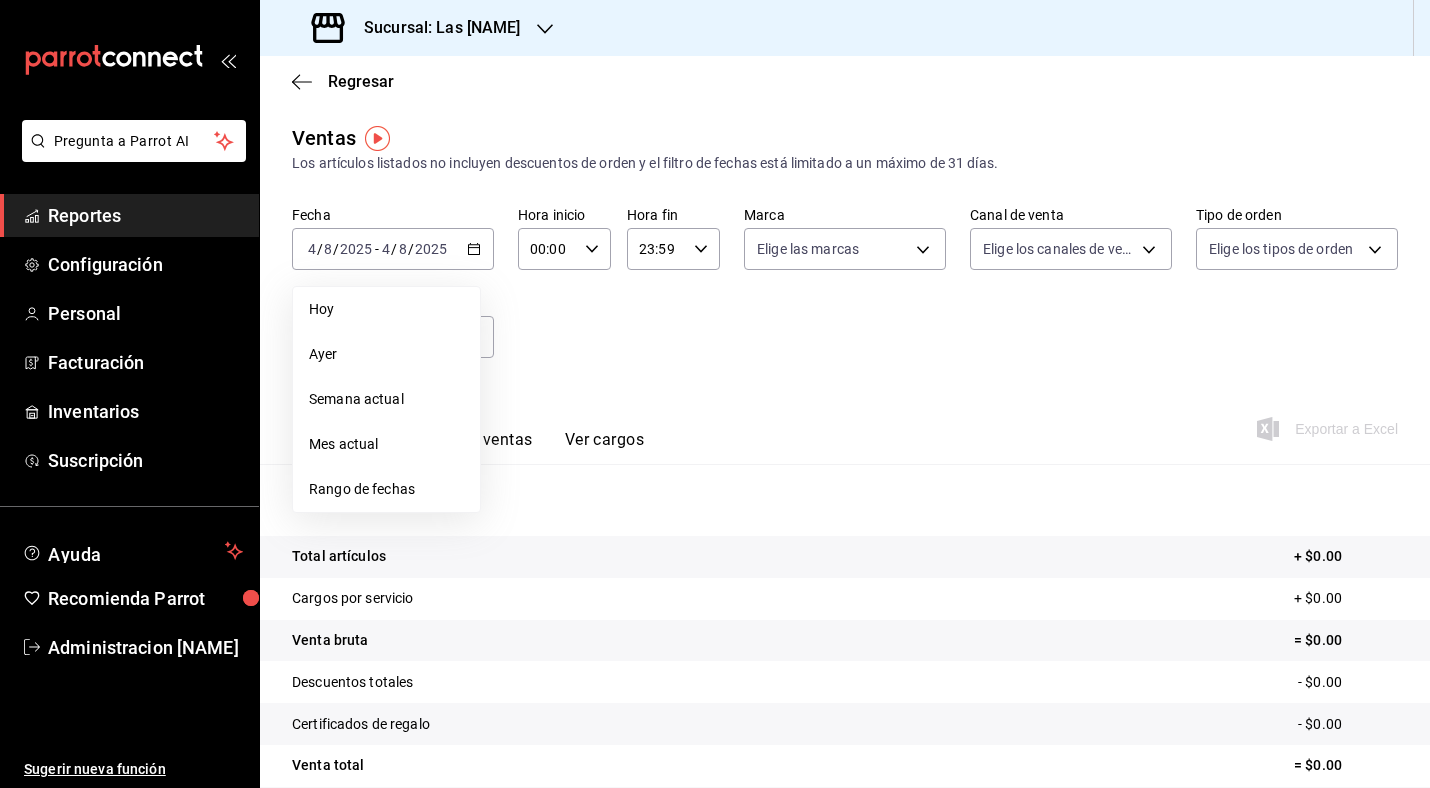 click on "Ayer" at bounding box center [386, 354] 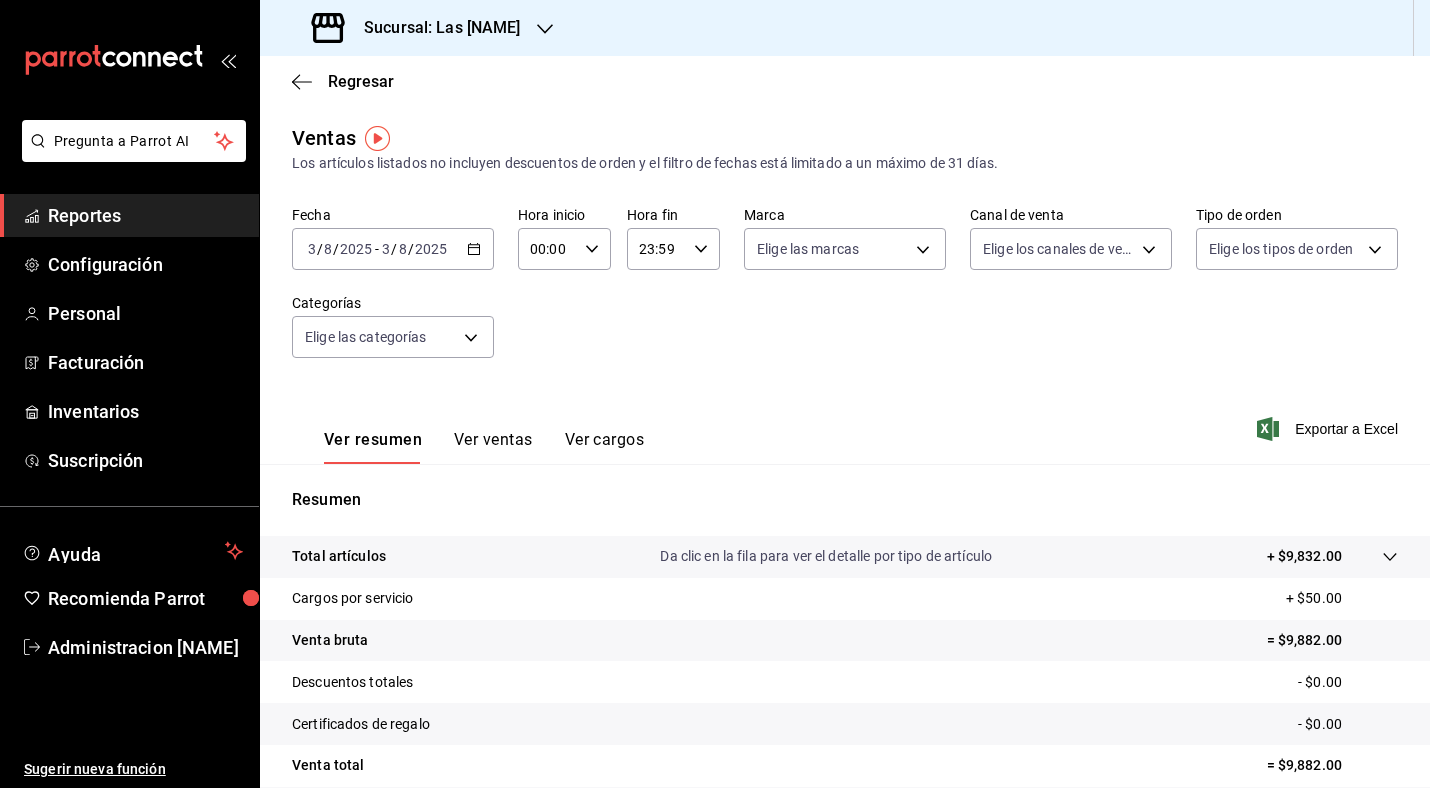 drag, startPoint x: 1250, startPoint y: 757, endPoint x: 1363, endPoint y: 749, distance: 113.28283 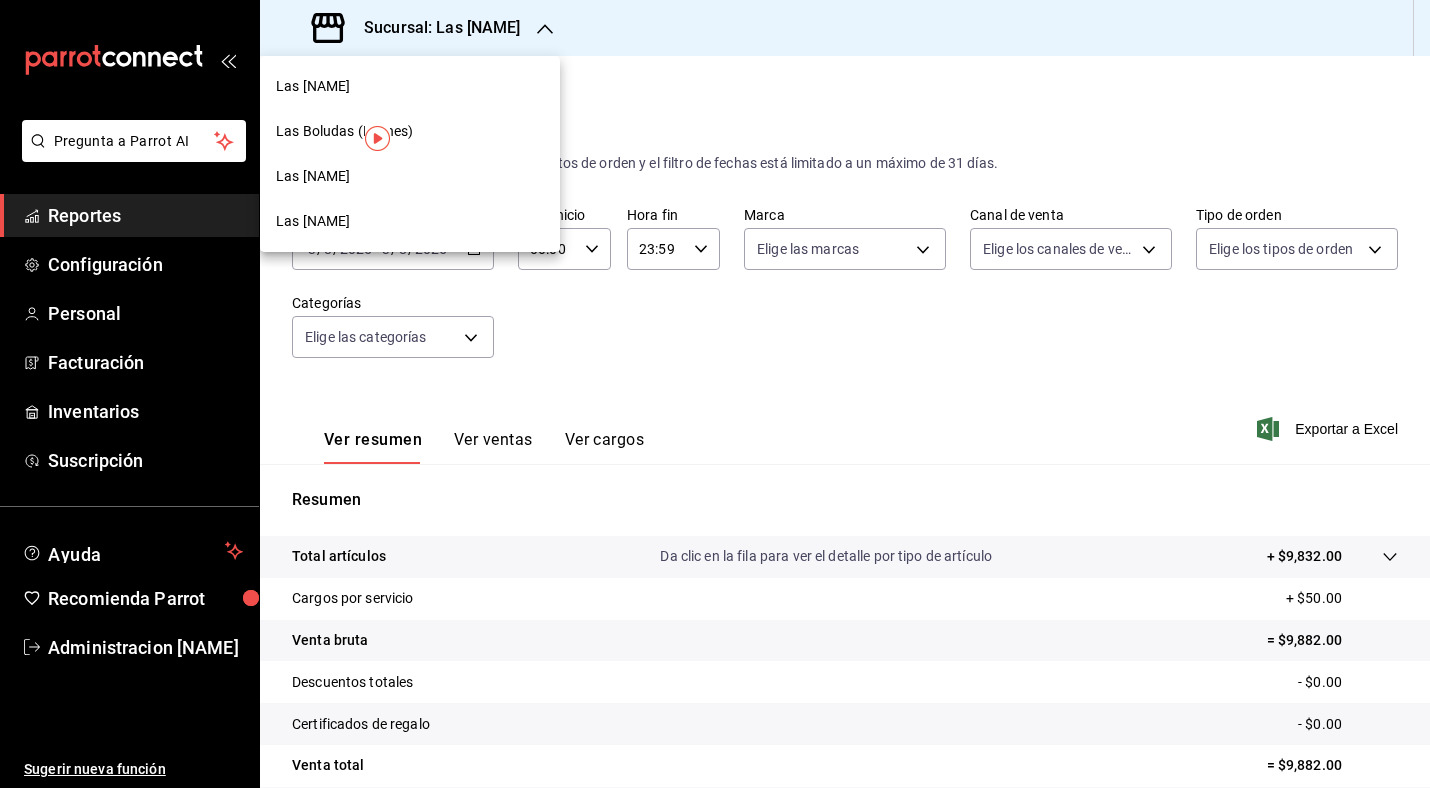 click on "Las Boludas (San Jeronimo)" at bounding box center (410, 176) 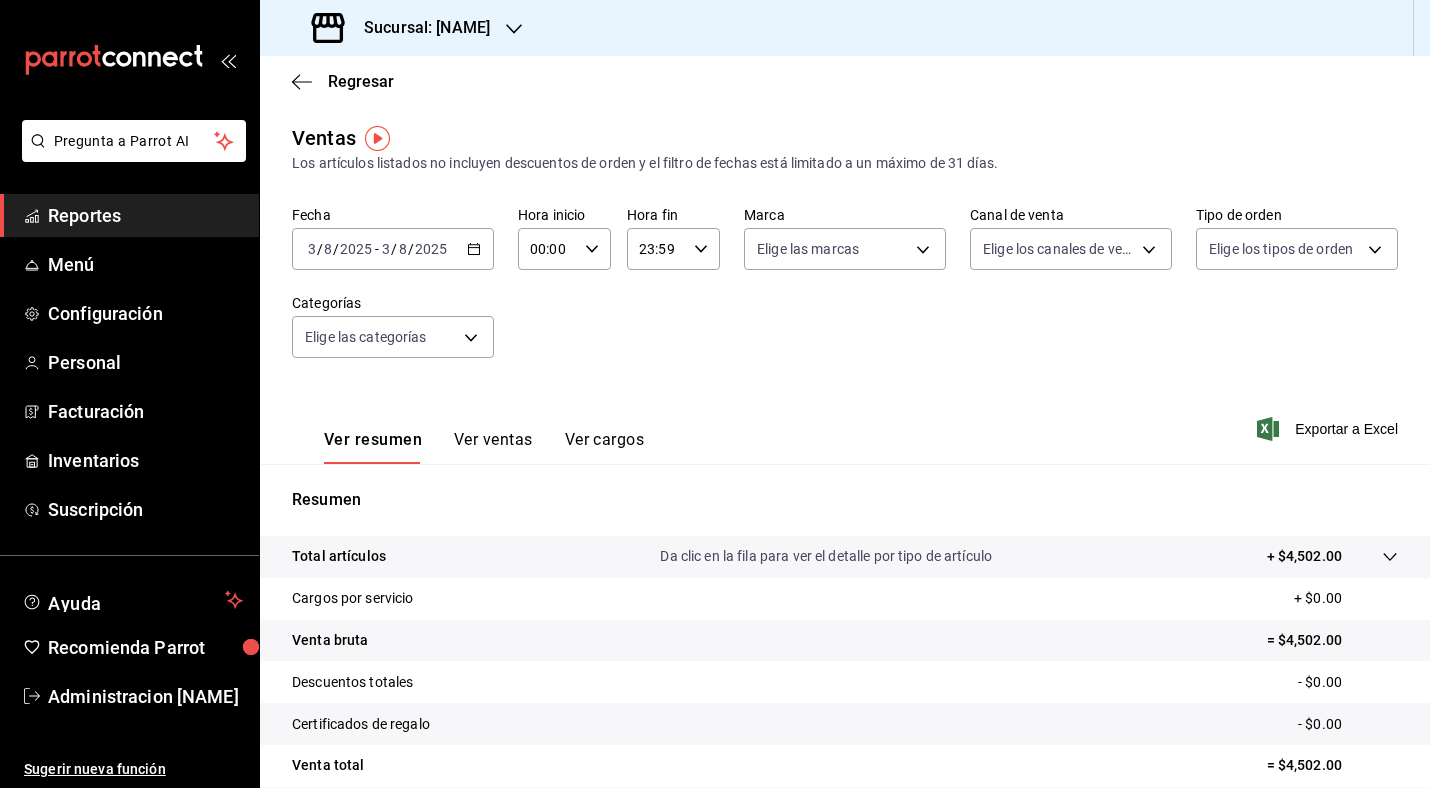click 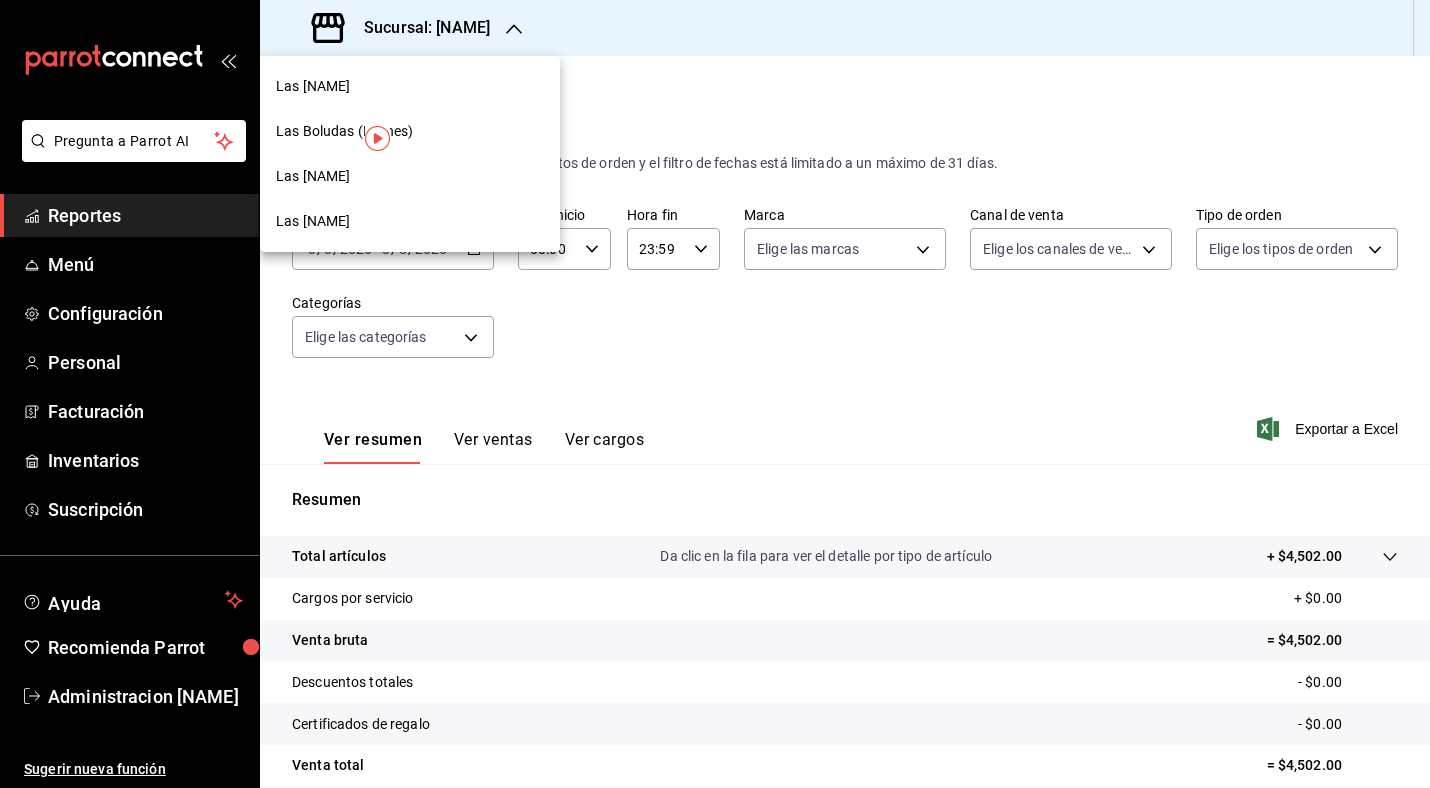 click on "Las Boludas (Fundadores)" at bounding box center [410, 221] 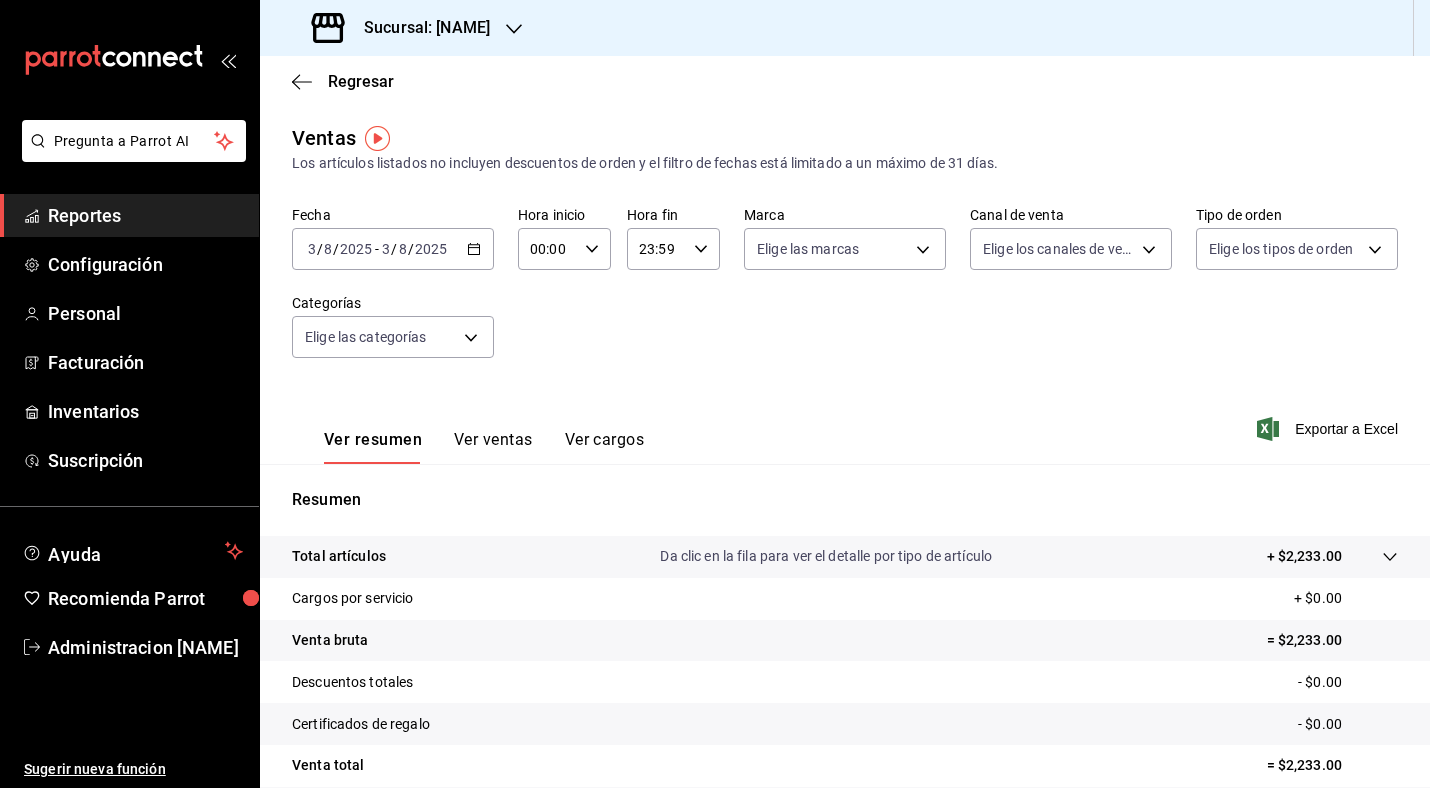 click 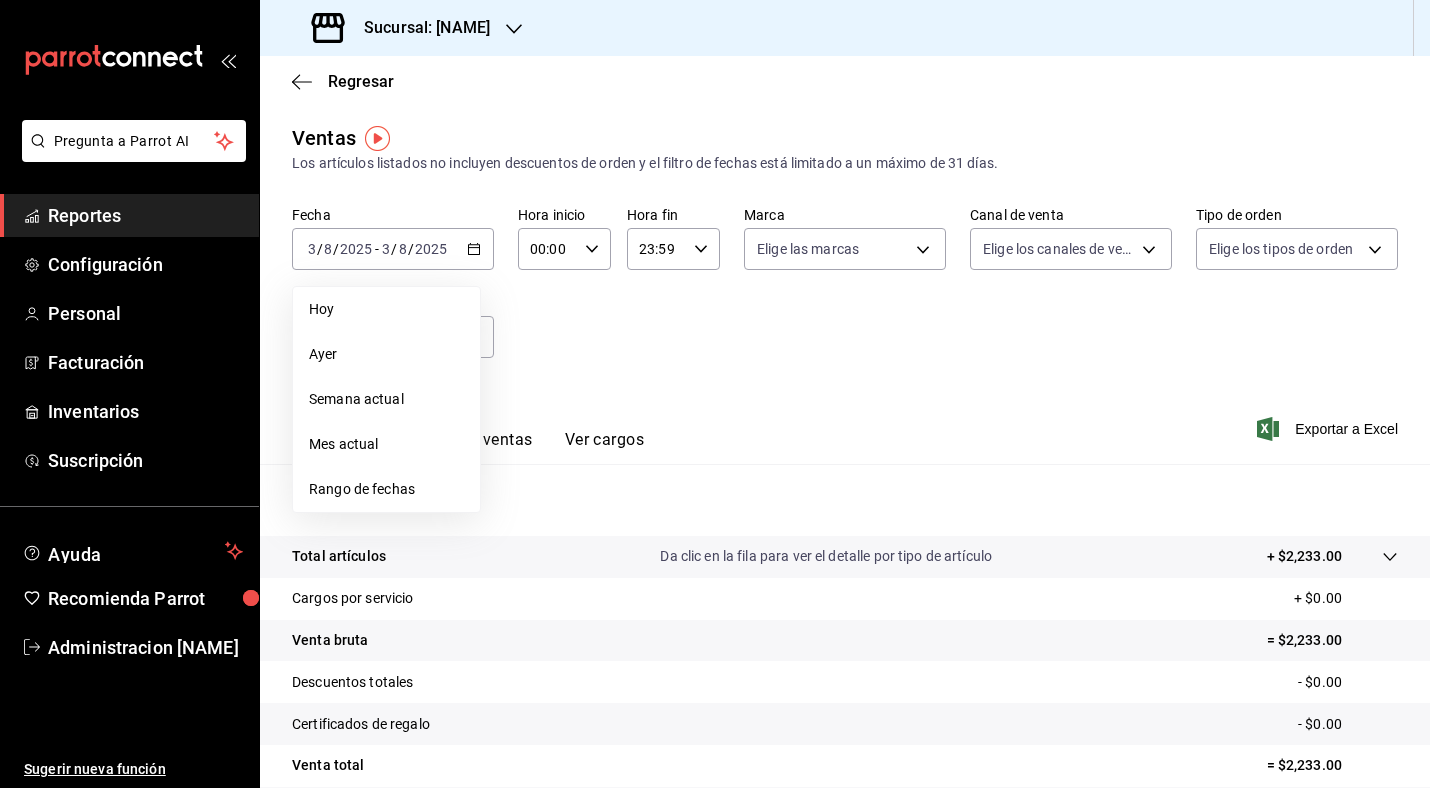 click on "Fecha 2025-08-03 3 / 8 / 2025 - 2025-08-03 3 / 8 / 2025 Hoy Ayer Semana actual Mes actual Rango de fechas Hora inicio 00:00 Hora inicio Hora fin 23:59 Hora fin Marca Elige las marcas Canal de venta Elige los canales de venta Tipo de orden Elige los tipos de orden Categorías Elige las categorías" at bounding box center [845, 294] 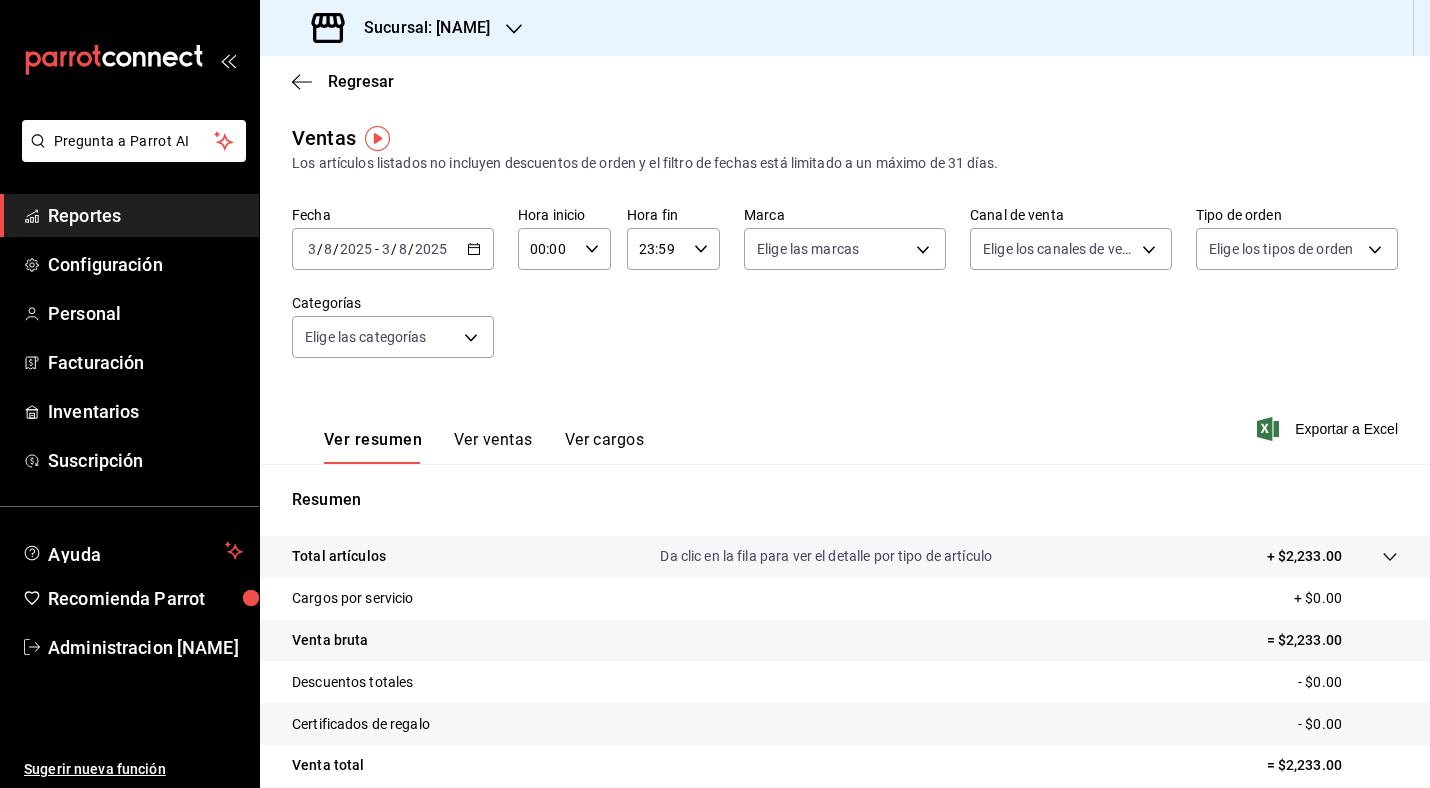 click 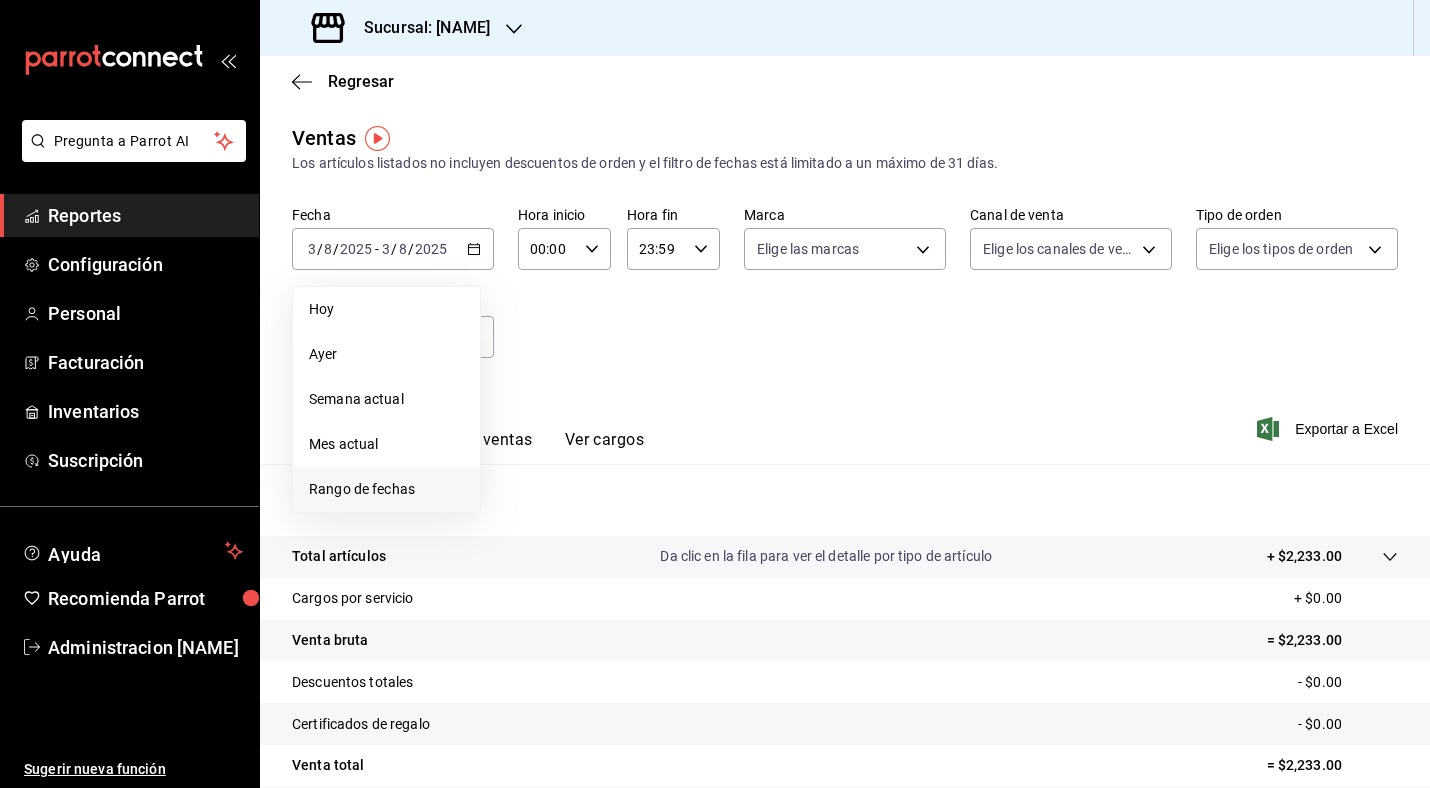 click on "Rango de fechas" at bounding box center (386, 489) 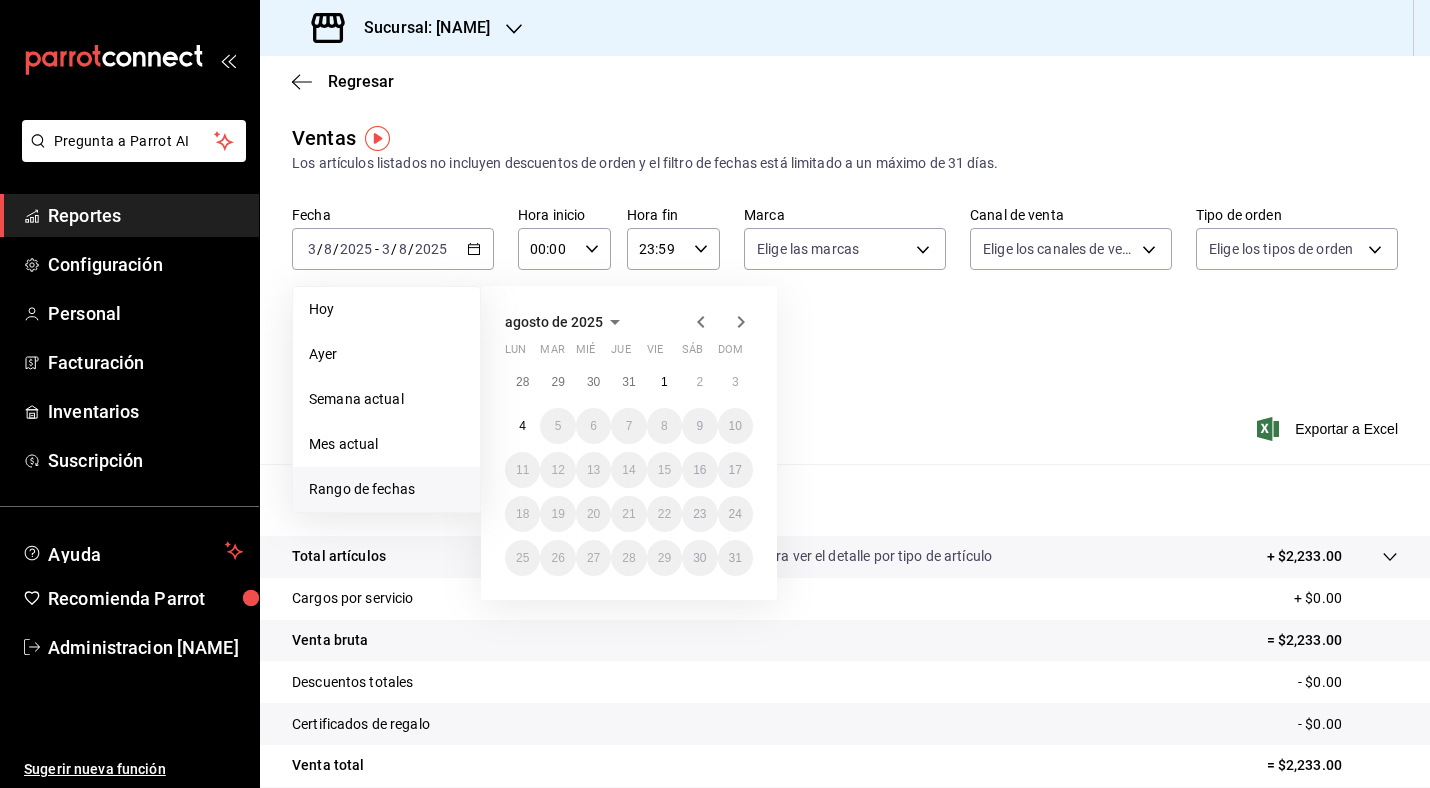 click 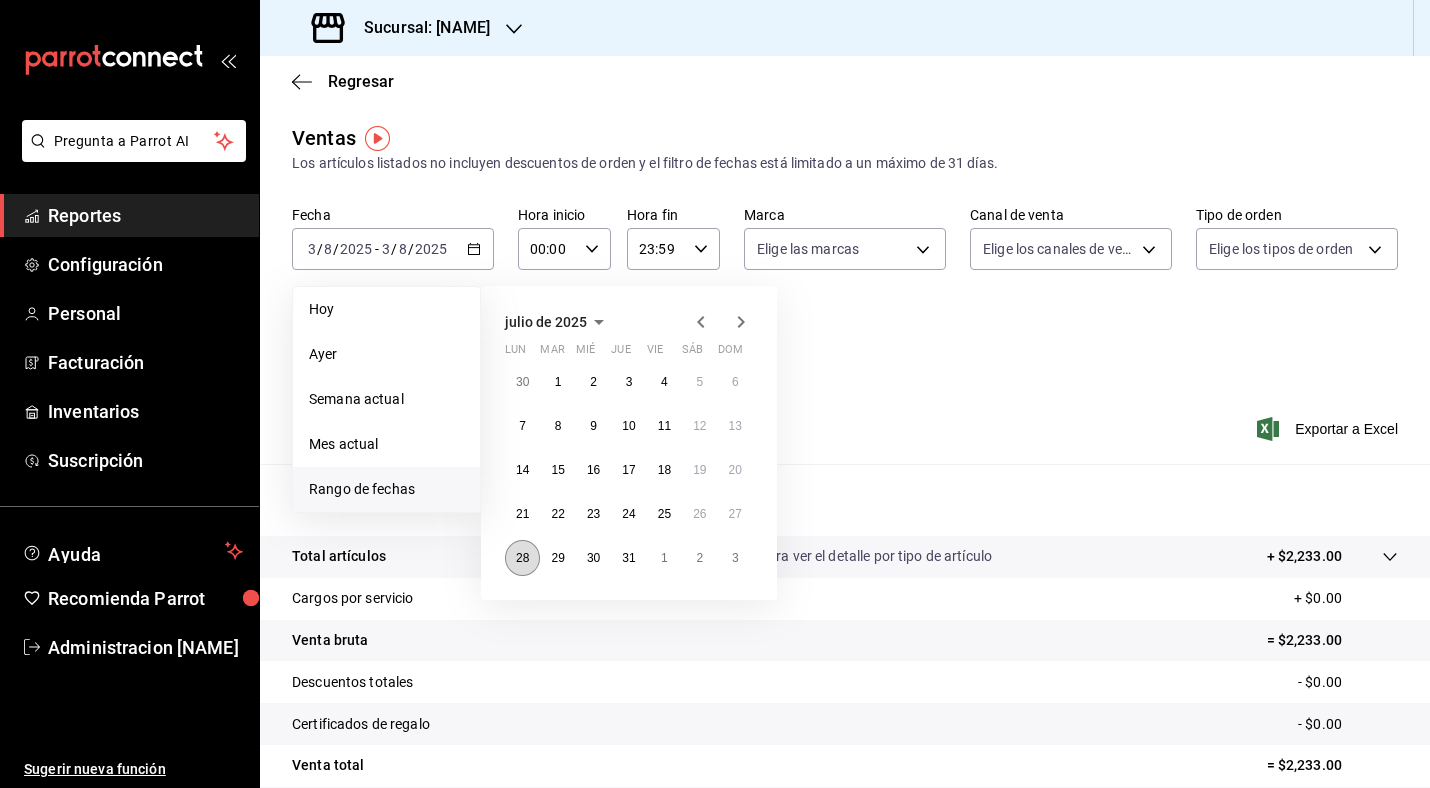 click on "28" at bounding box center (522, 558) 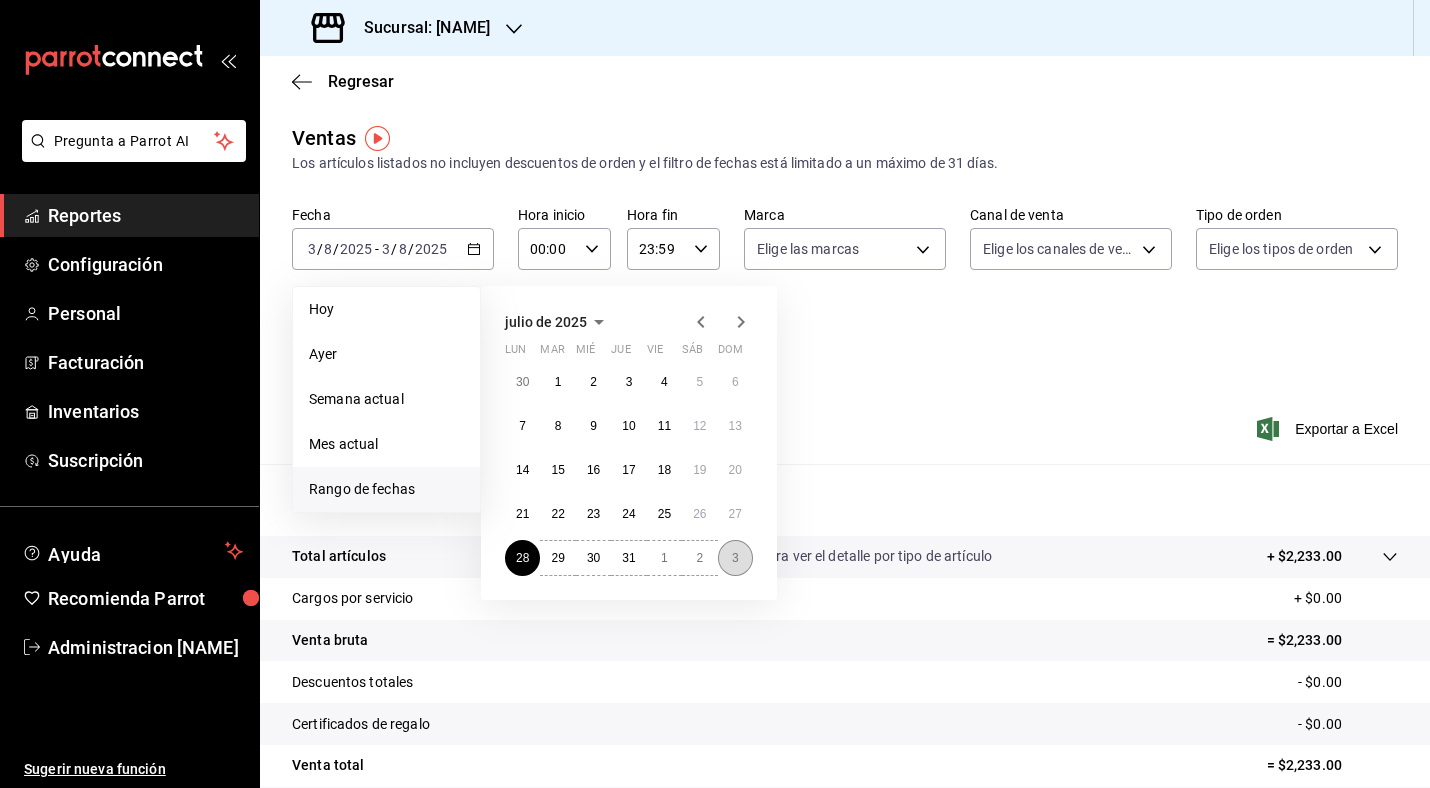 click on "3" at bounding box center [735, 558] 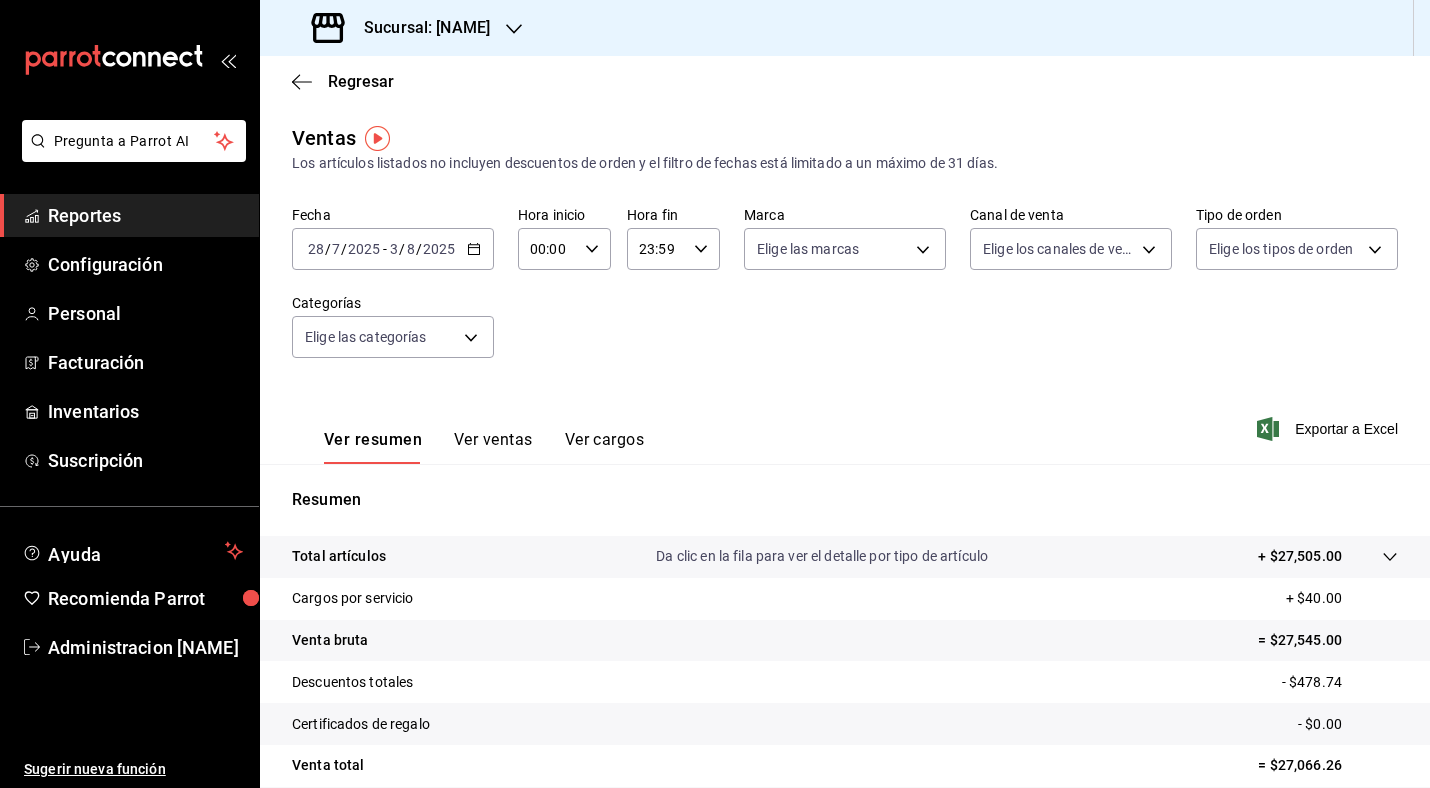 click on "Ver ventas" at bounding box center [493, 447] 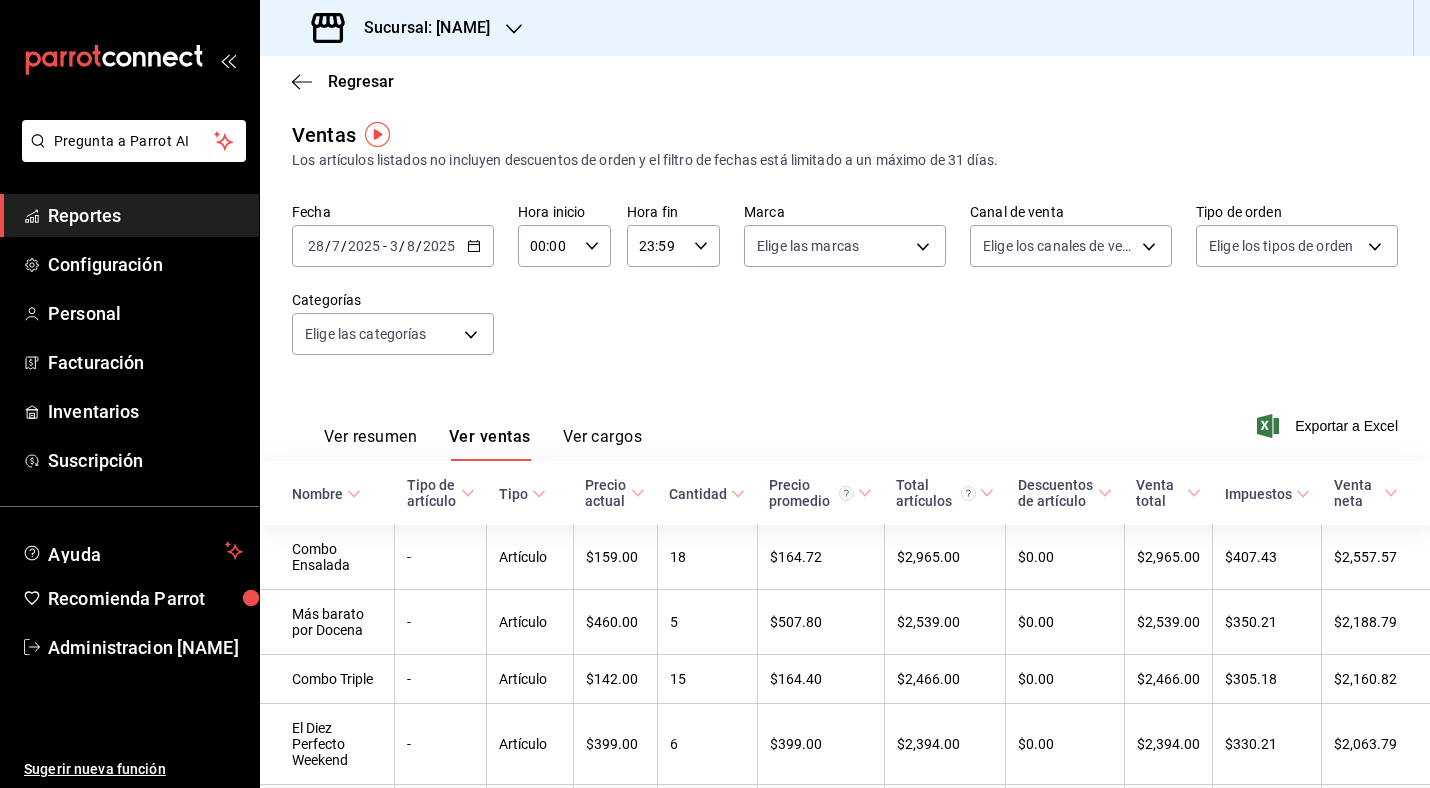 scroll, scrollTop: 4, scrollLeft: 0, axis: vertical 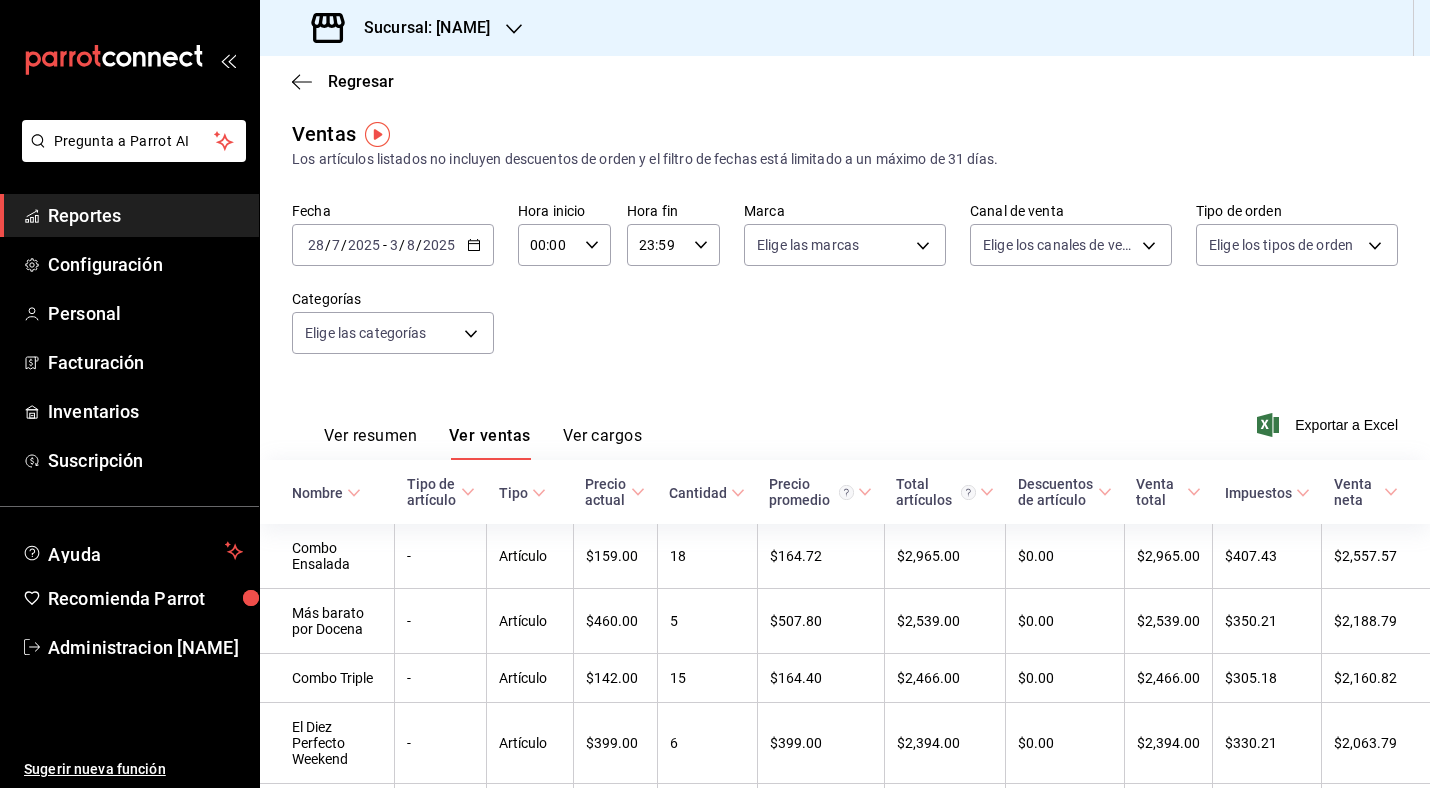 click on "Exportar a Excel" at bounding box center [1329, 425] 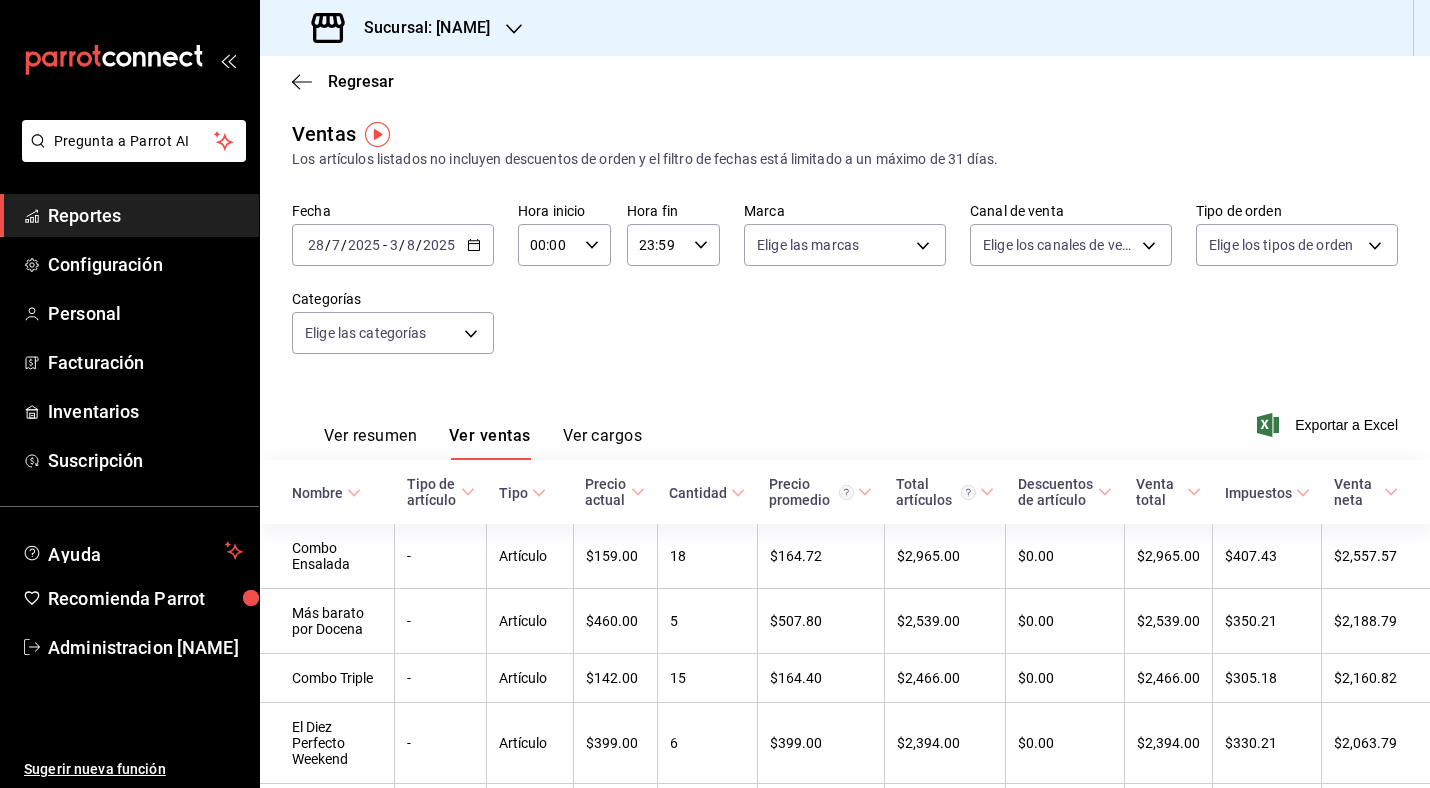 drag, startPoint x: 1293, startPoint y: 338, endPoint x: 1260, endPoint y: 341, distance: 33.13608 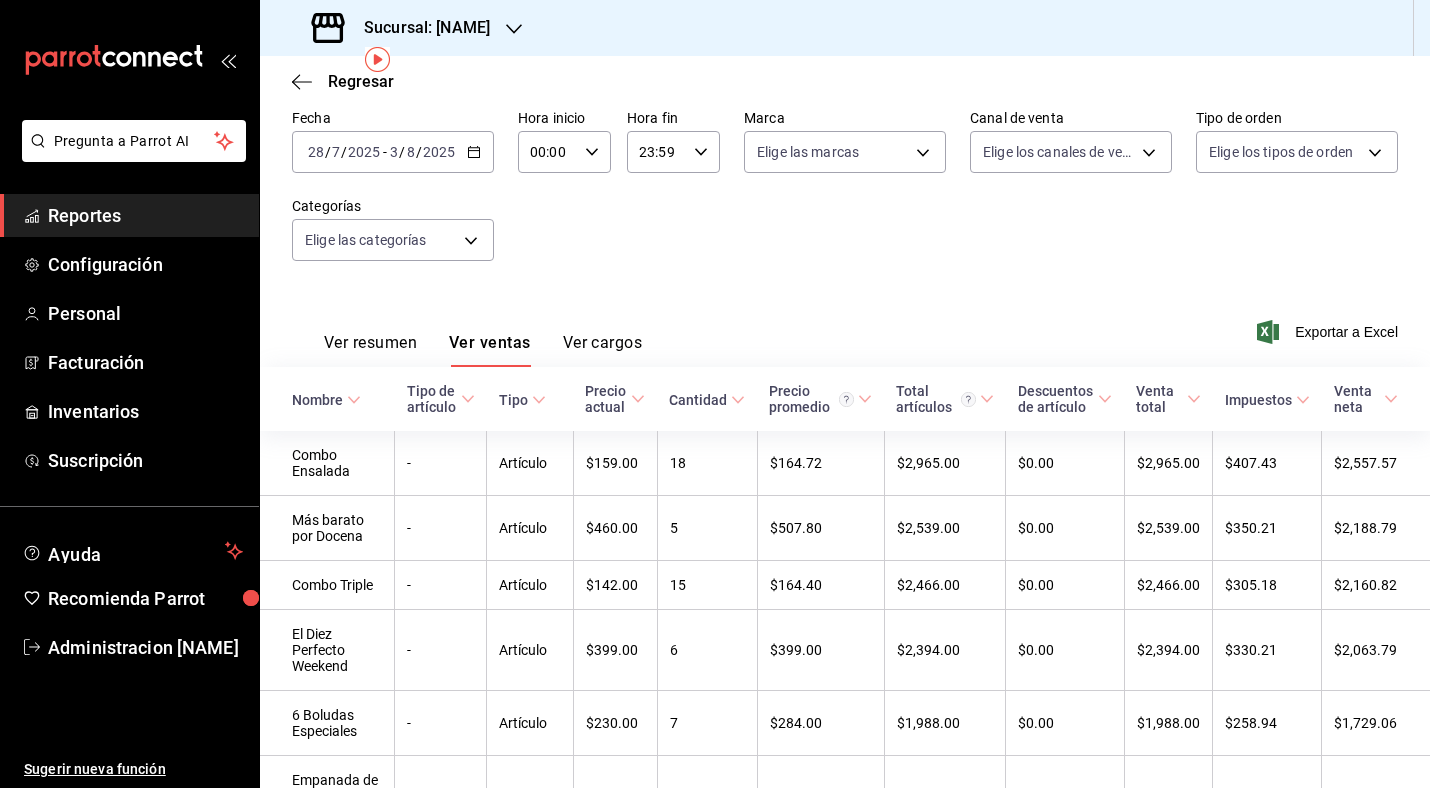 scroll, scrollTop: 62, scrollLeft: 0, axis: vertical 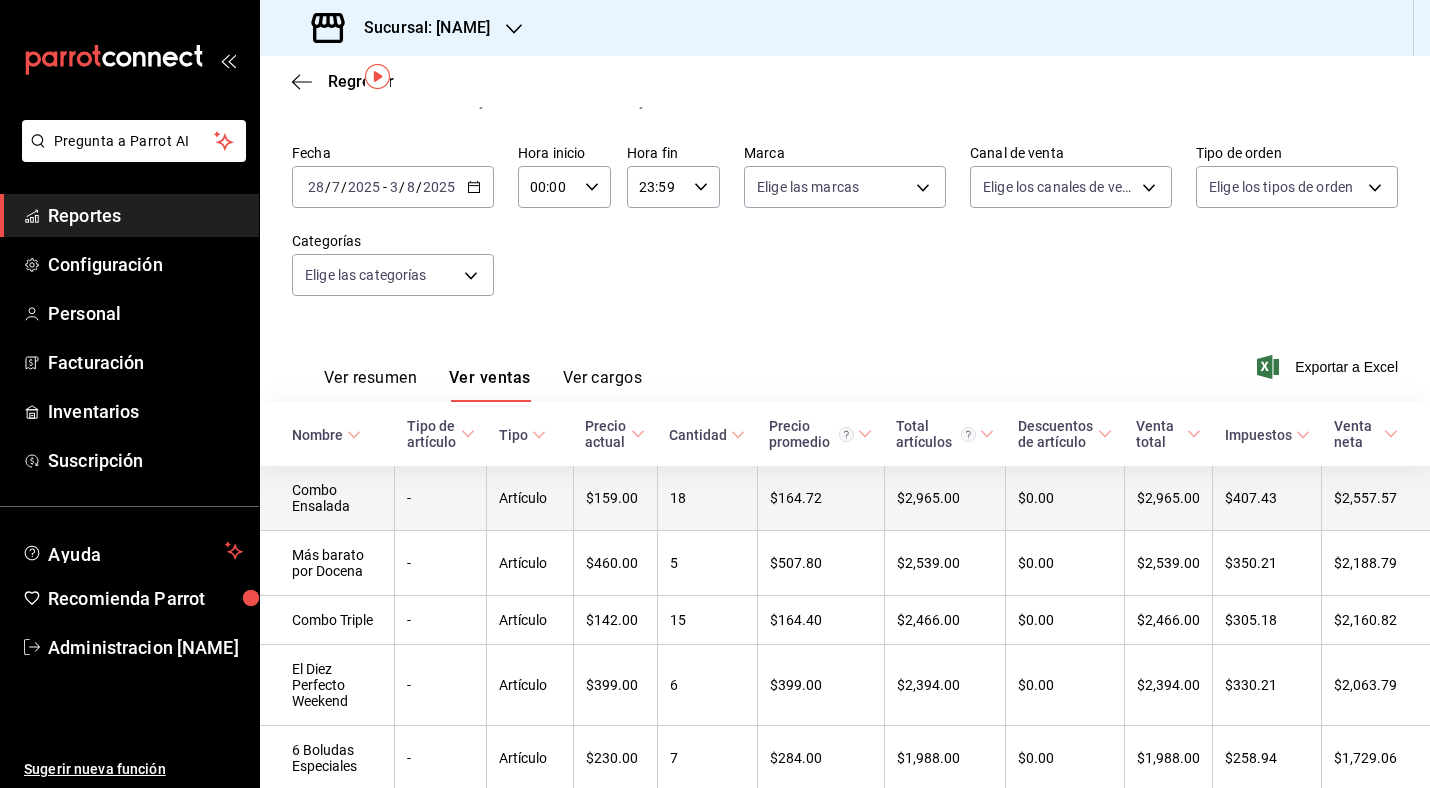 click on "Combo Ensalada" at bounding box center [327, 498] 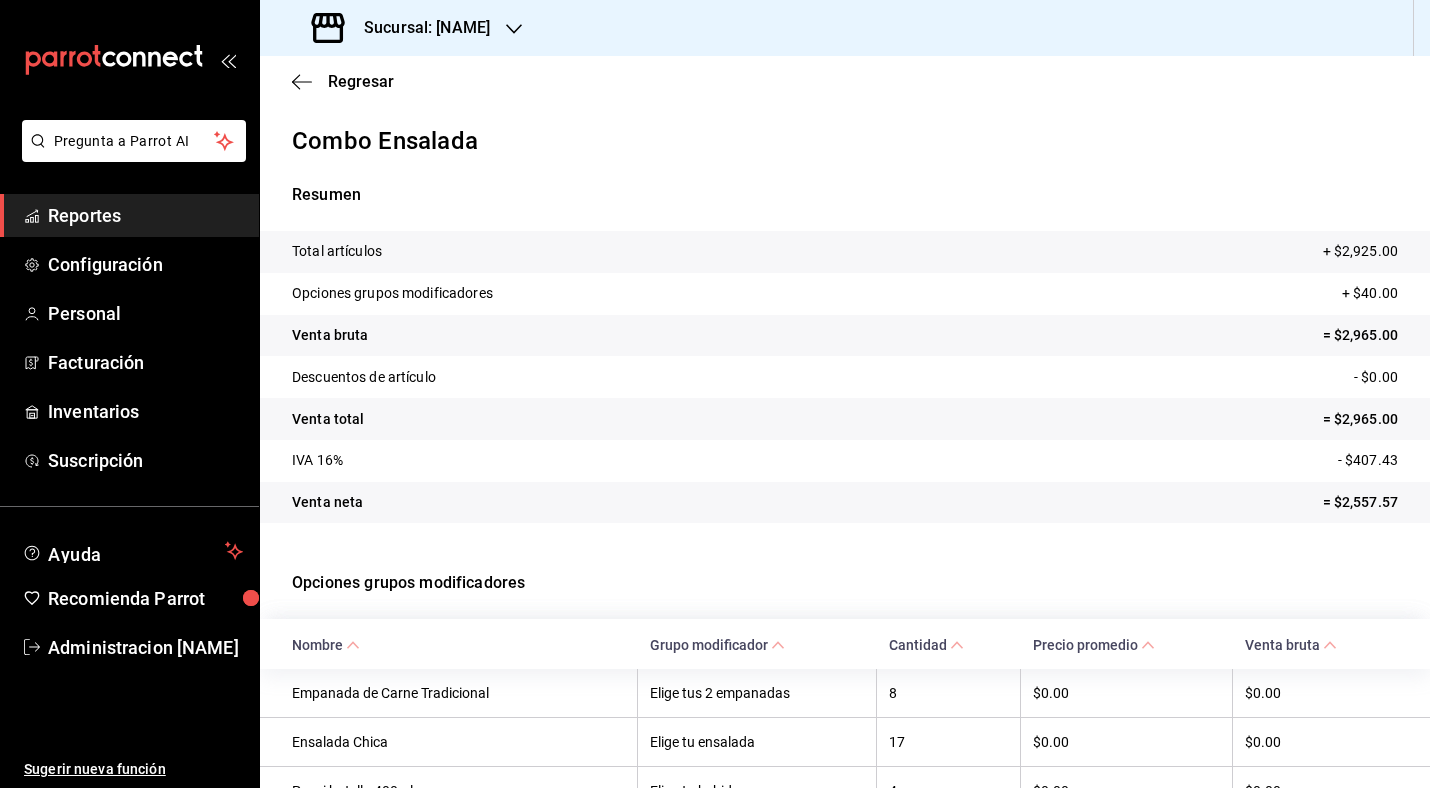 click on "IVA 16% - $407.43" at bounding box center (845, 461) 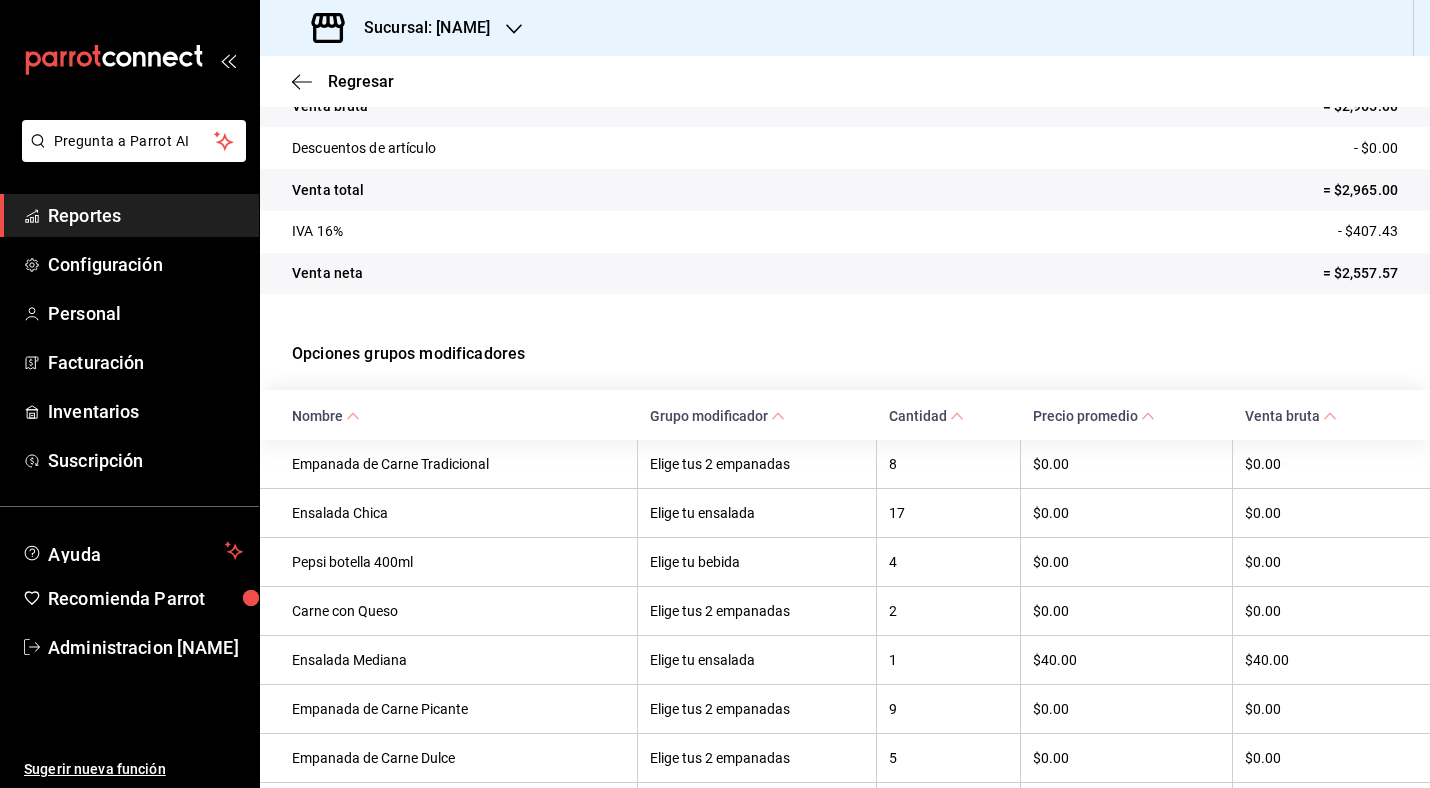 scroll, scrollTop: 425, scrollLeft: 0, axis: vertical 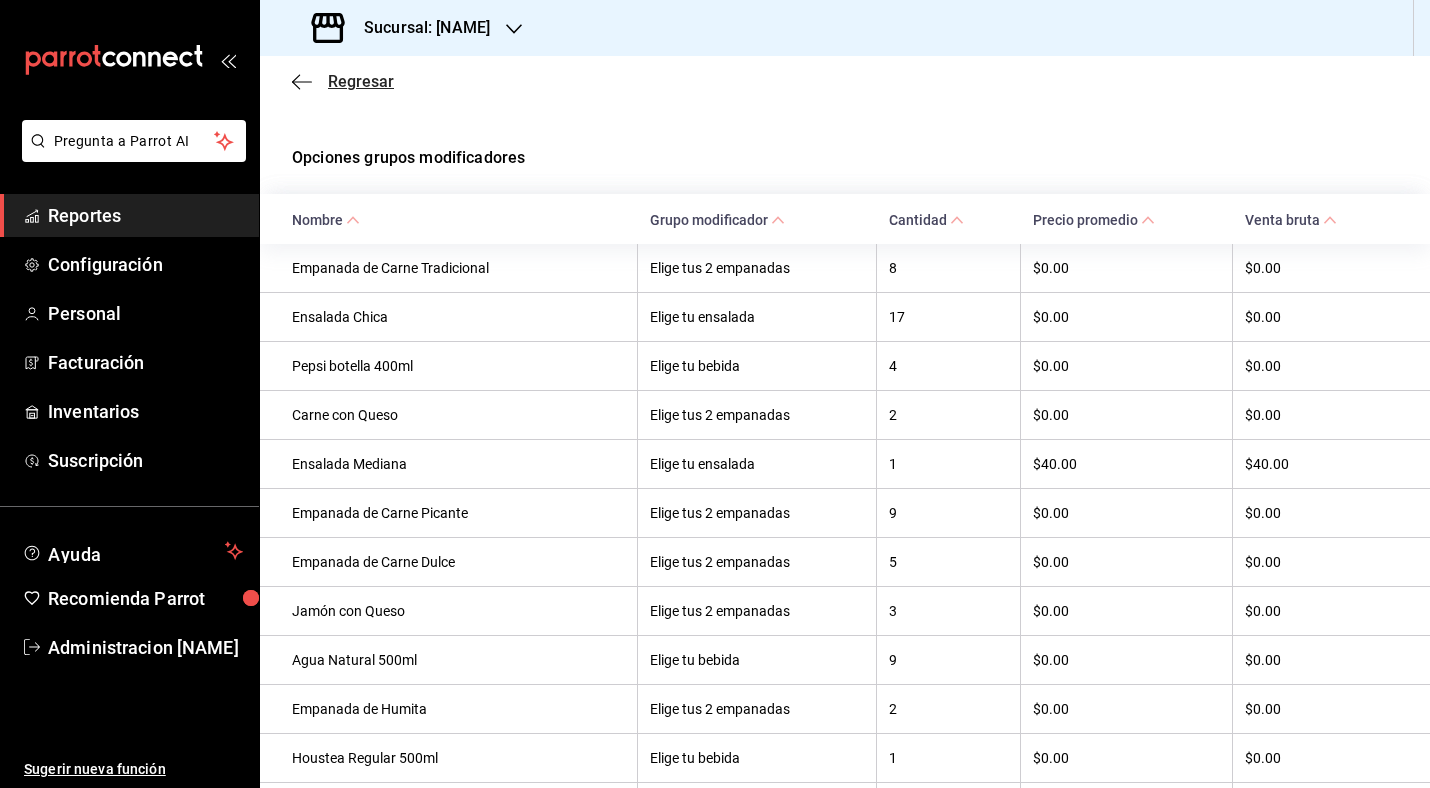 click 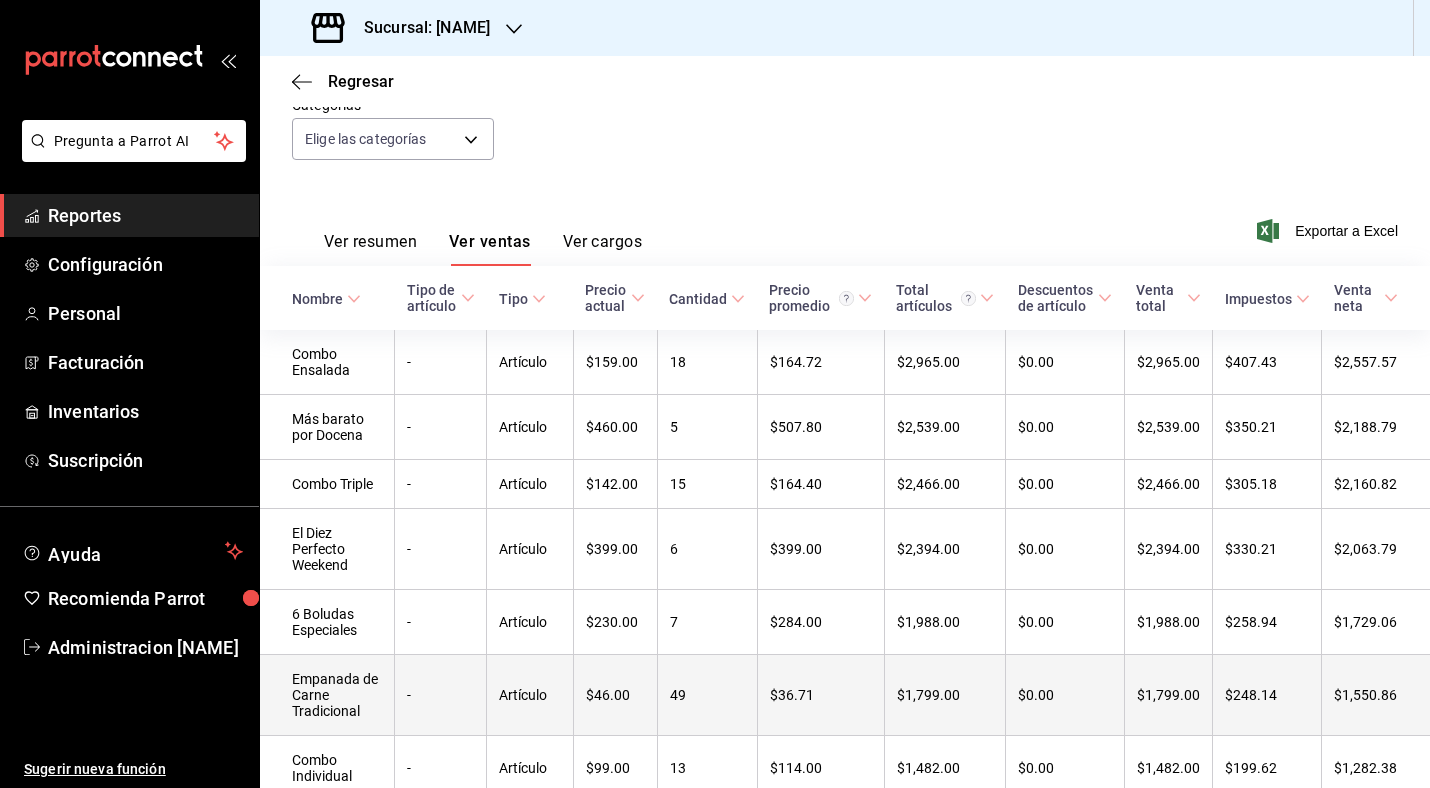 scroll, scrollTop: 199, scrollLeft: 0, axis: vertical 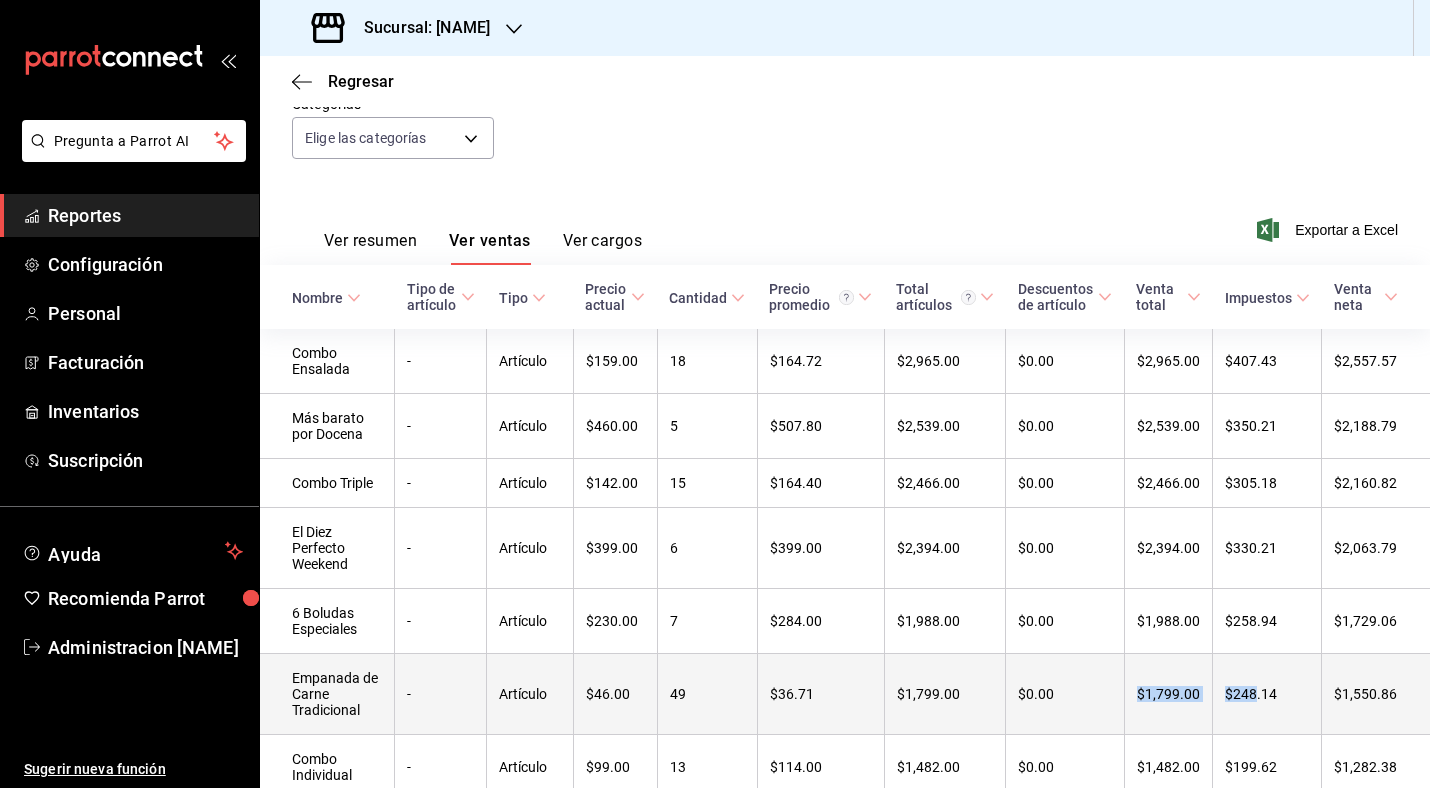 drag, startPoint x: 1129, startPoint y: 703, endPoint x: 1244, endPoint y: 696, distance: 115.212845 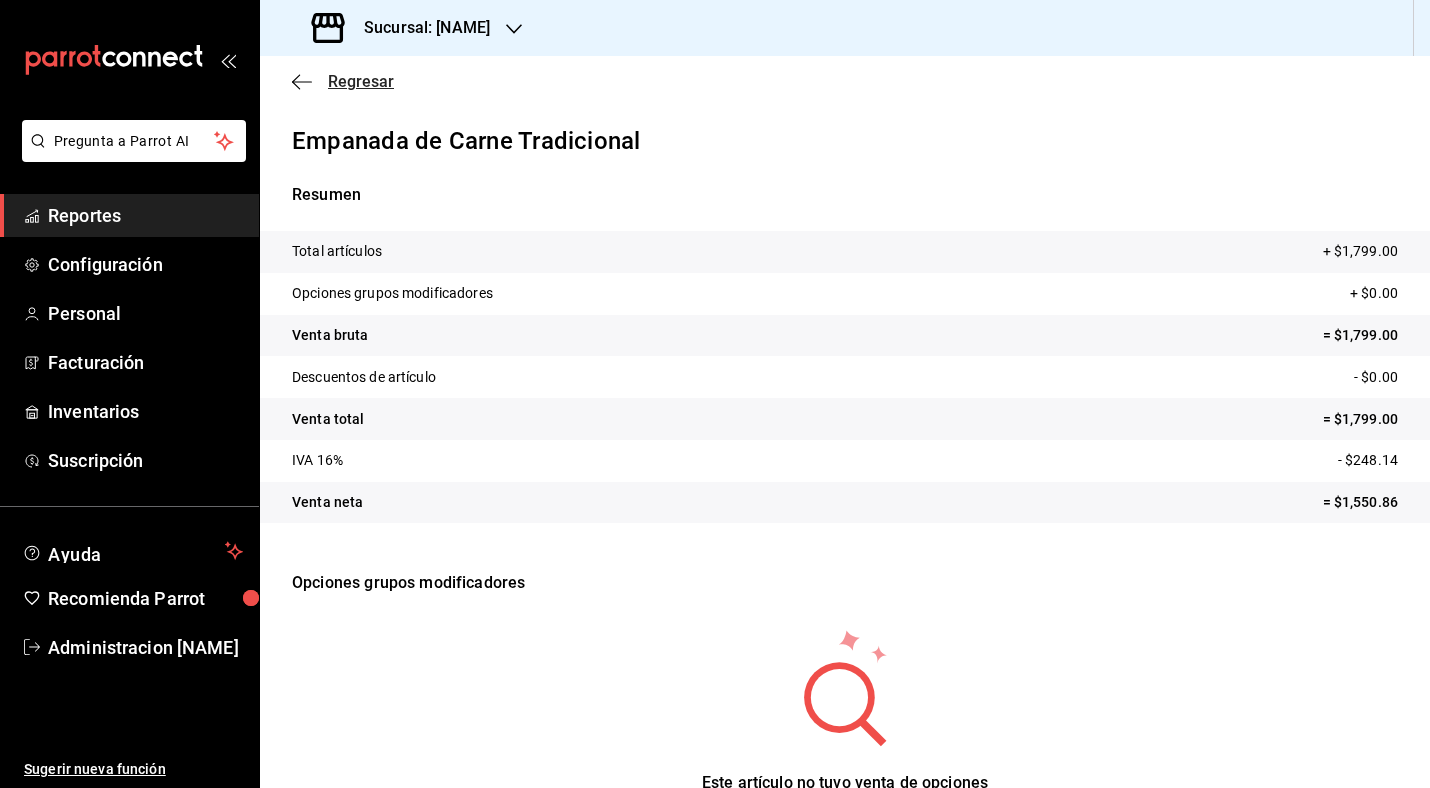 click 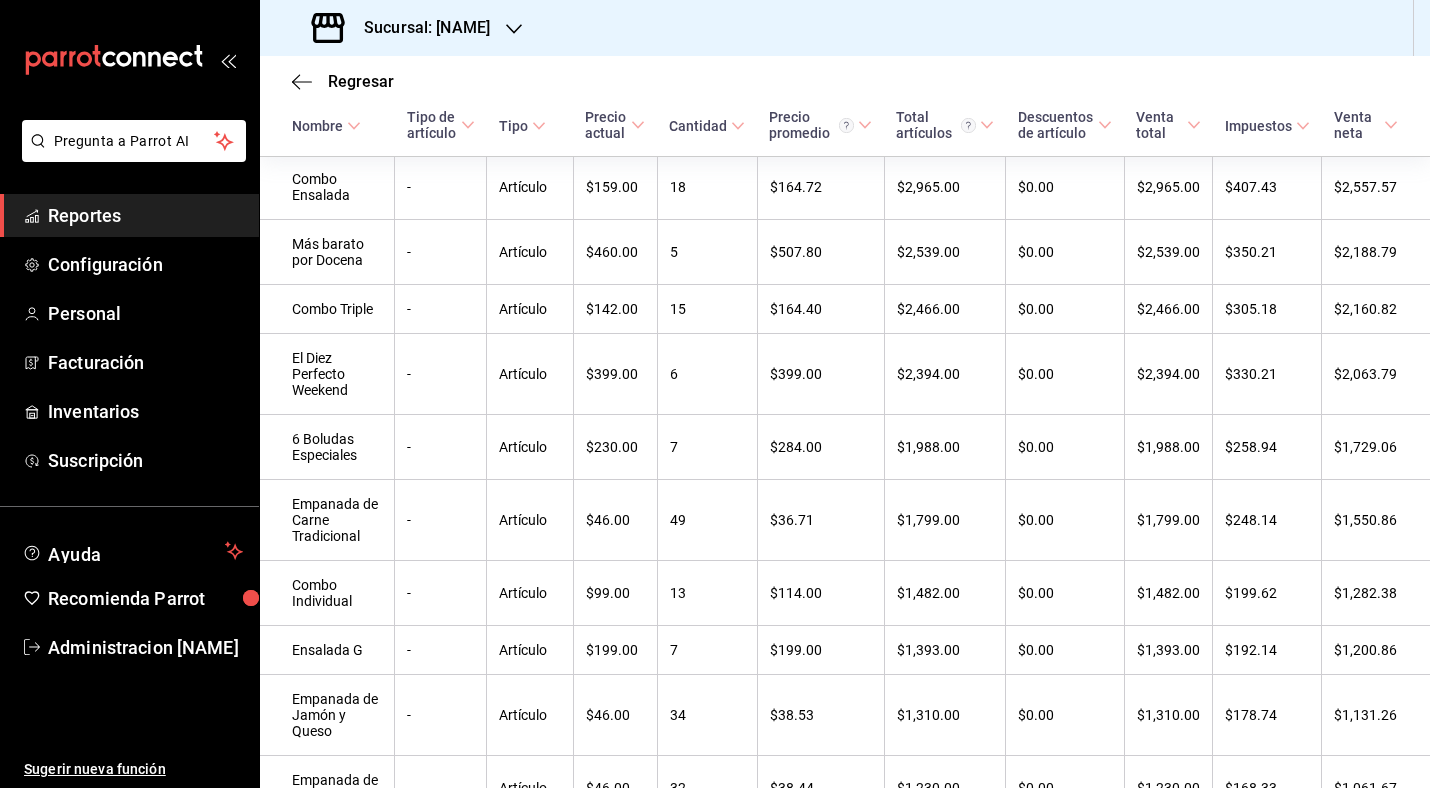 scroll, scrollTop: 783, scrollLeft: 0, axis: vertical 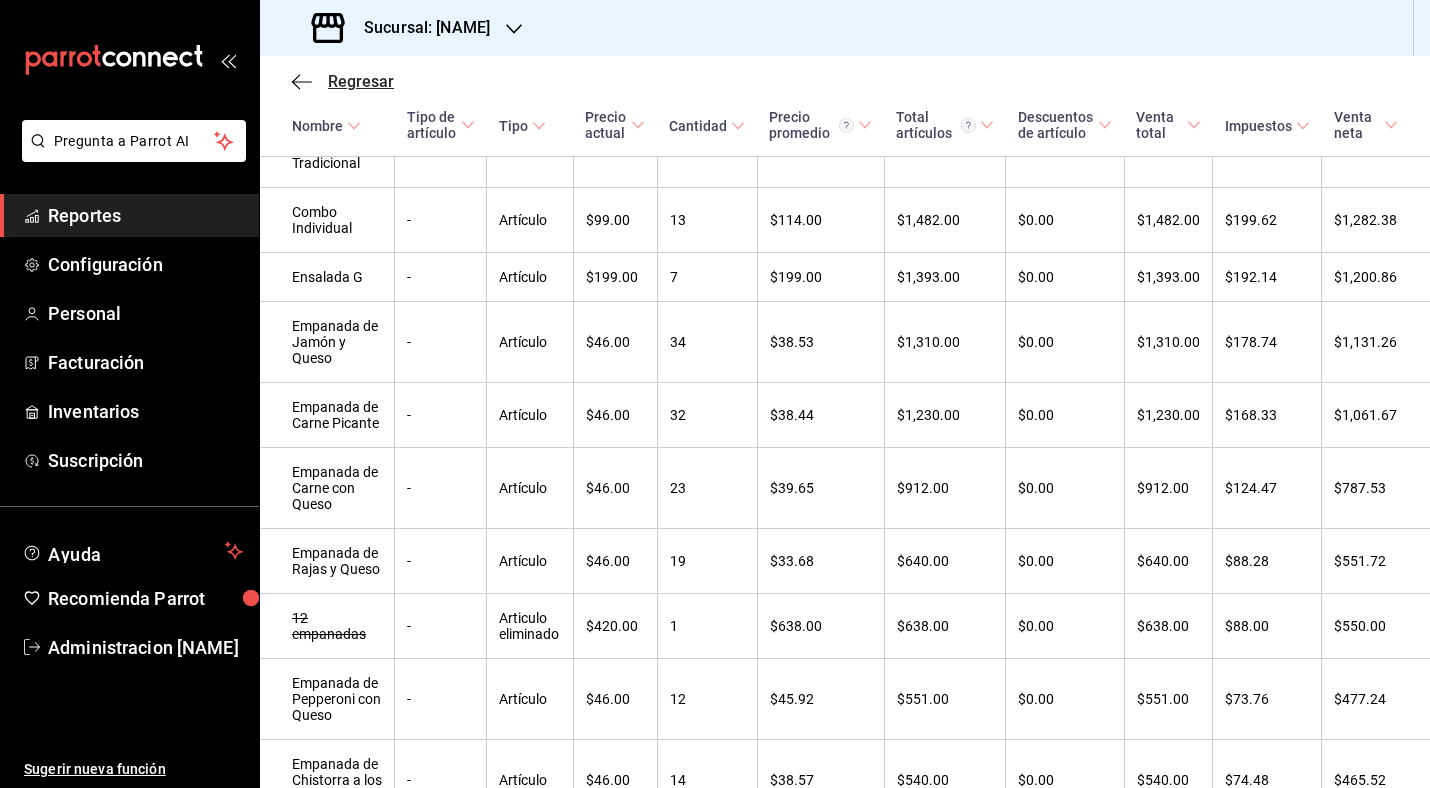 click 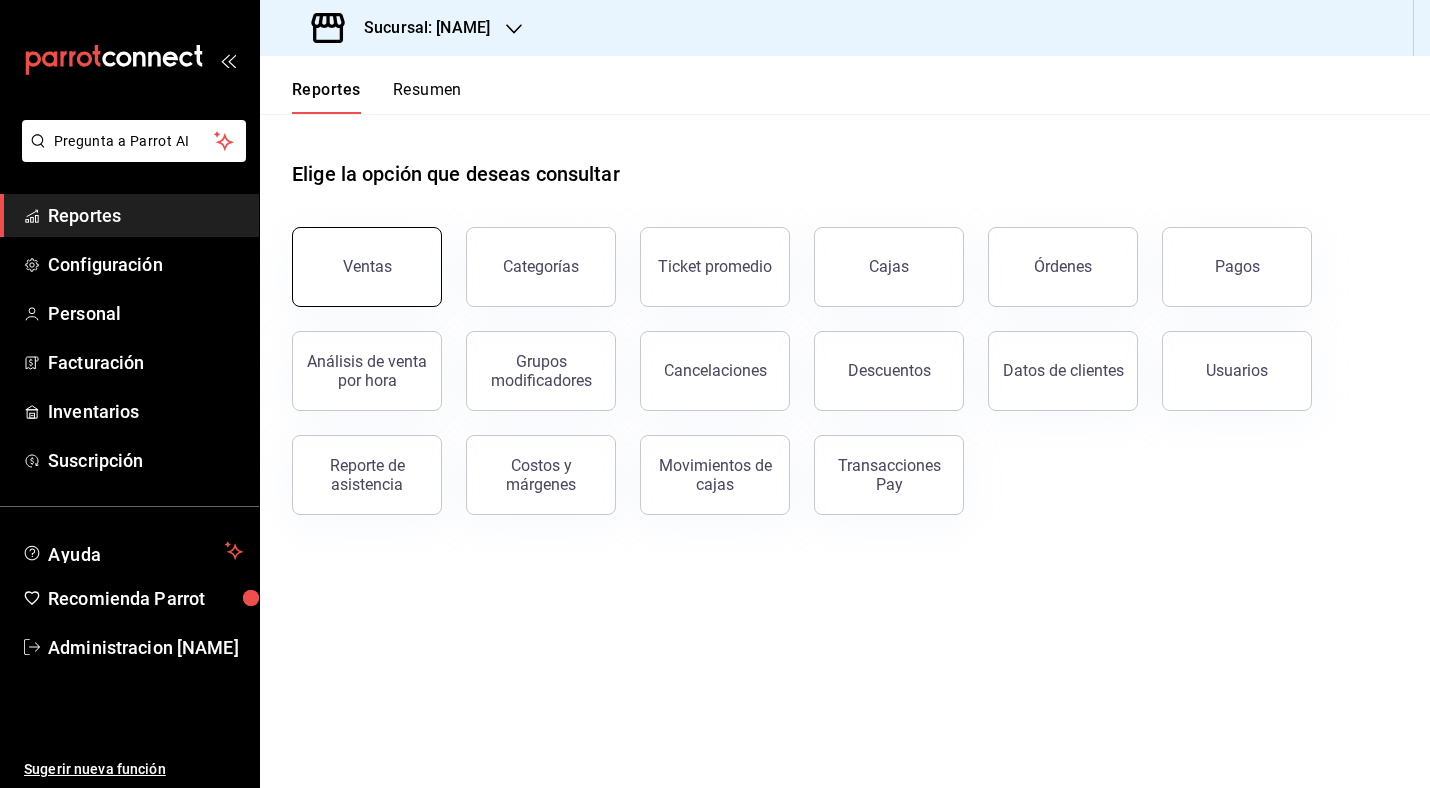 click on "Ventas" at bounding box center (367, 266) 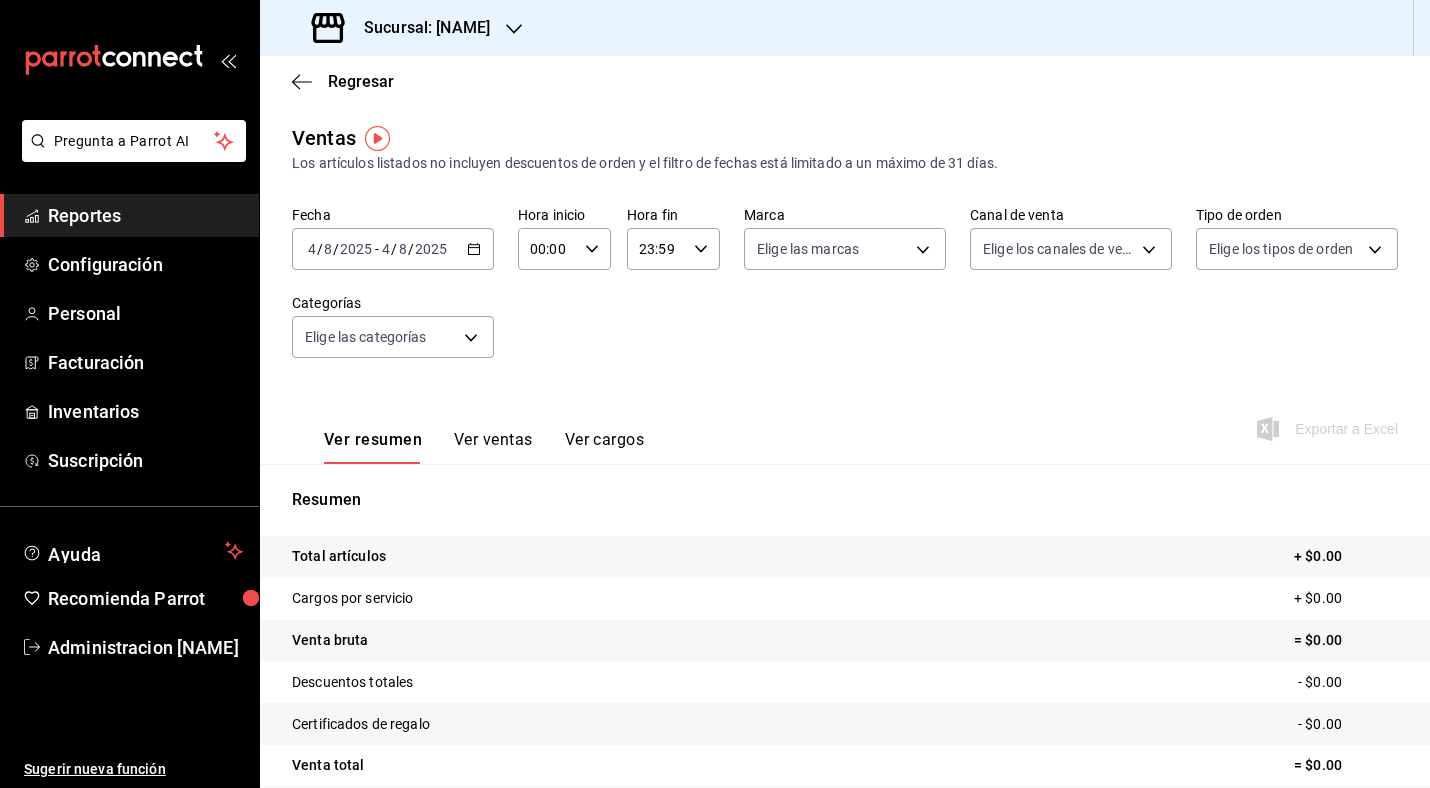 click on "2025-08-04 4 / 8 / 2025 - 2025-08-04 4 / 8 / 2025" at bounding box center [393, 249] 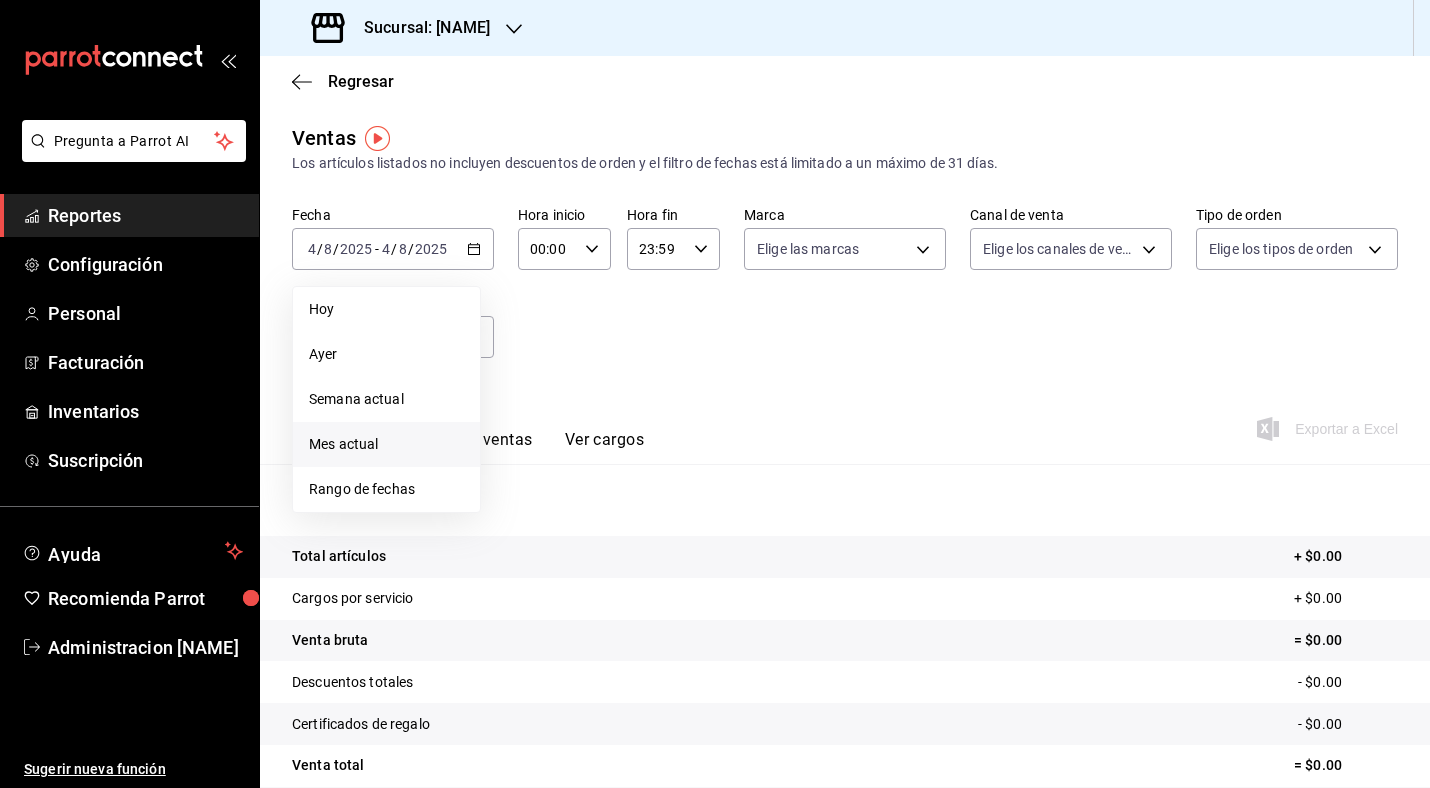 click on "Mes actual" at bounding box center [386, 444] 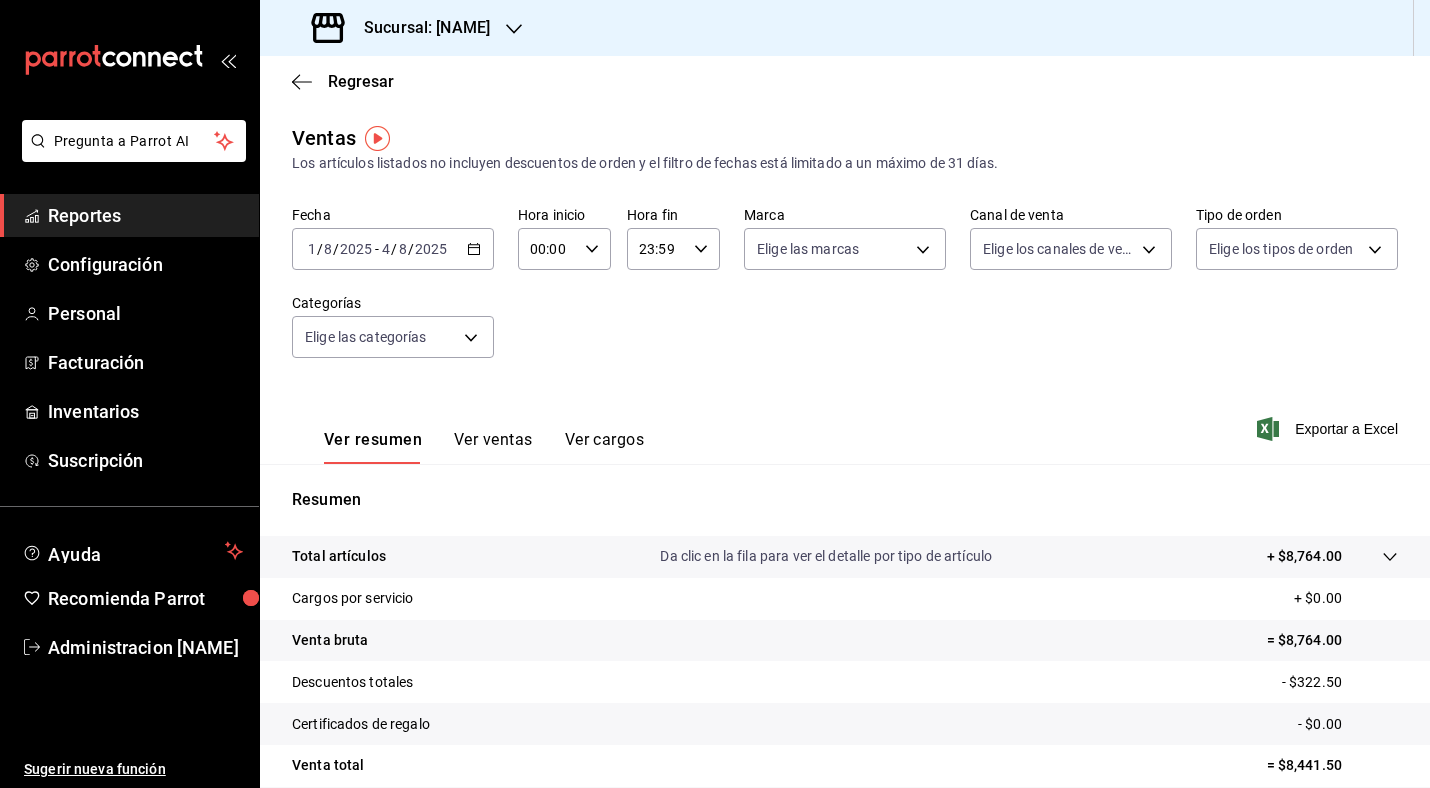 click 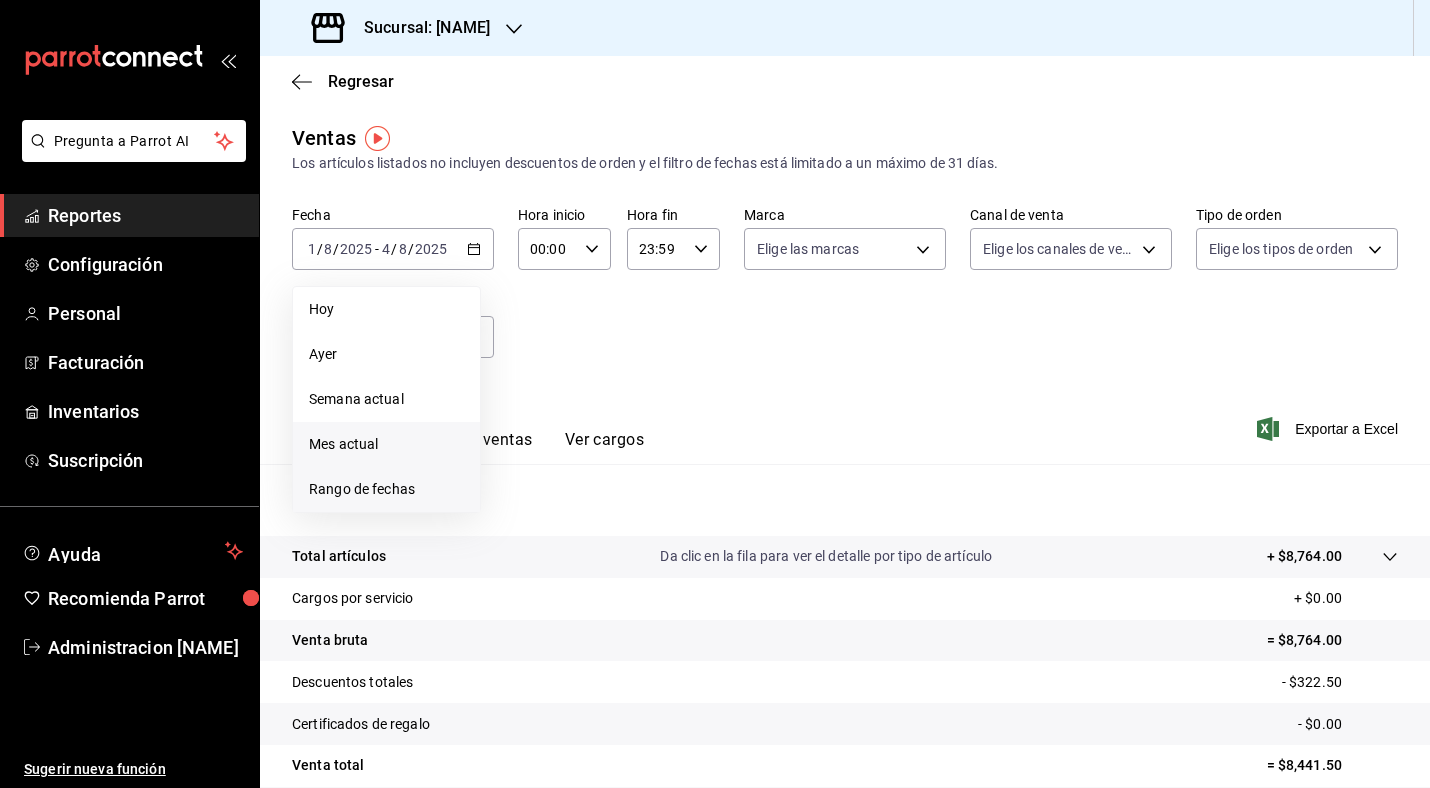 click on "Rango de fechas" at bounding box center (386, 489) 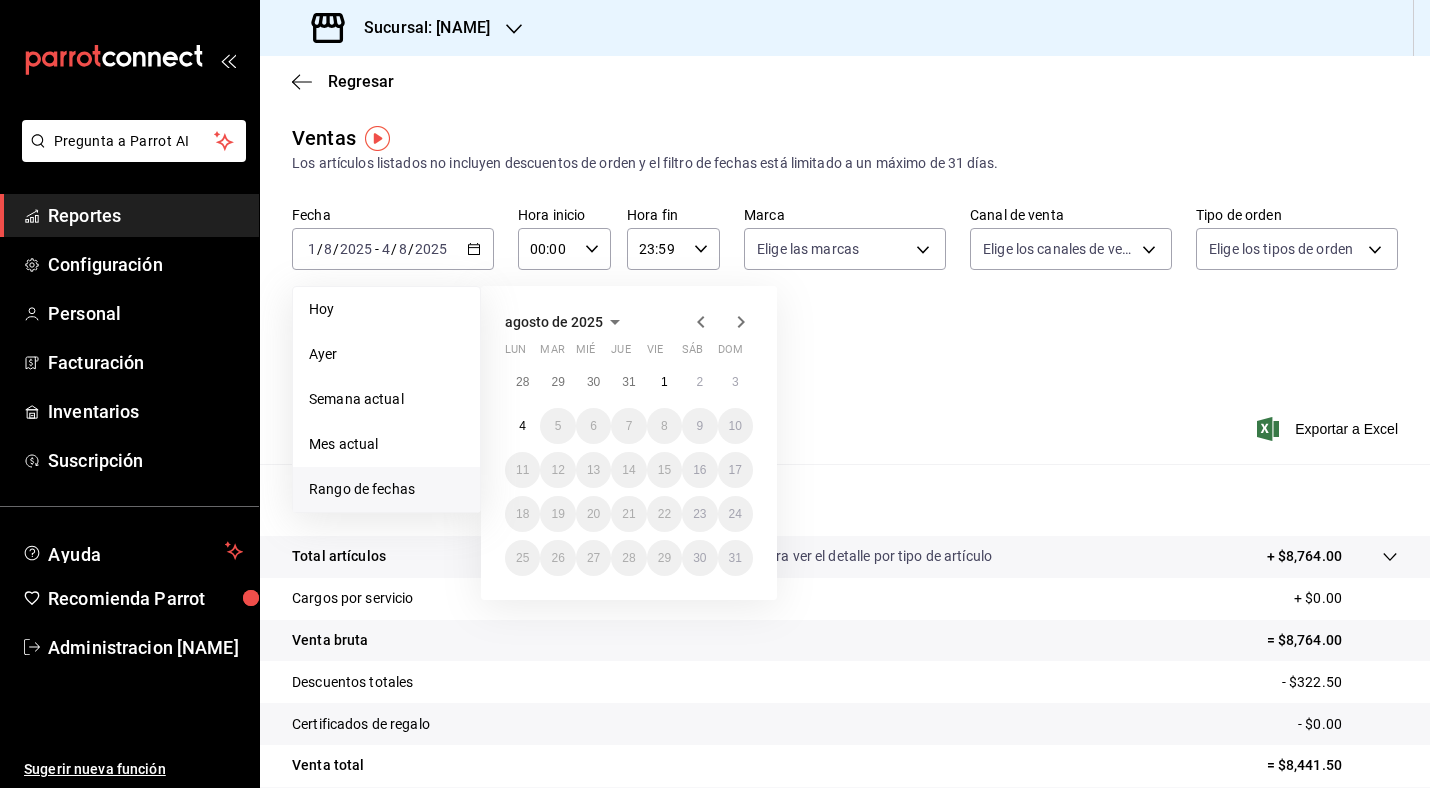 click 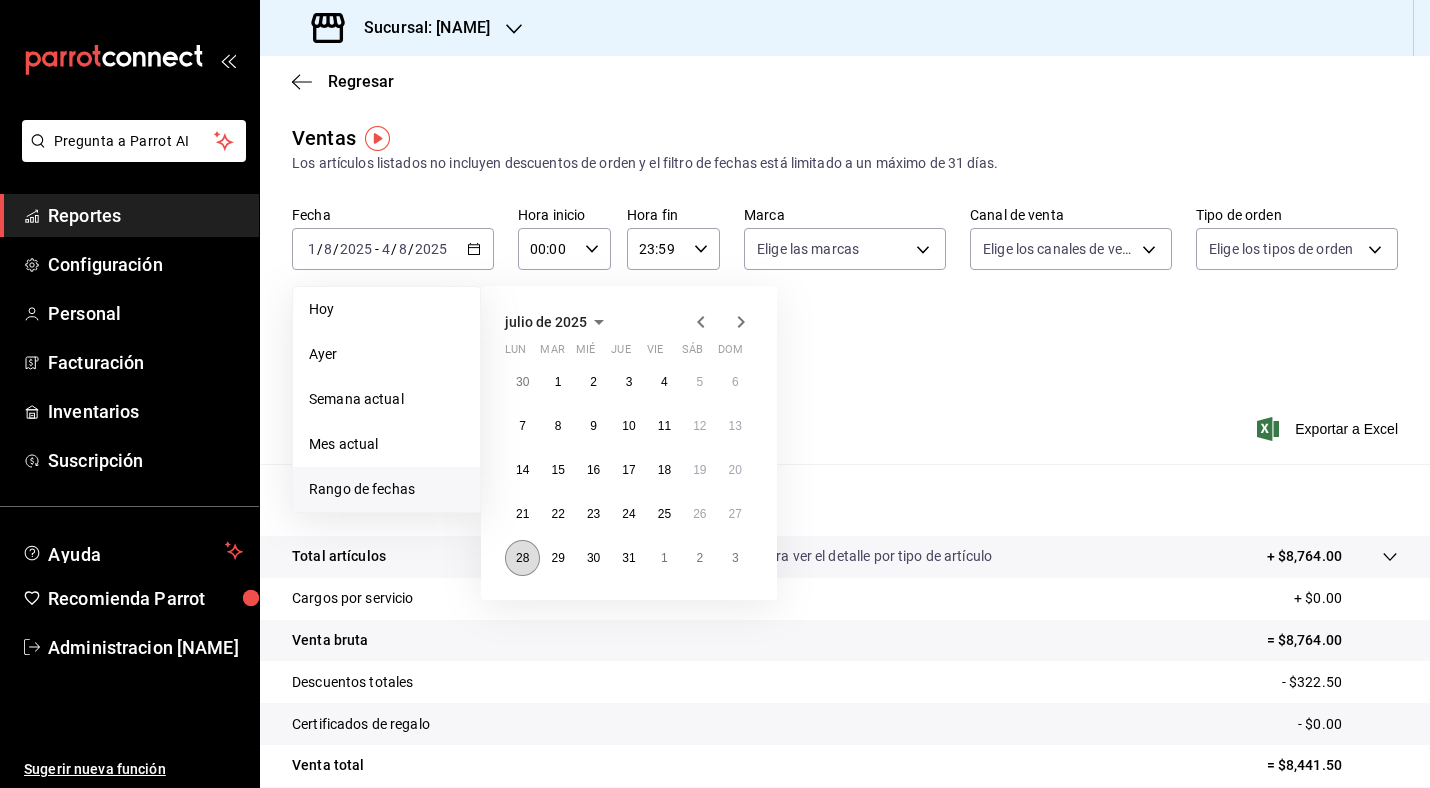 click on "28" at bounding box center [522, 558] 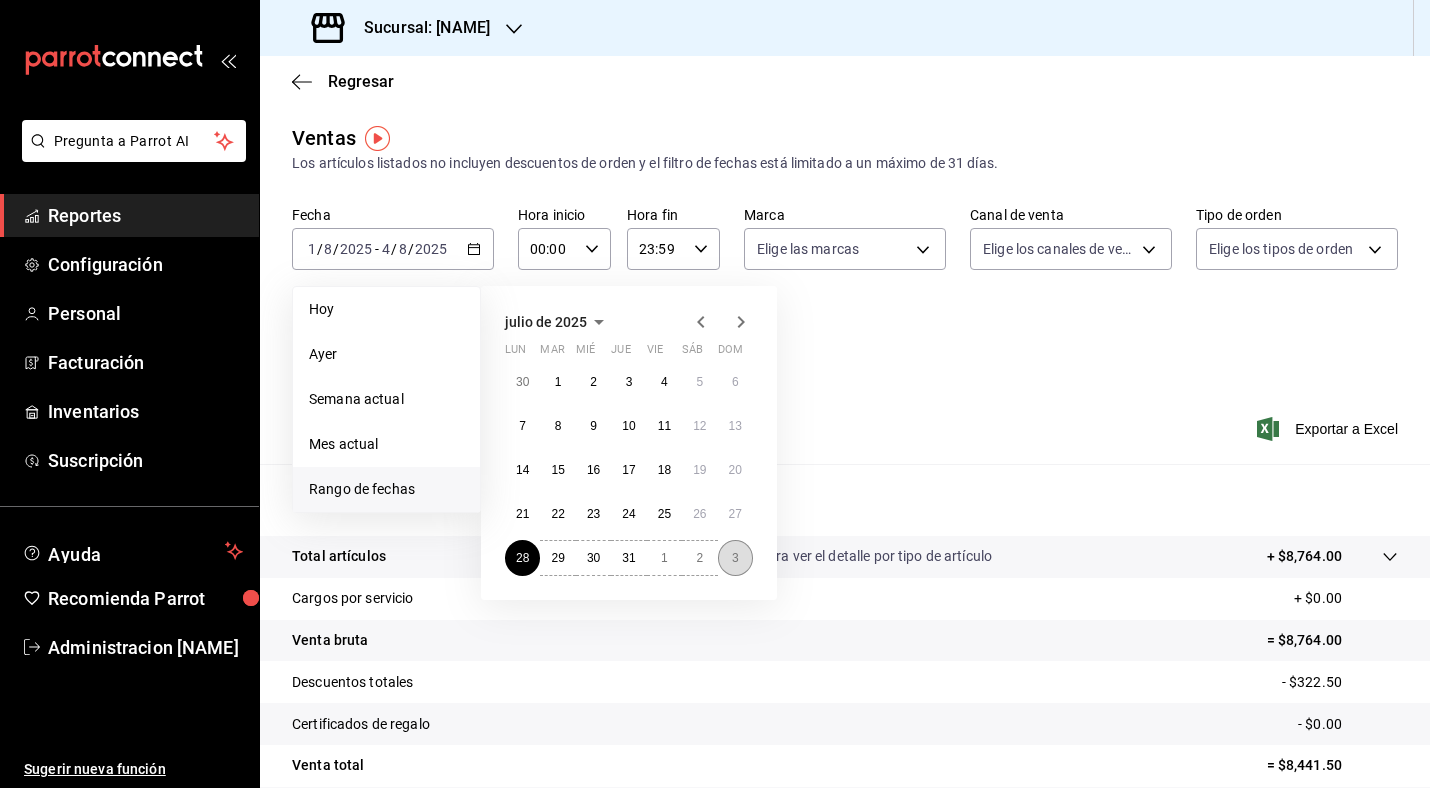 click on "3" at bounding box center (735, 558) 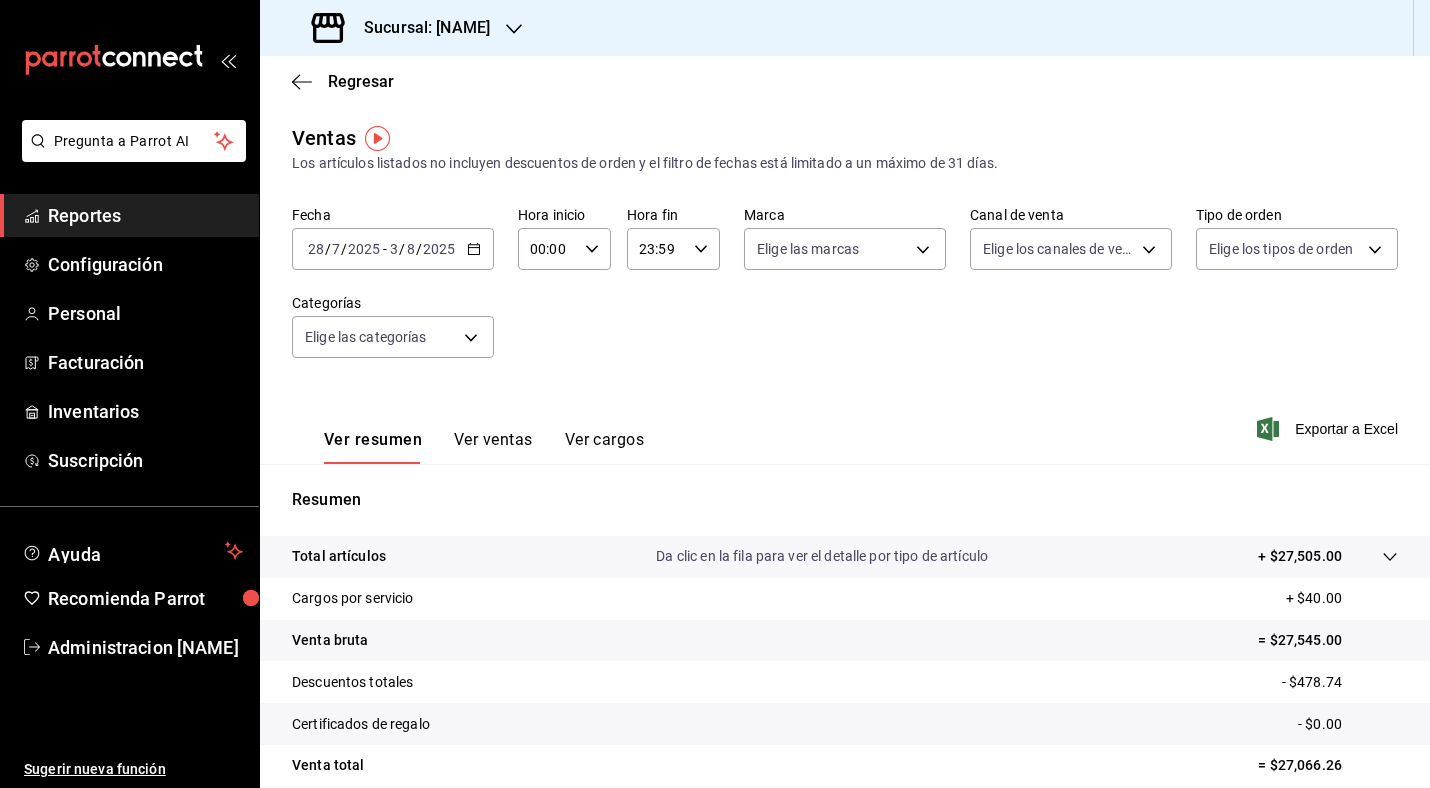 click on "Ver ventas" at bounding box center (493, 447) 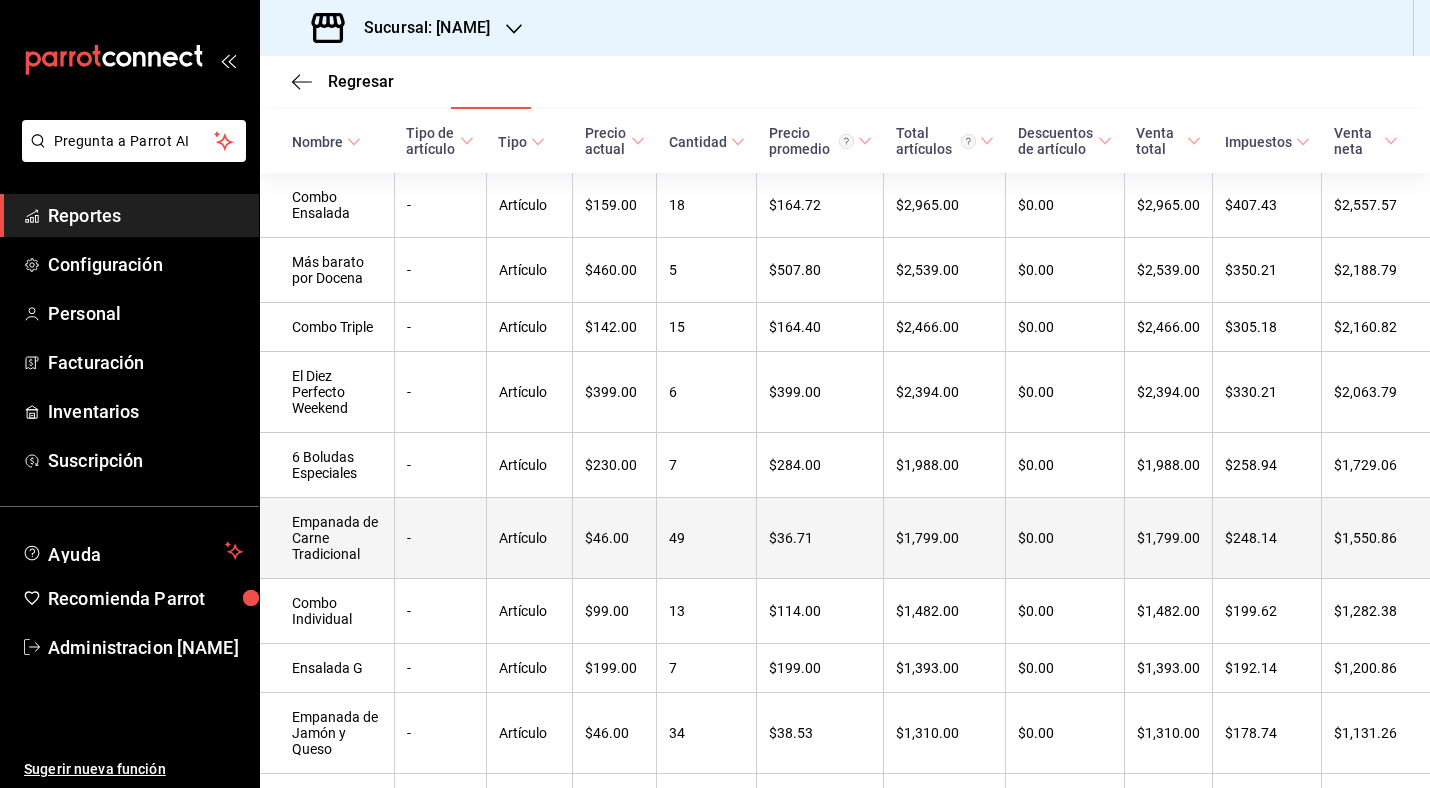 scroll, scrollTop: 355, scrollLeft: 0, axis: vertical 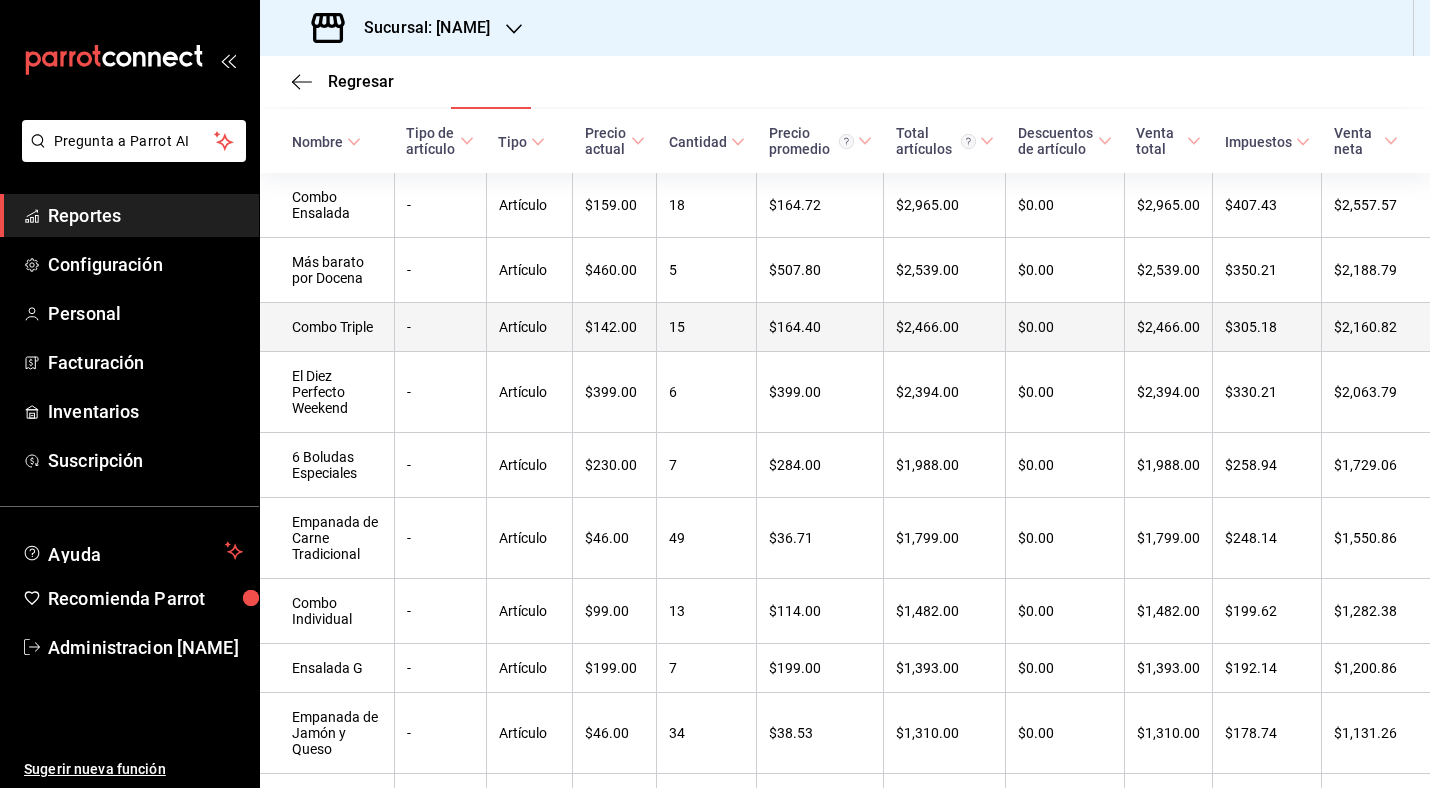 click on "15" at bounding box center (707, 327) 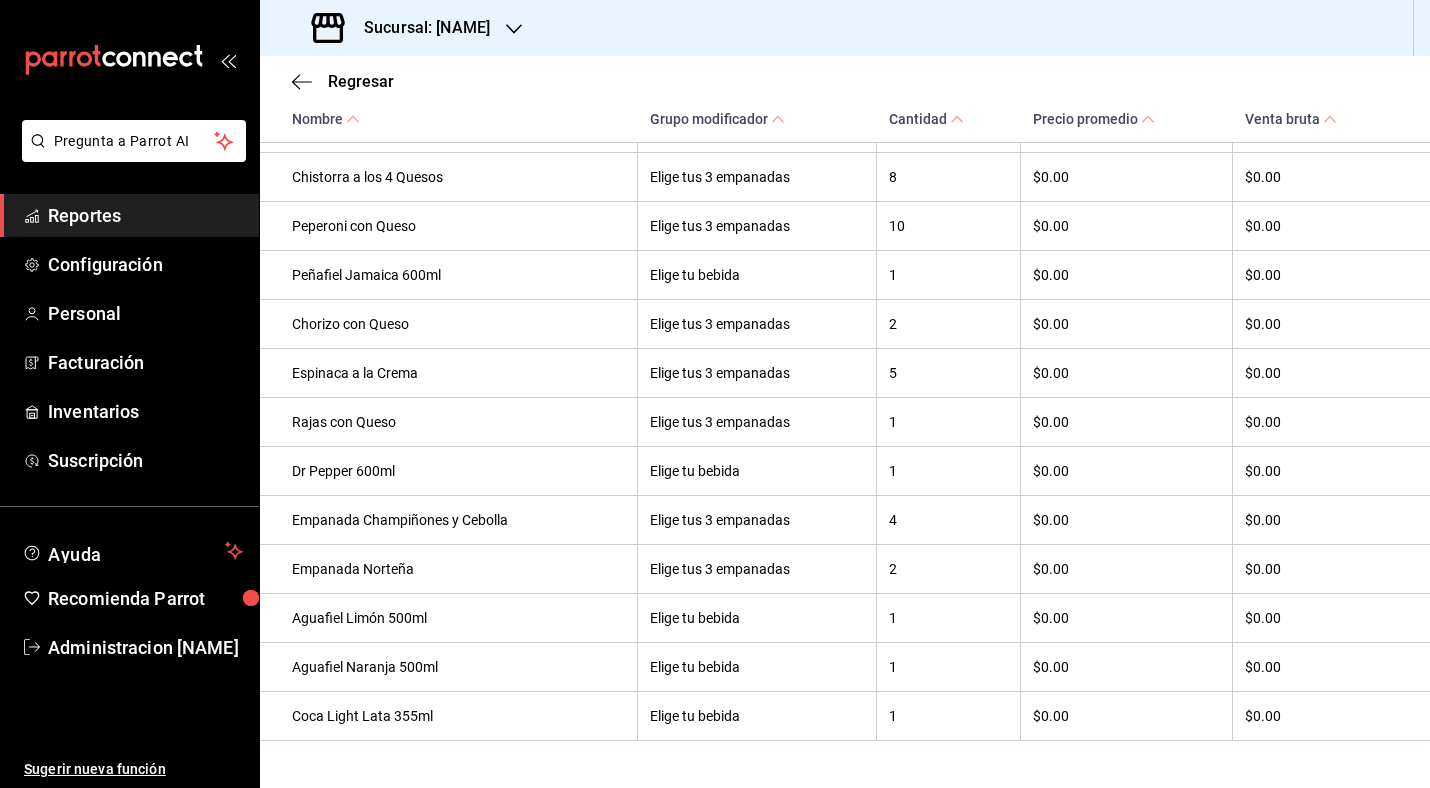 scroll, scrollTop: 1037, scrollLeft: 0, axis: vertical 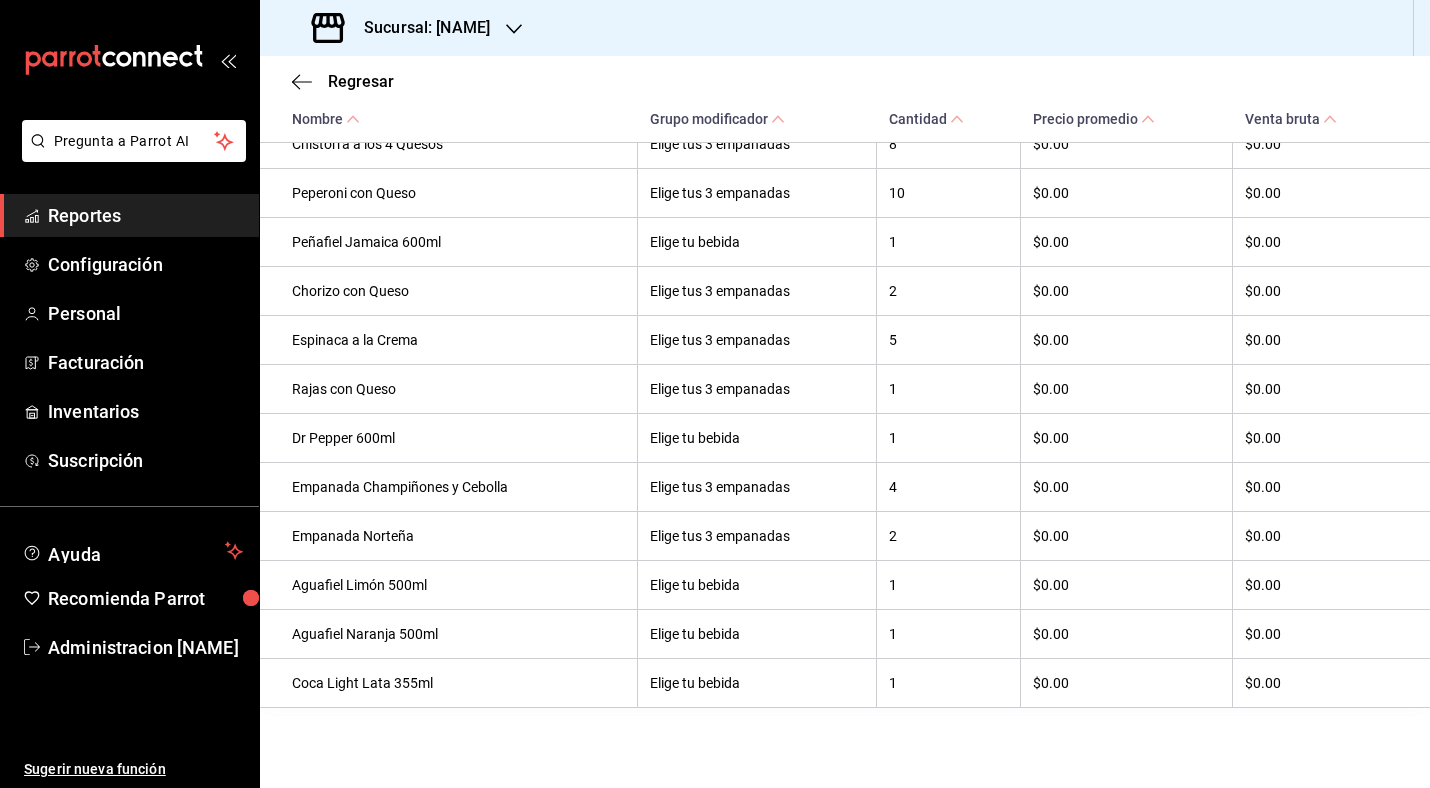 click on "Regresar" at bounding box center (845, 81) 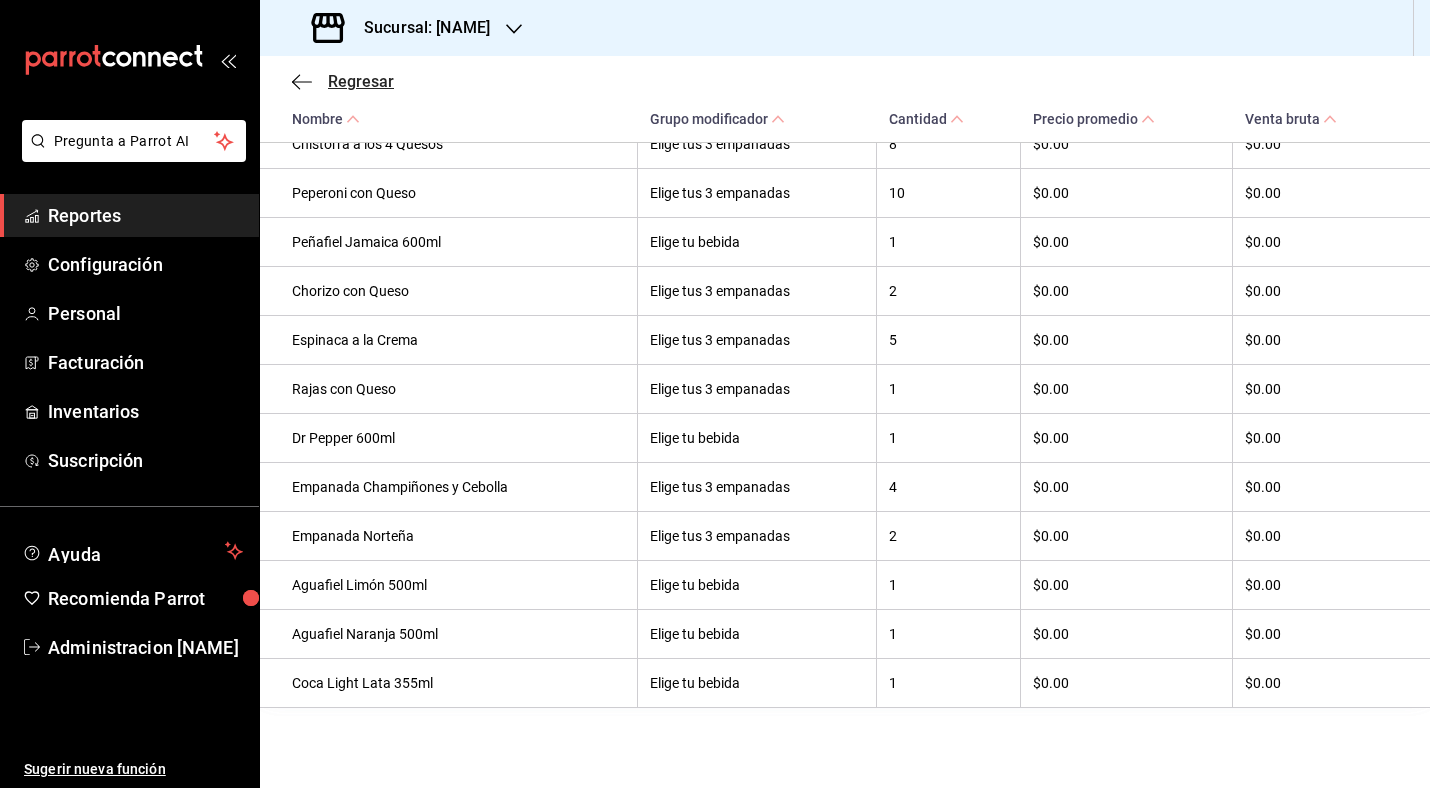 click 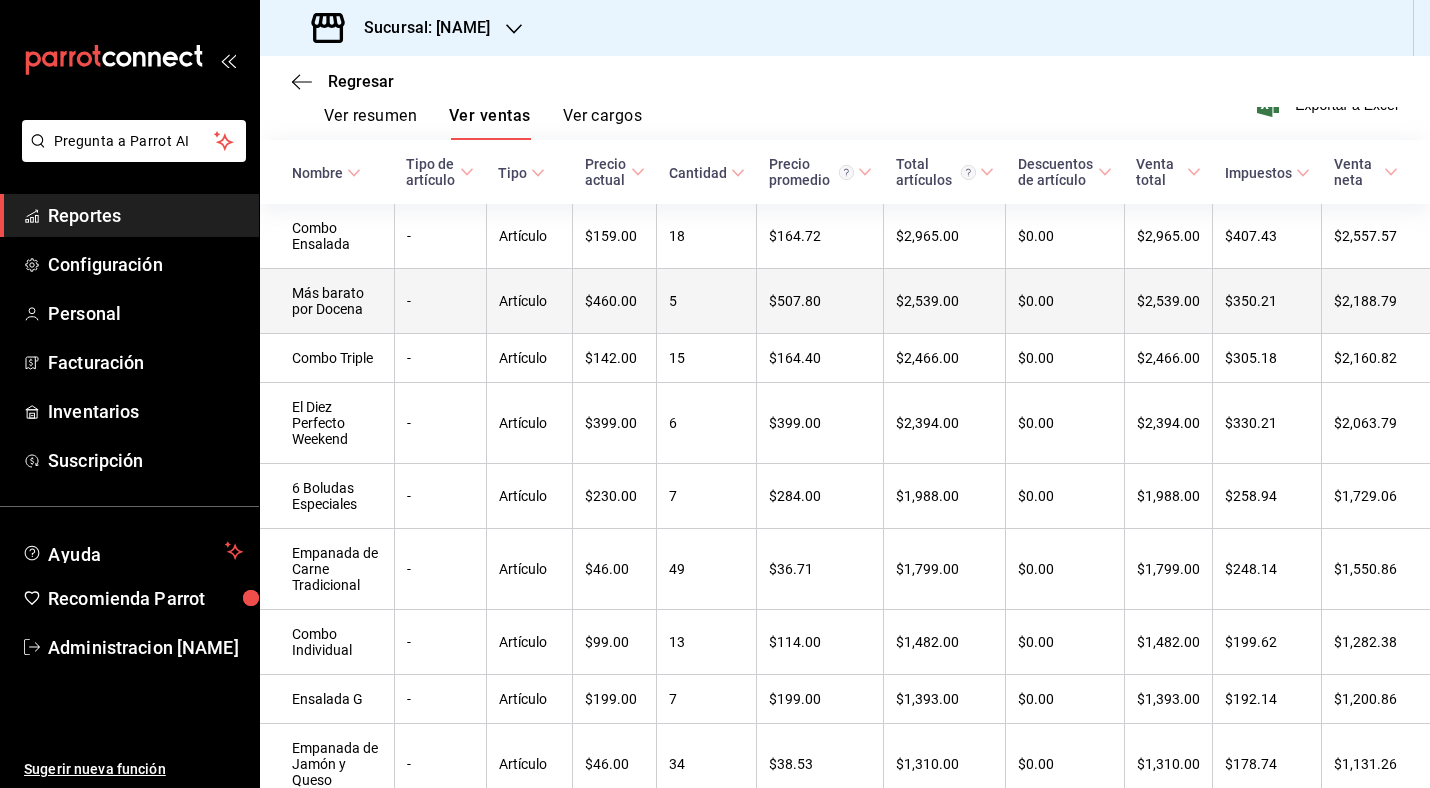 scroll, scrollTop: 379, scrollLeft: 0, axis: vertical 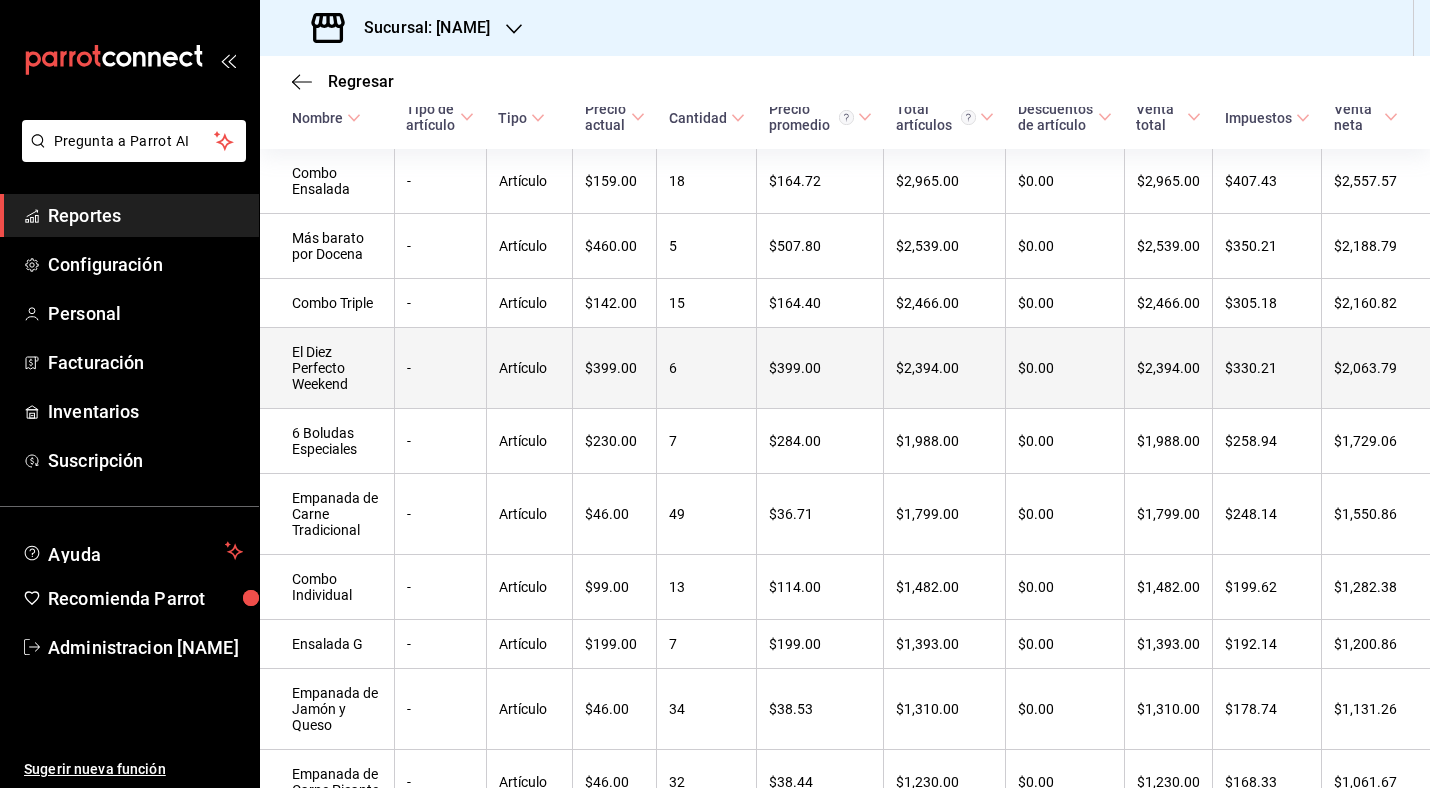 click on "6" at bounding box center [707, 368] 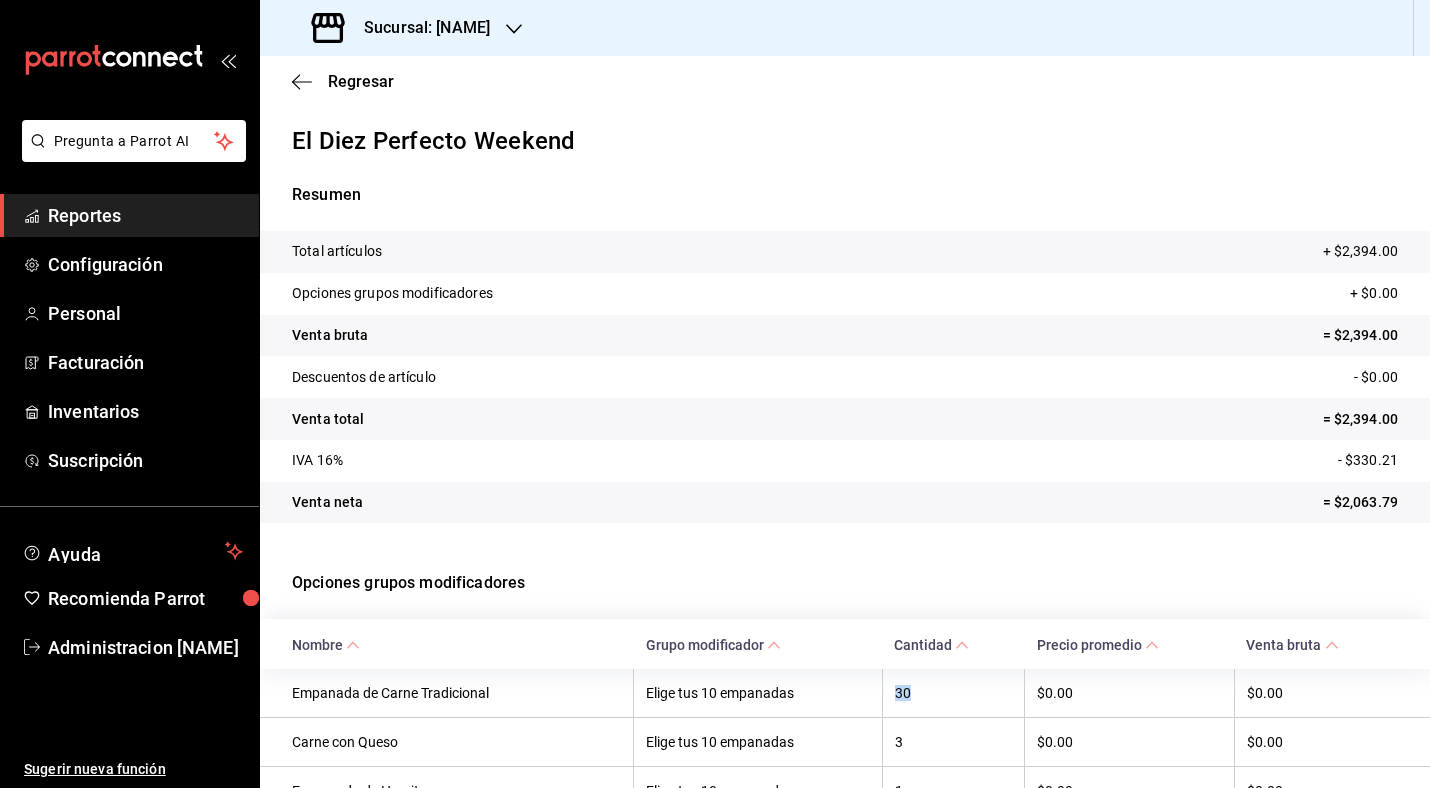 drag, startPoint x: 906, startPoint y: 689, endPoint x: 815, endPoint y: 695, distance: 91.197586 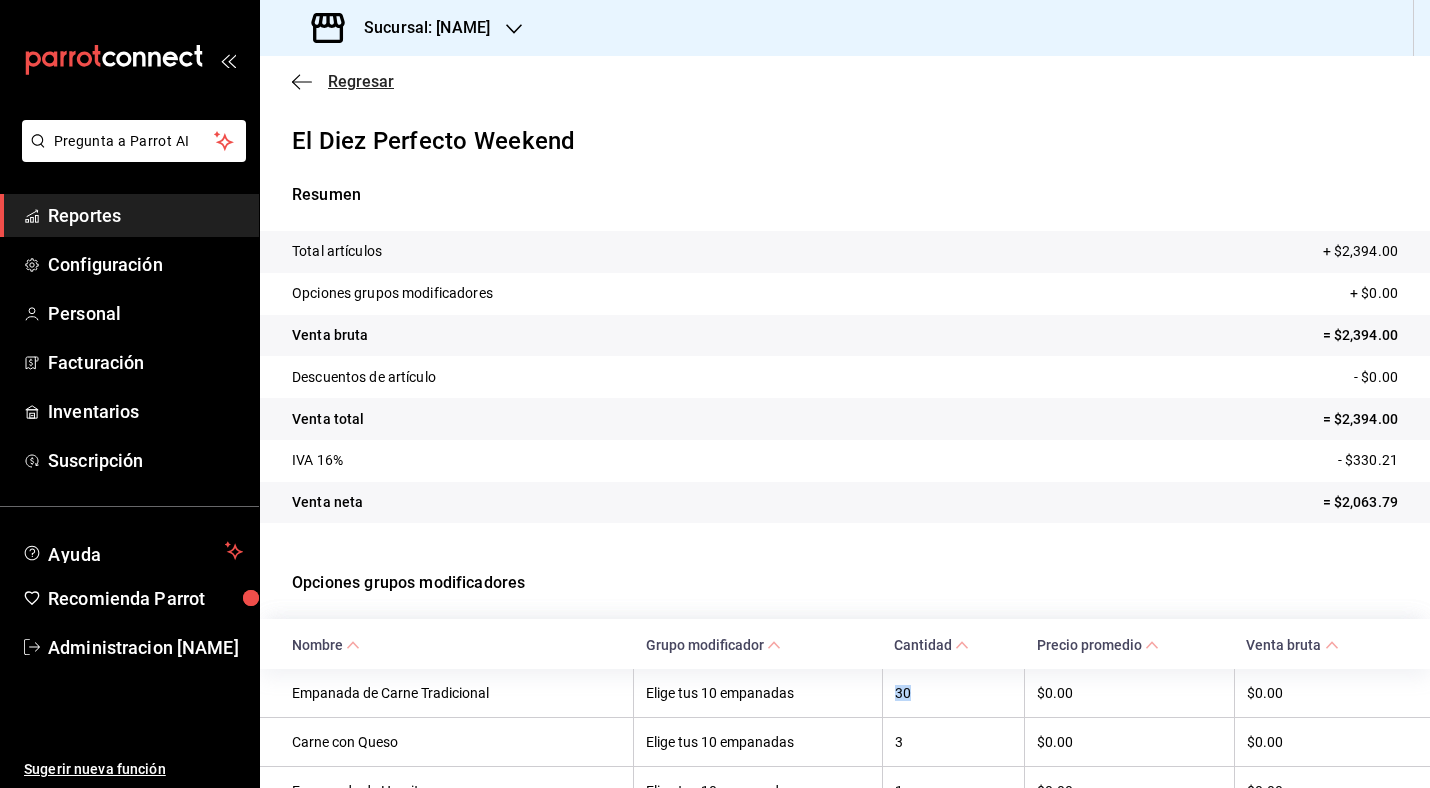 click 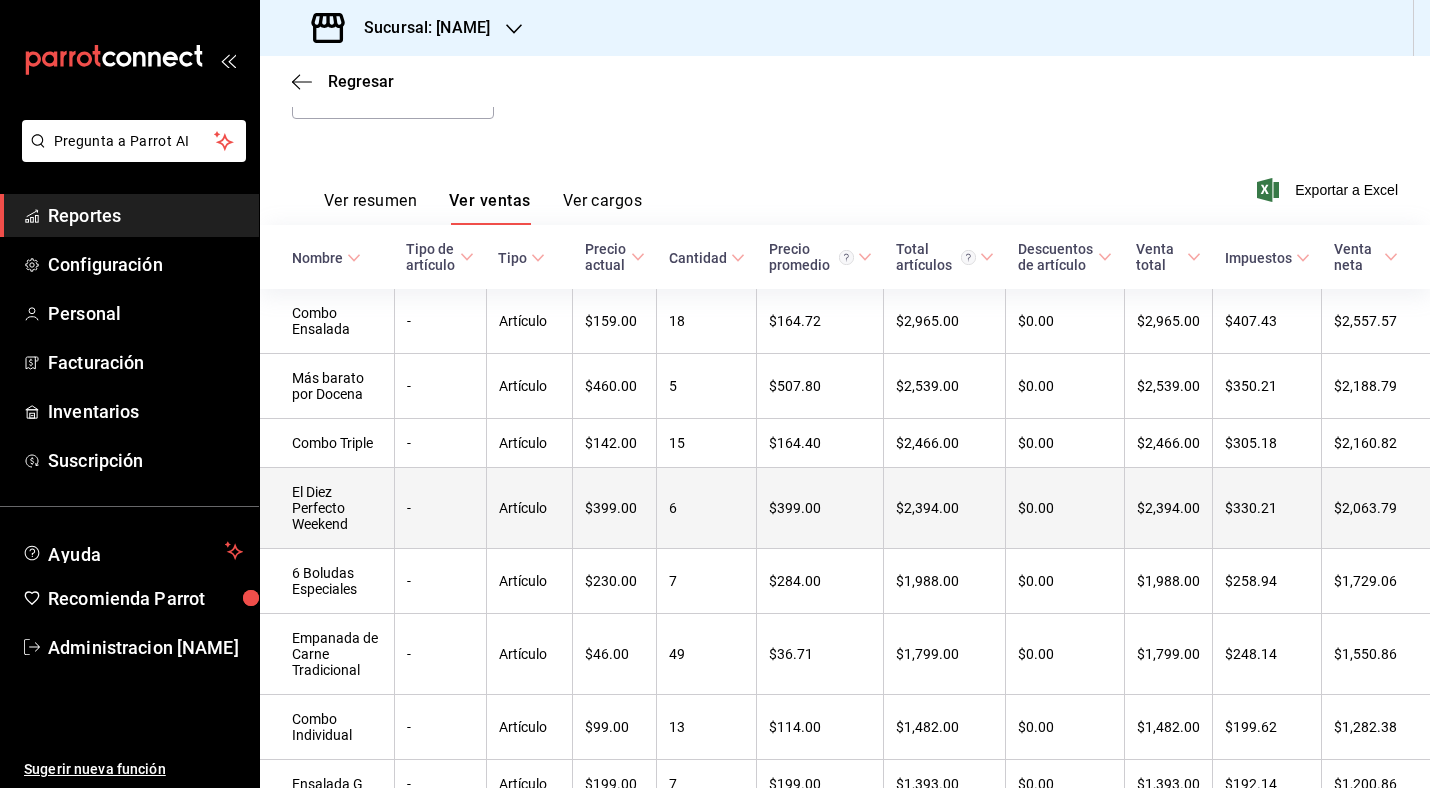 scroll, scrollTop: 383, scrollLeft: 0, axis: vertical 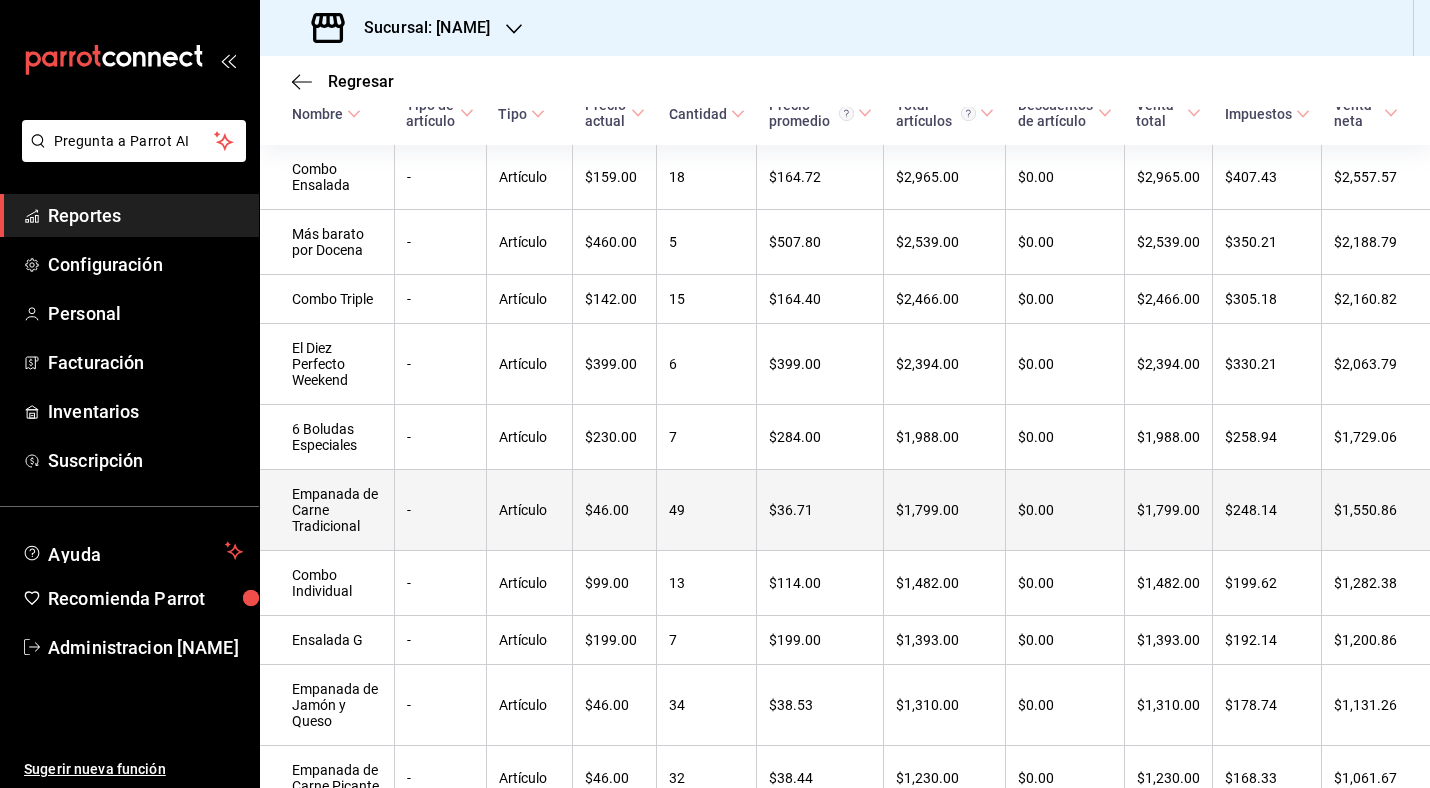 click on "49" at bounding box center (707, 510) 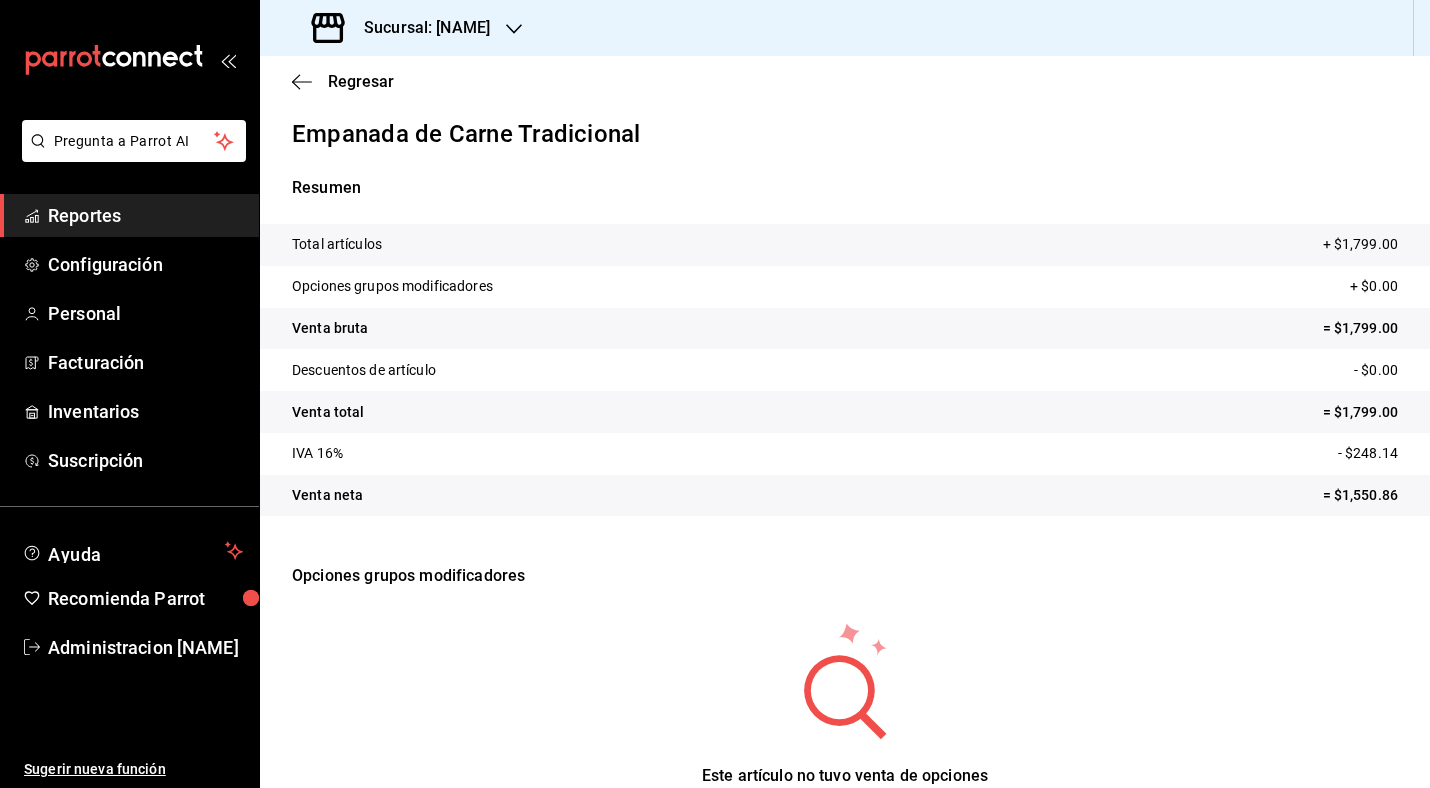 scroll, scrollTop: 8, scrollLeft: 0, axis: vertical 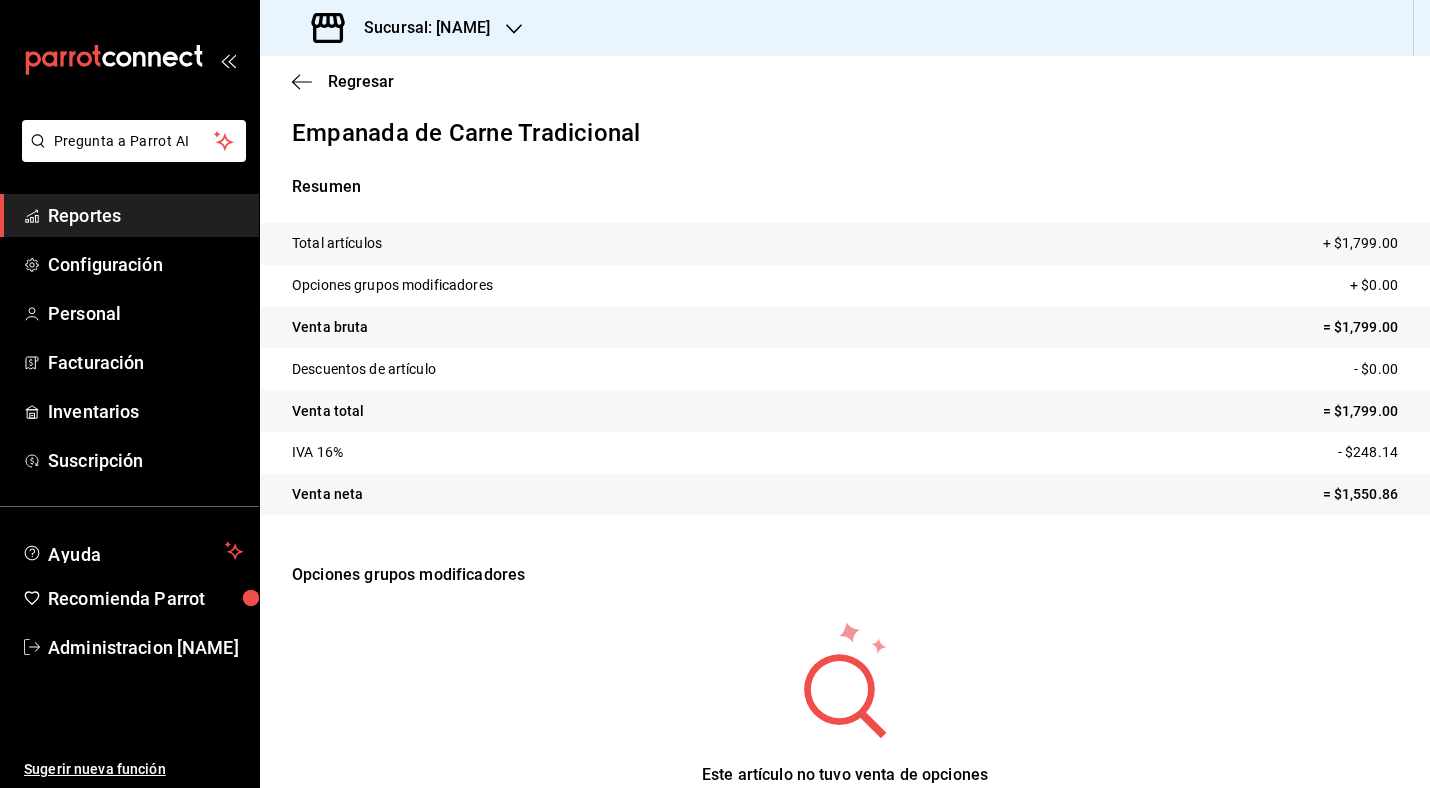 click on "Regresar" at bounding box center [845, 81] 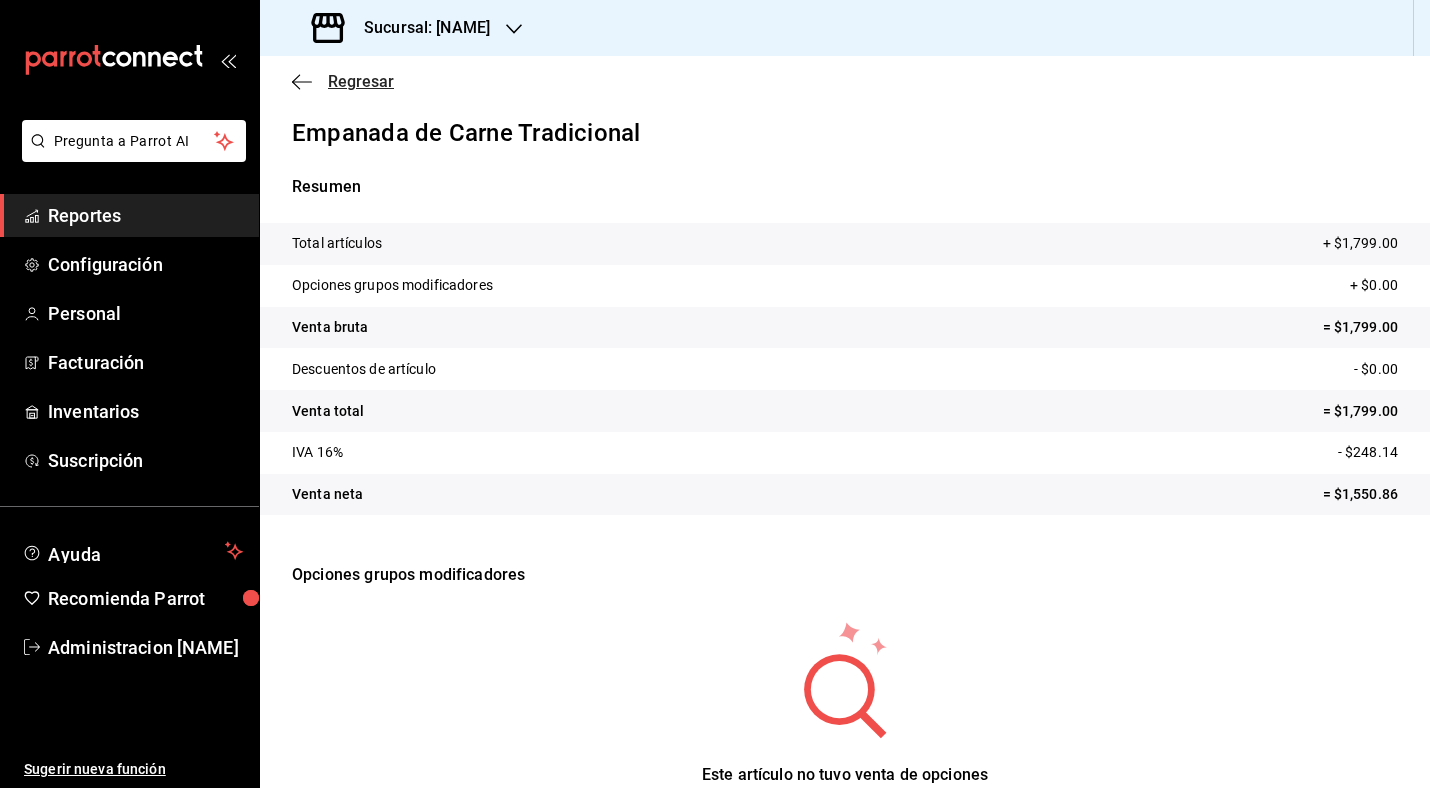 click 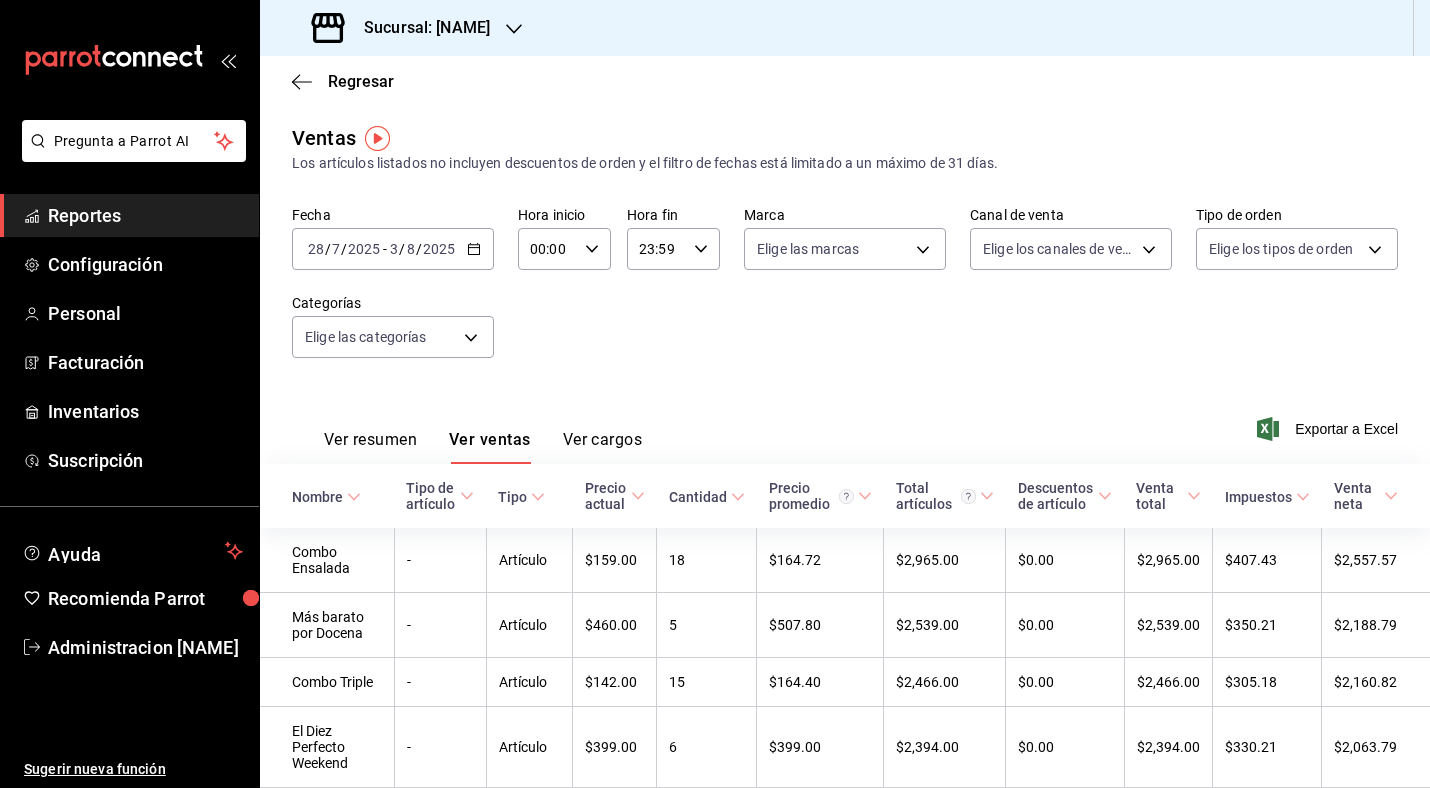 click on "Ver resumen" at bounding box center [370, 447] 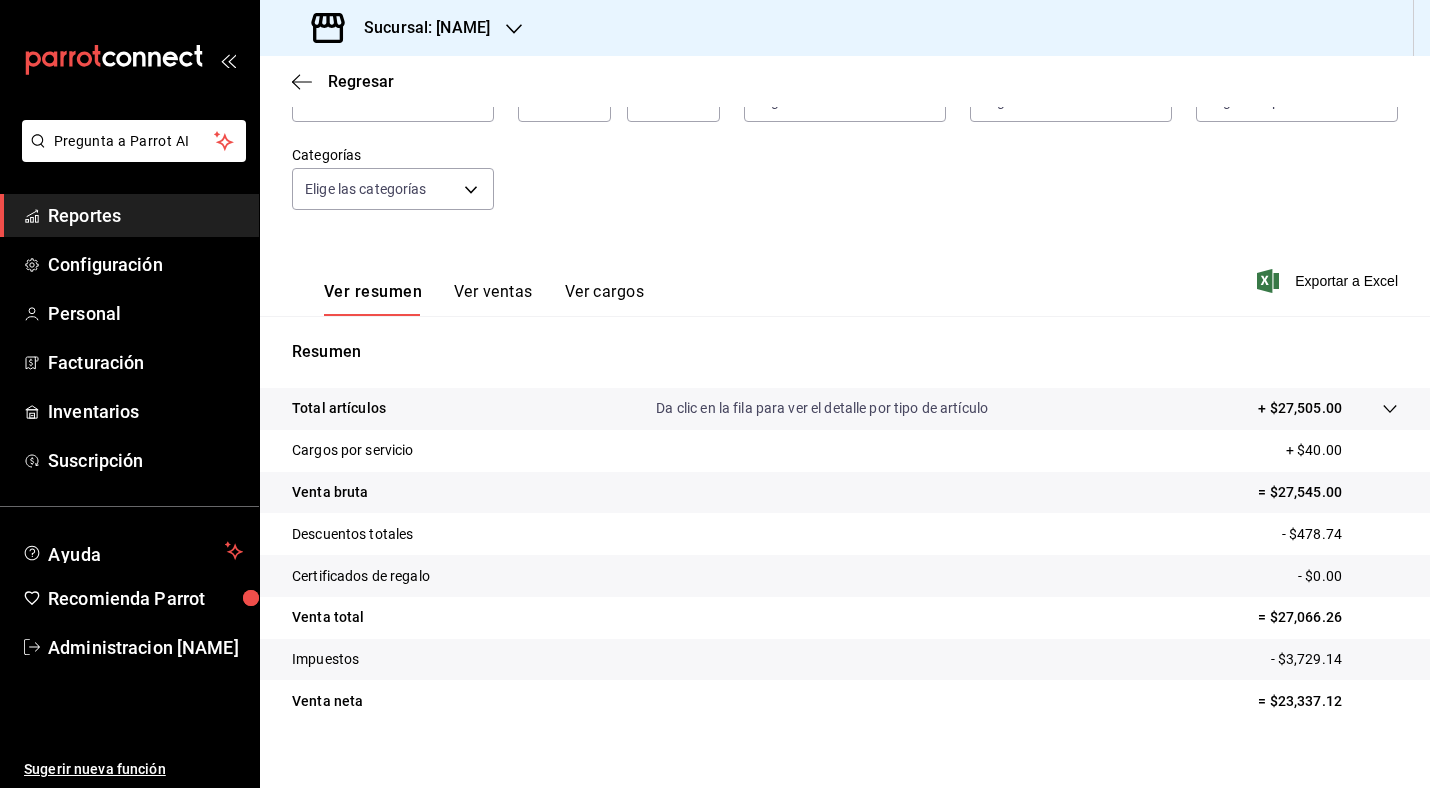 scroll, scrollTop: 170, scrollLeft: 0, axis: vertical 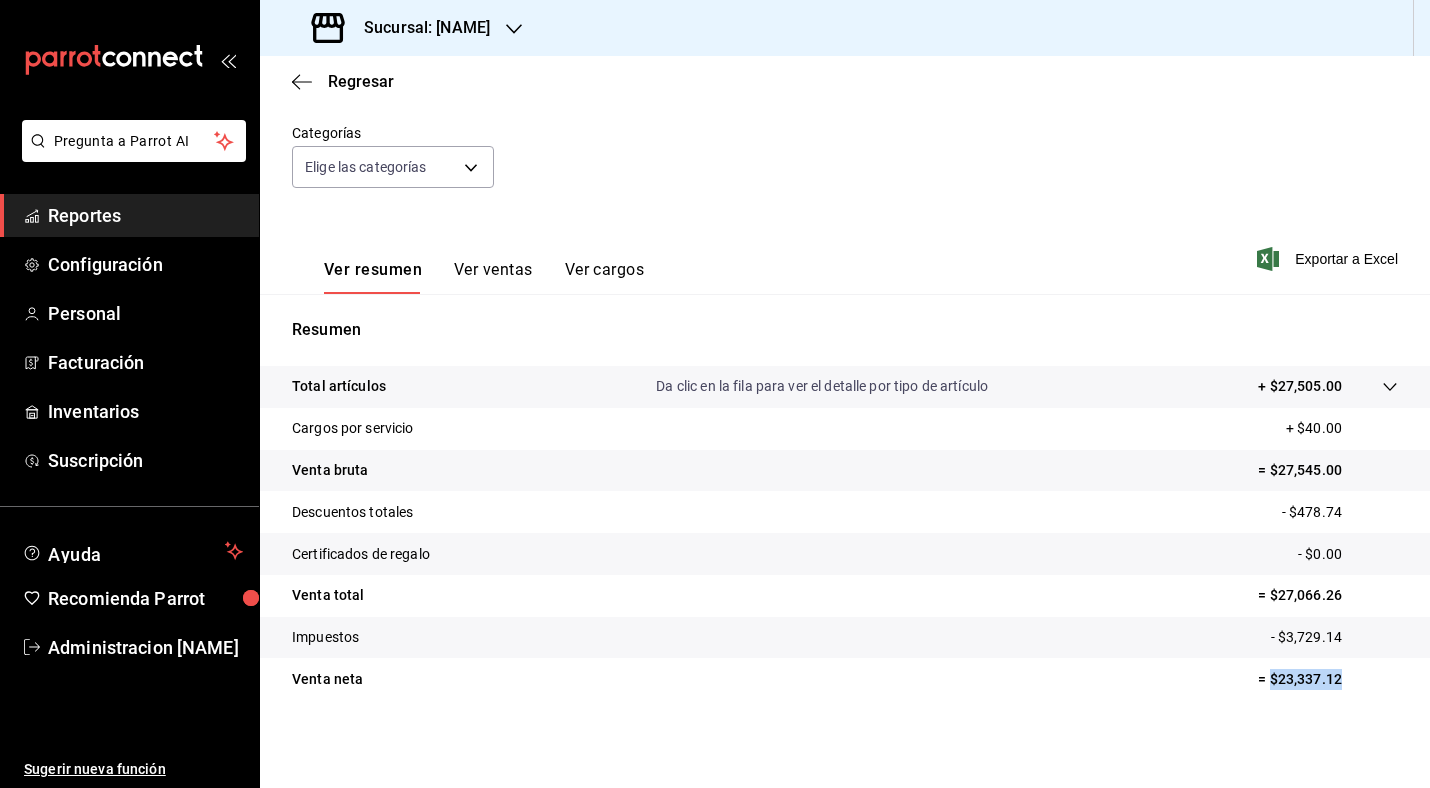 drag, startPoint x: 1258, startPoint y: 675, endPoint x: 1380, endPoint y: 683, distance: 122.26202 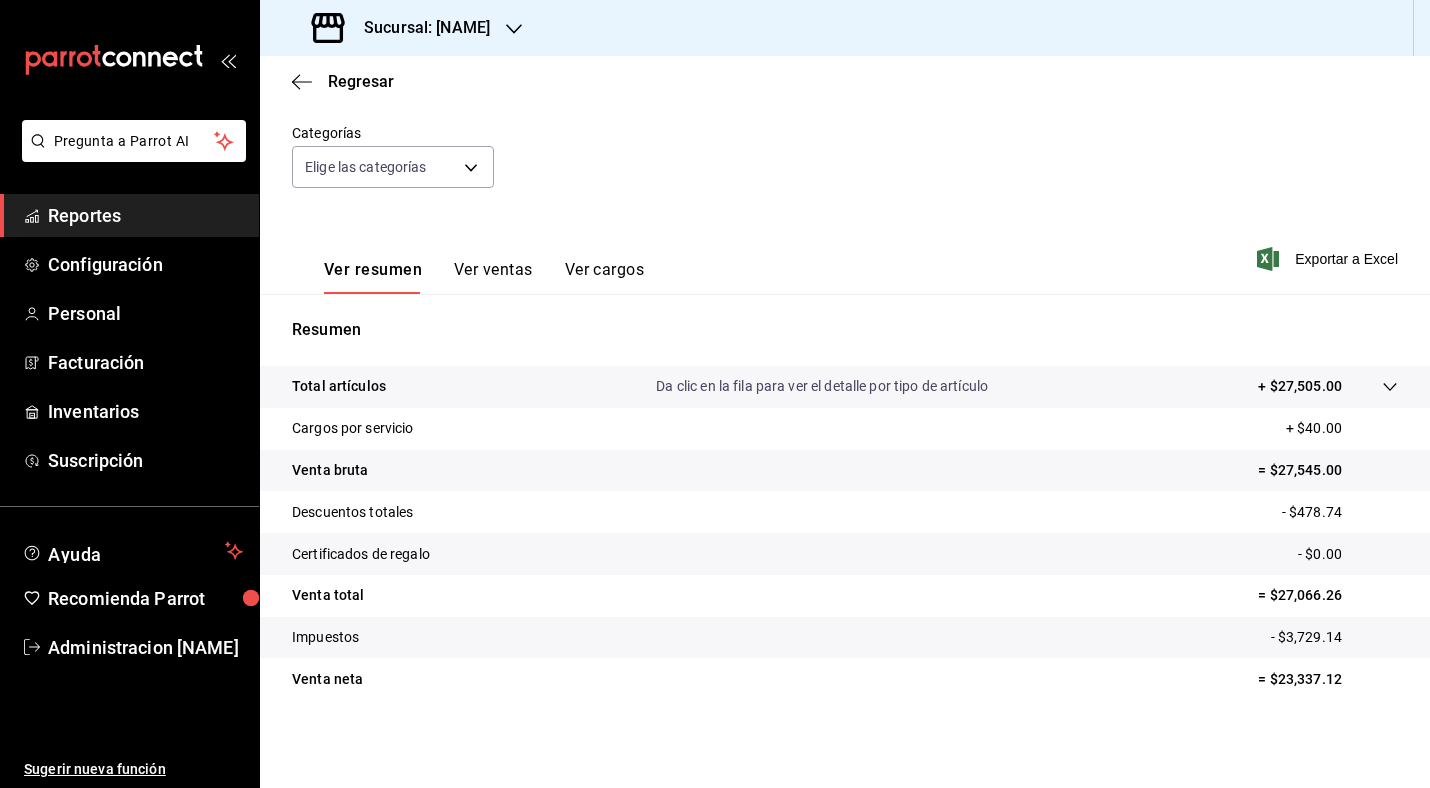 click on "Venta neta = $23,337.12" at bounding box center [845, 679] 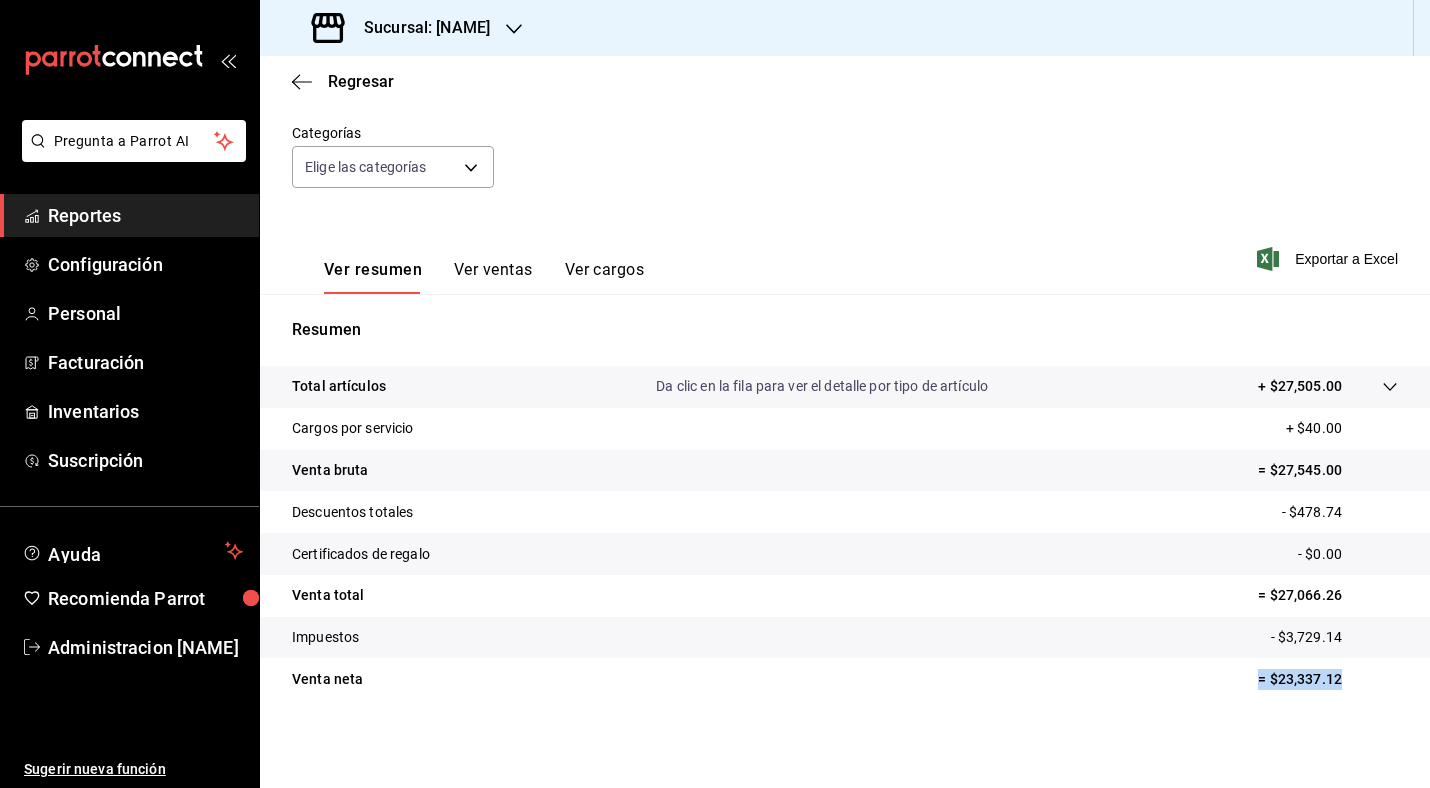 drag, startPoint x: 1258, startPoint y: 684, endPoint x: 1375, endPoint y: 693, distance: 117.34564 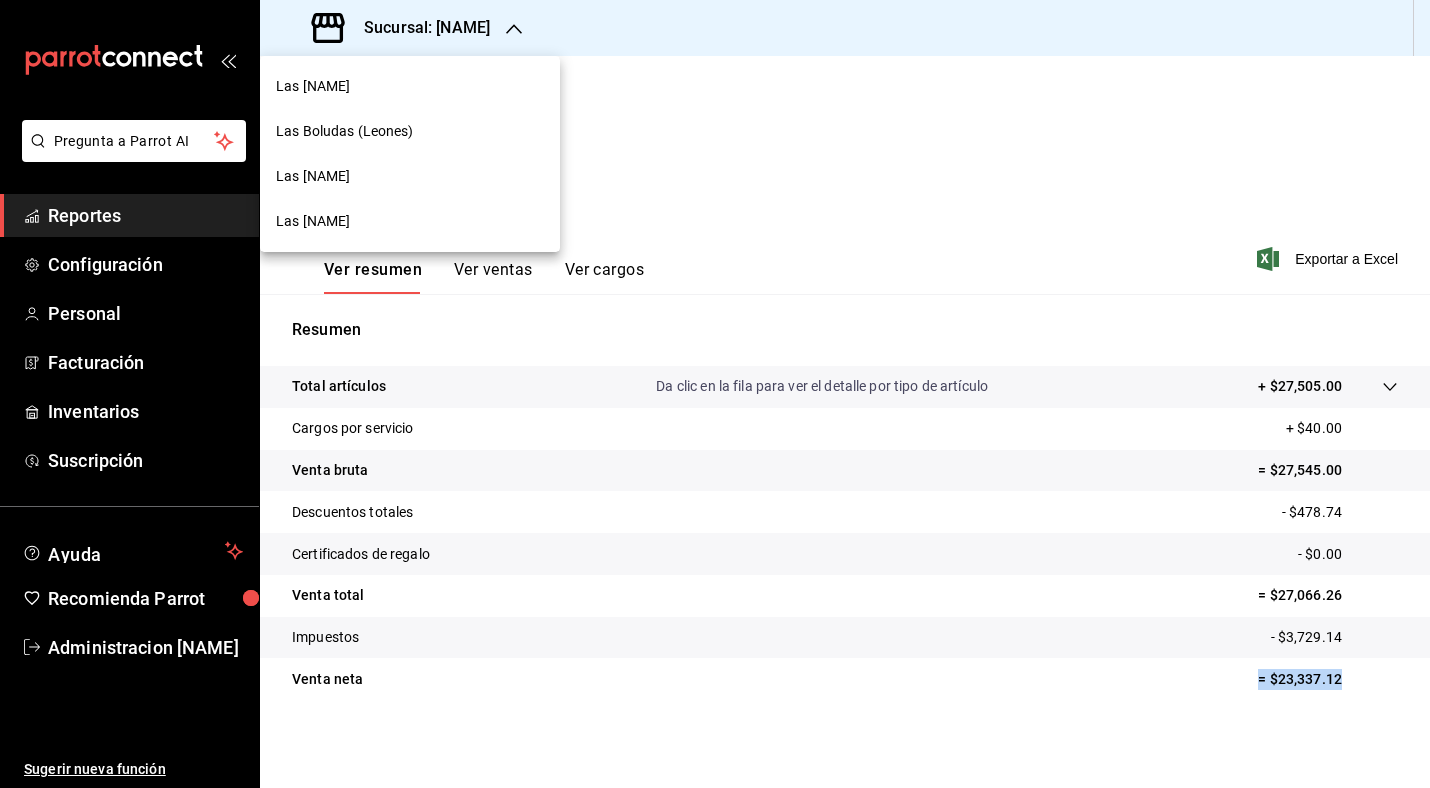 click on "Las Boludas (Villas)" at bounding box center (410, 86) 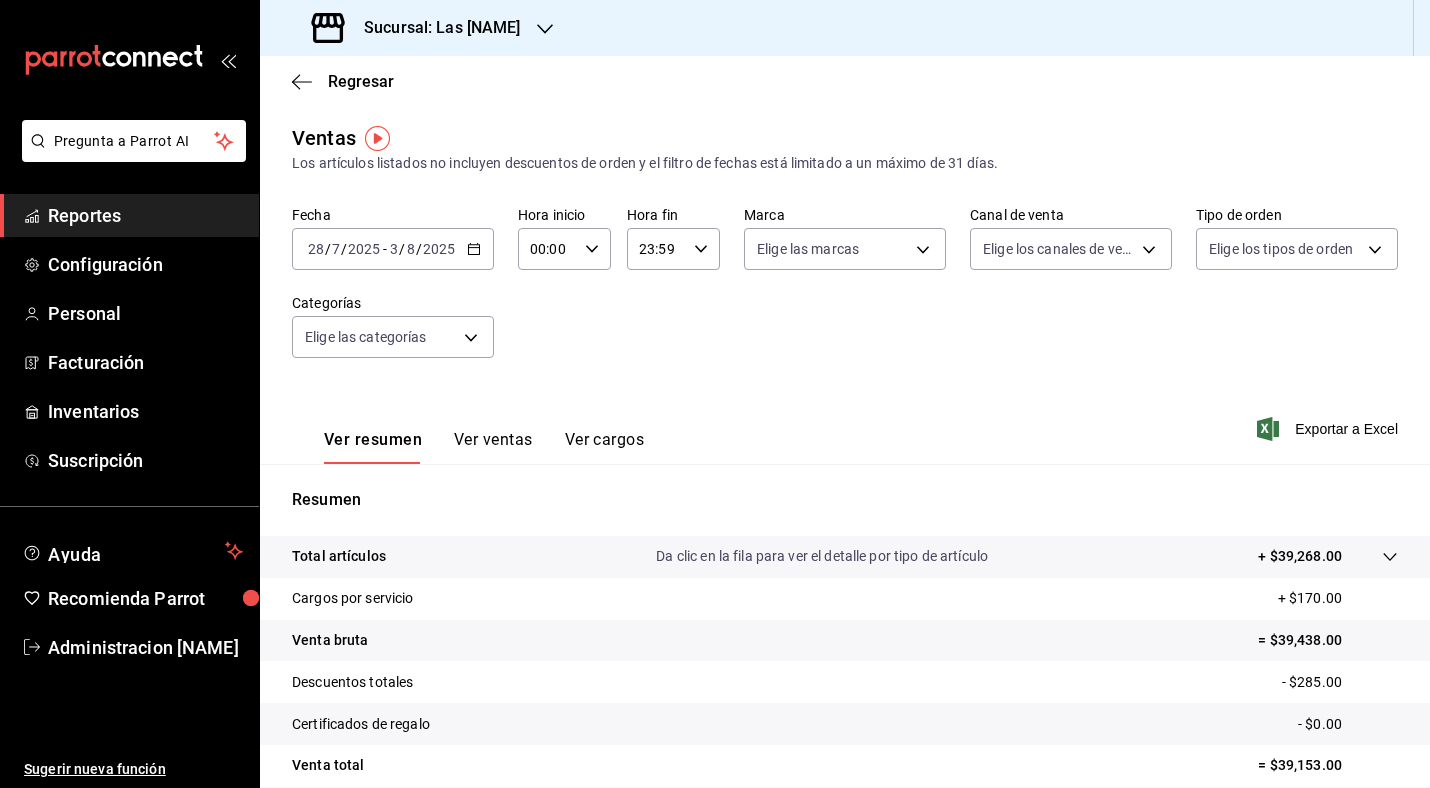 click 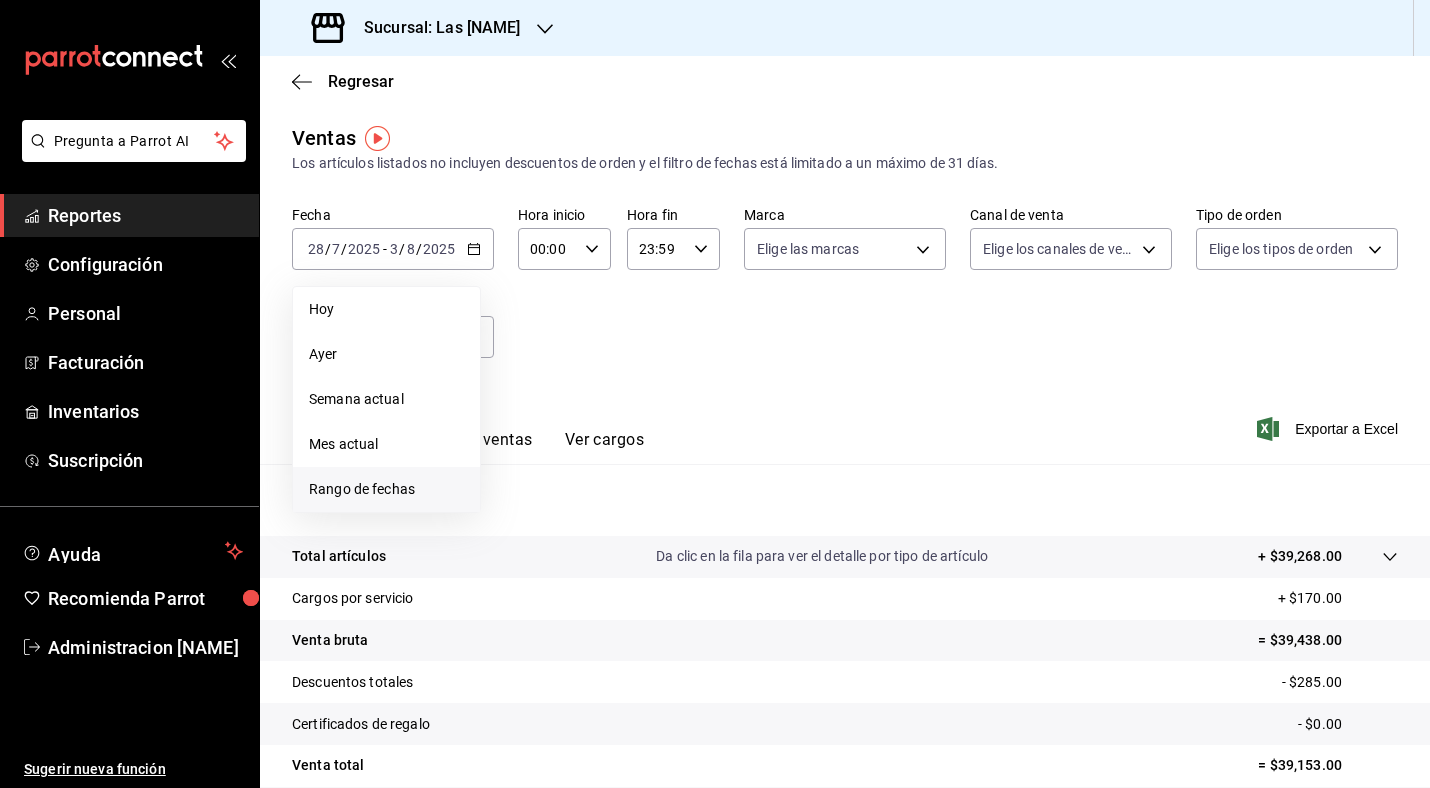 click on "Rango de fechas" at bounding box center [386, 489] 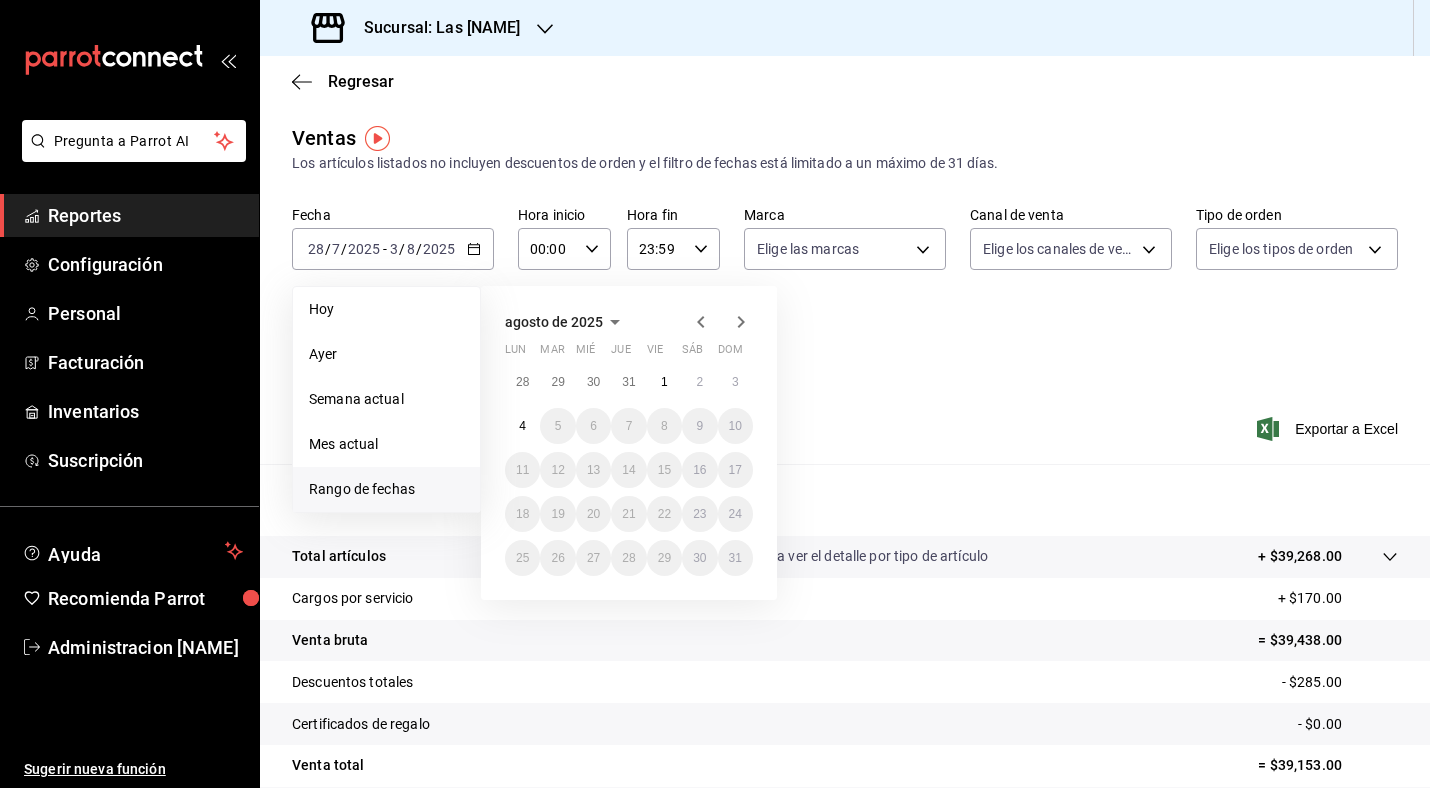 click 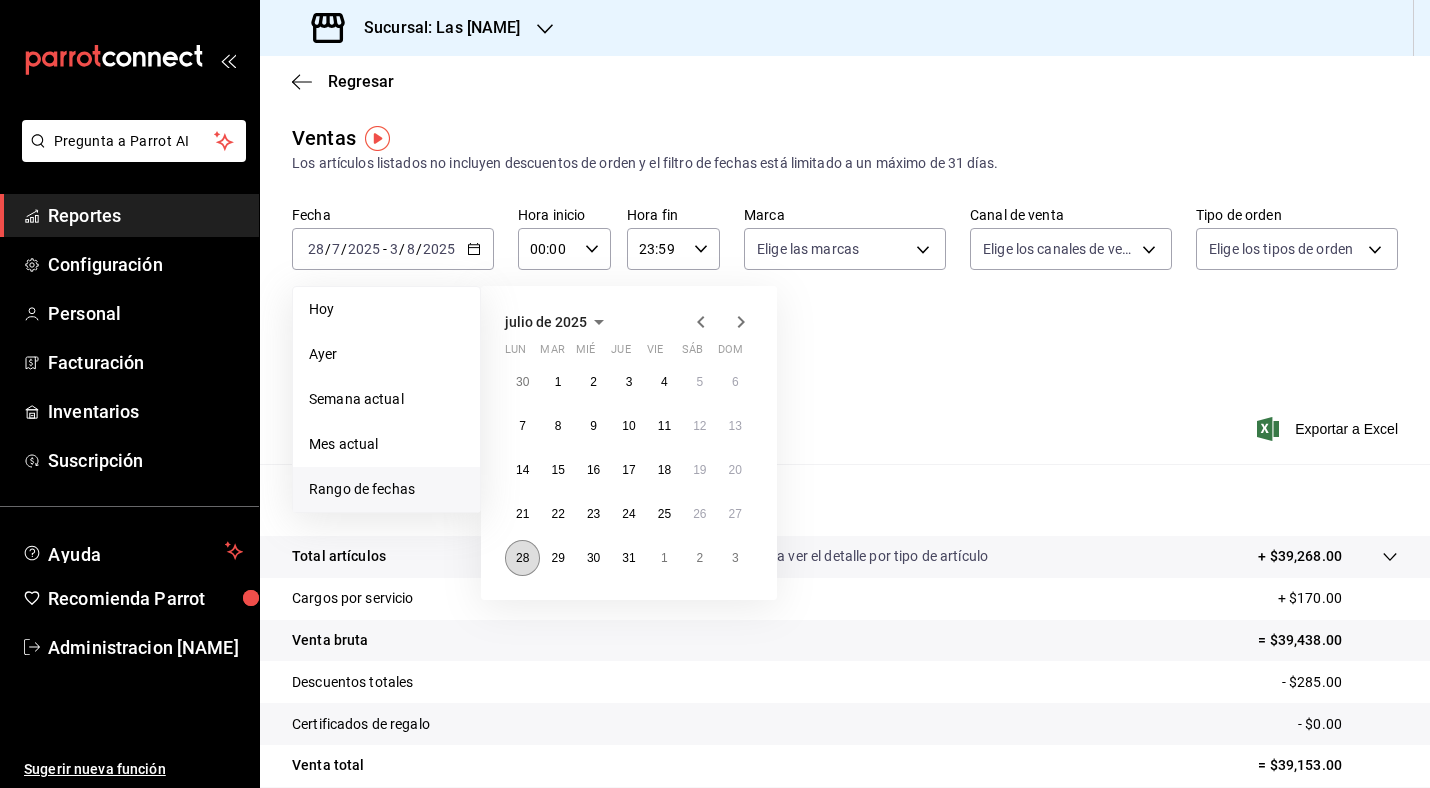 click on "28" at bounding box center (522, 558) 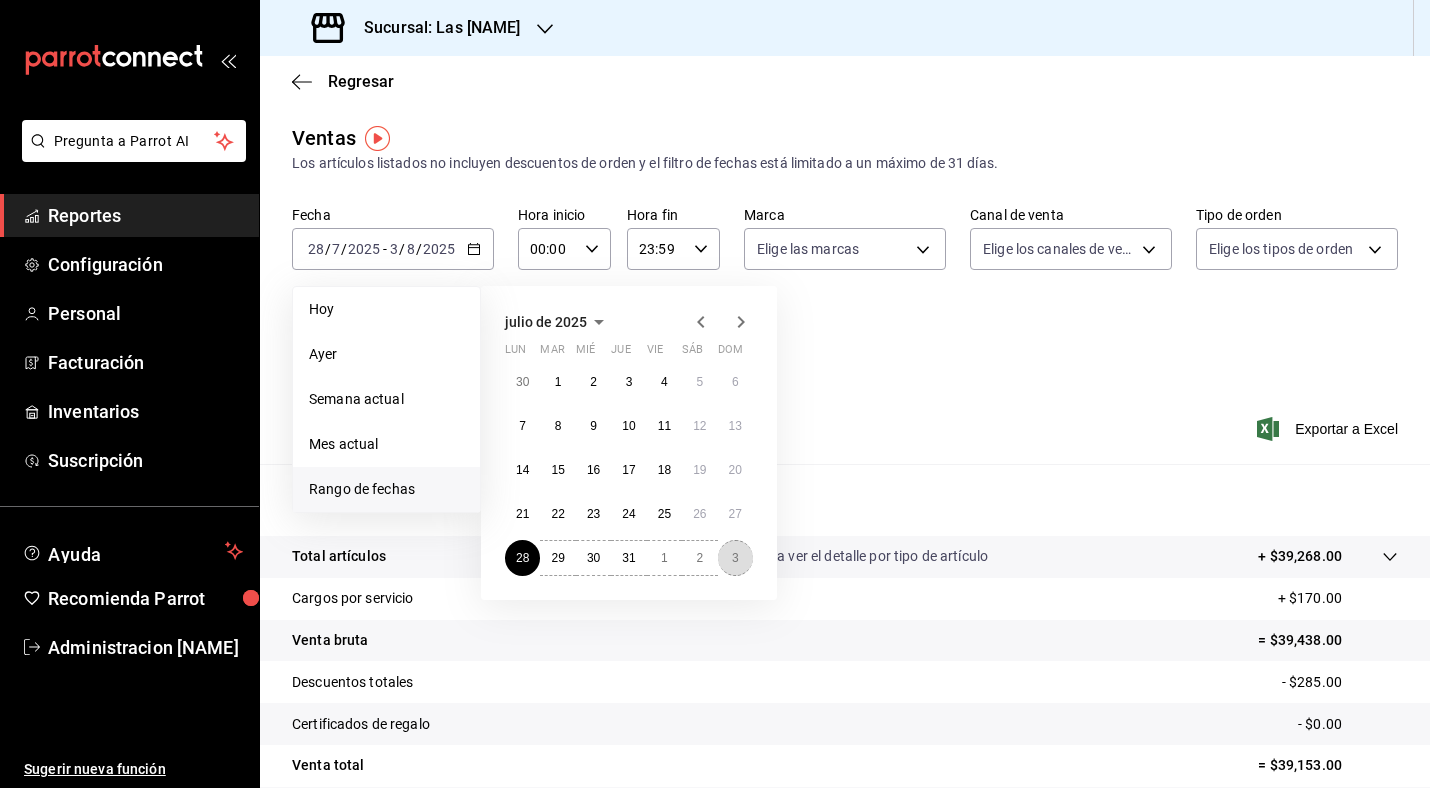 click on "3" at bounding box center [735, 558] 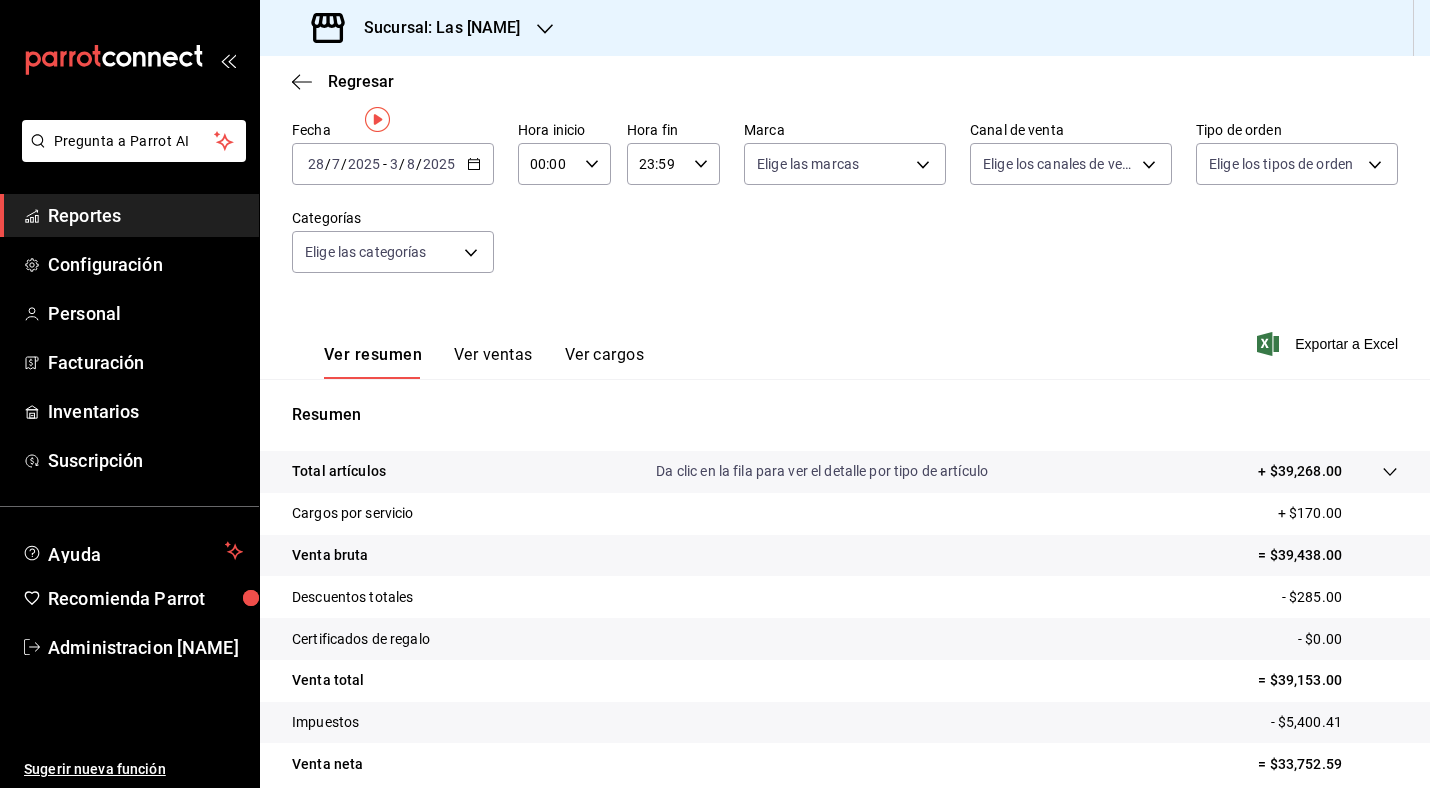 scroll, scrollTop: 170, scrollLeft: 0, axis: vertical 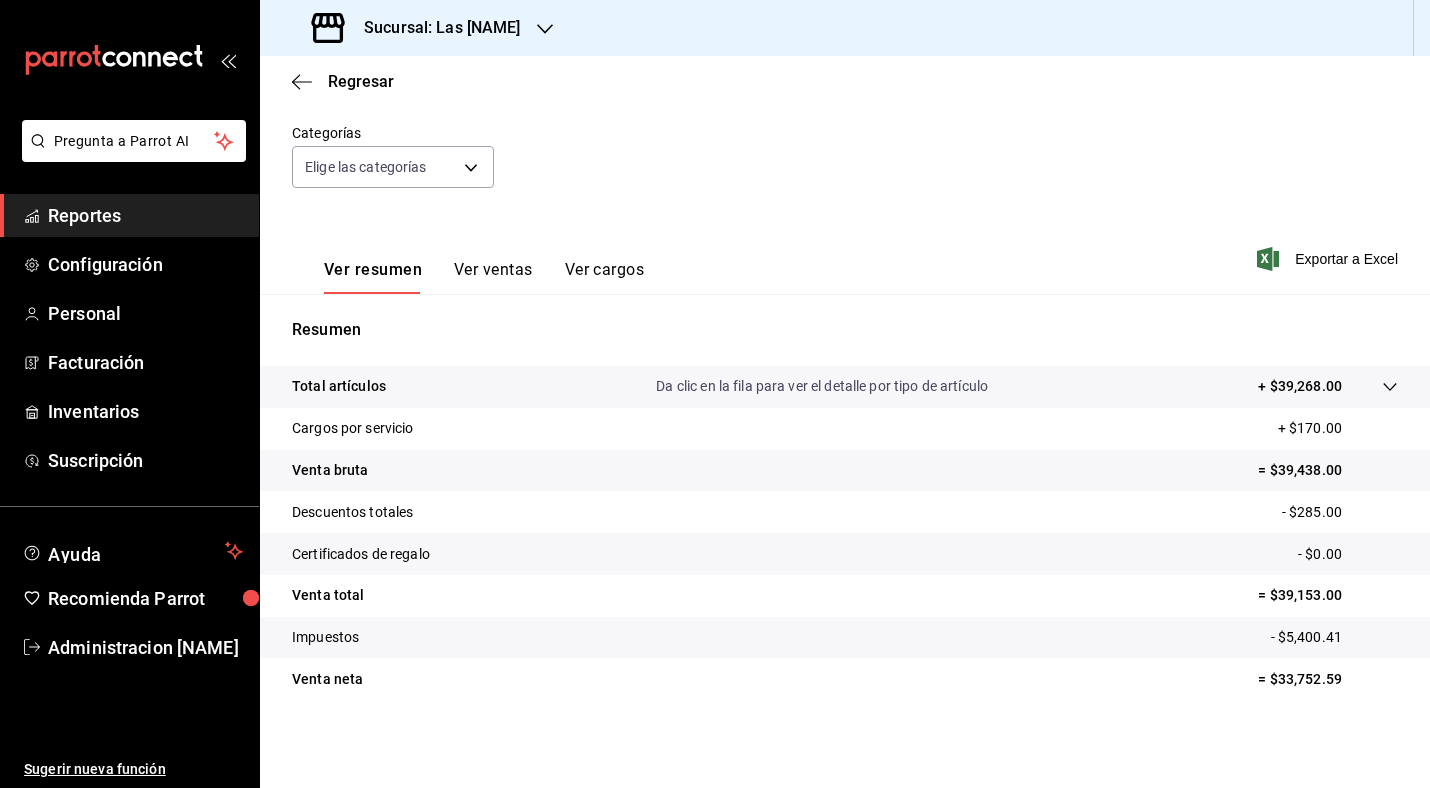 click on "Ver ventas" at bounding box center (493, 277) 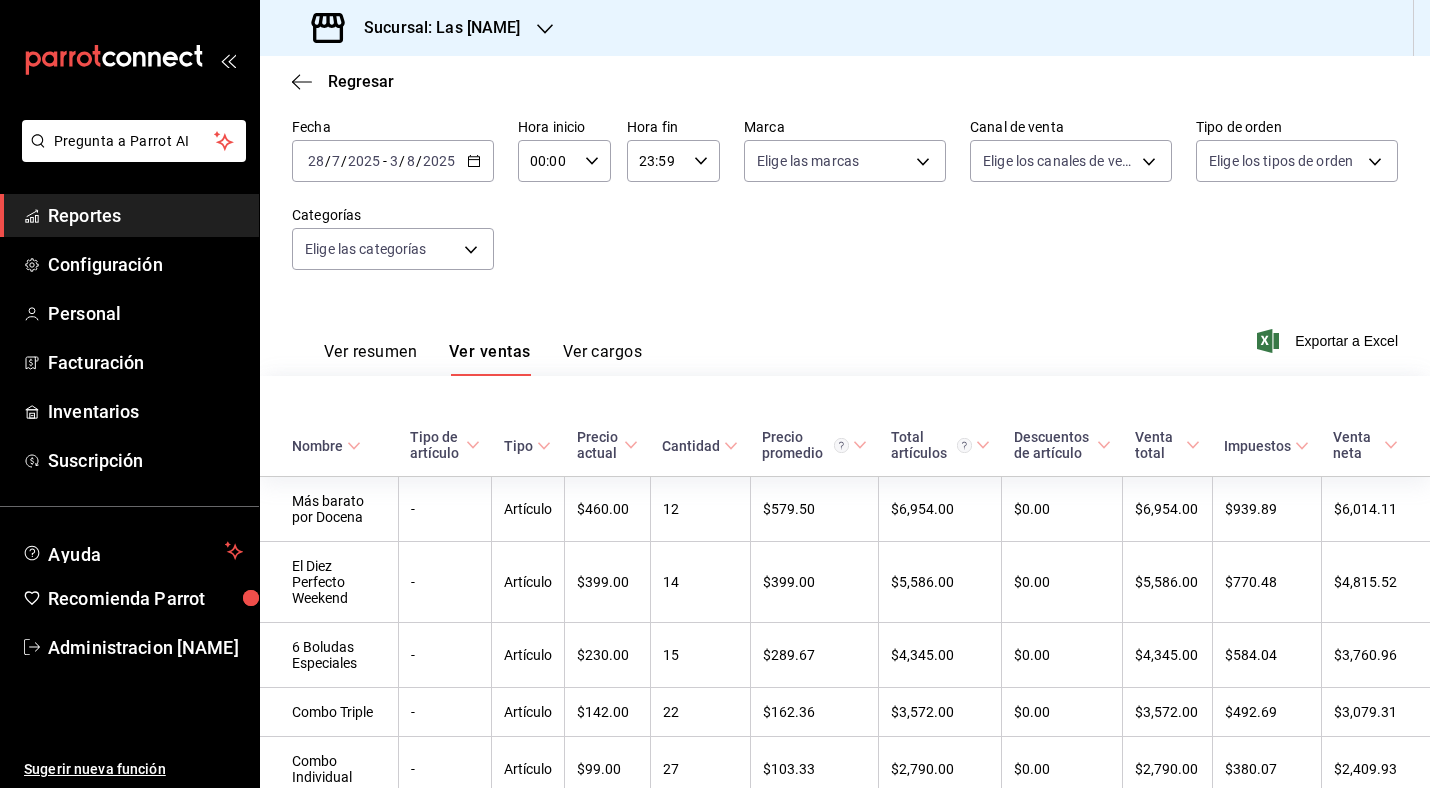 scroll, scrollTop: 0, scrollLeft: 0, axis: both 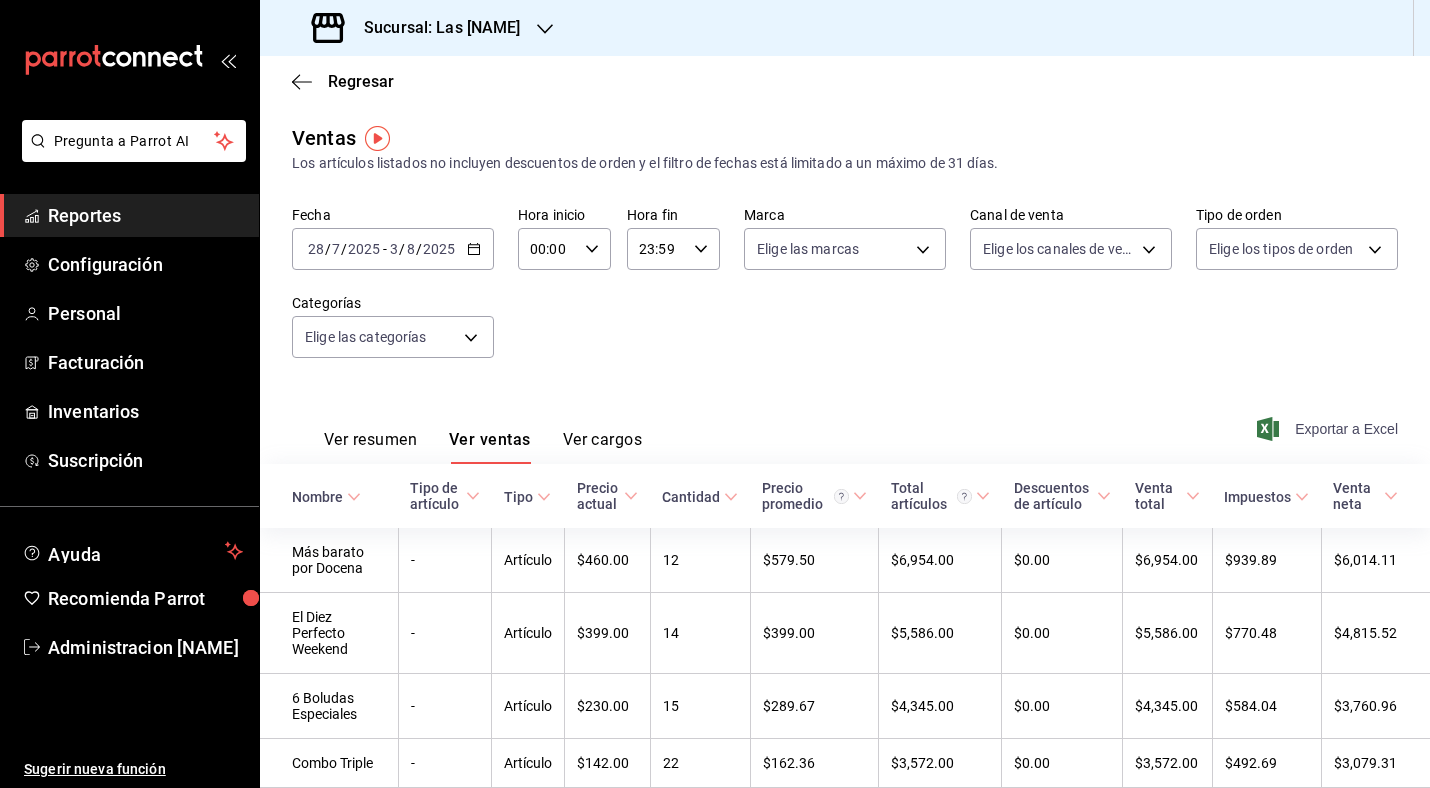click on "Exportar a Excel" at bounding box center (1329, 429) 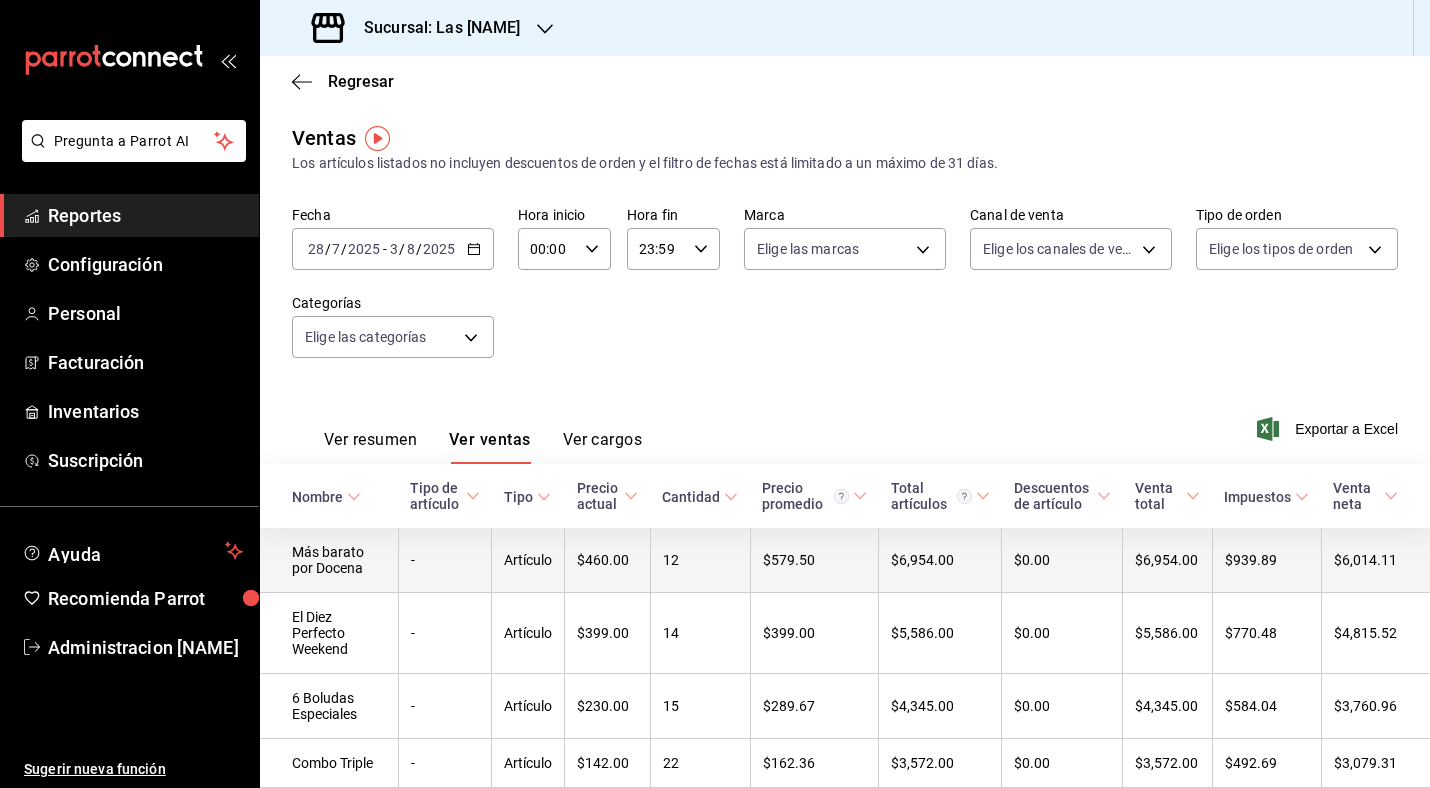 click on "12" at bounding box center (700, 560) 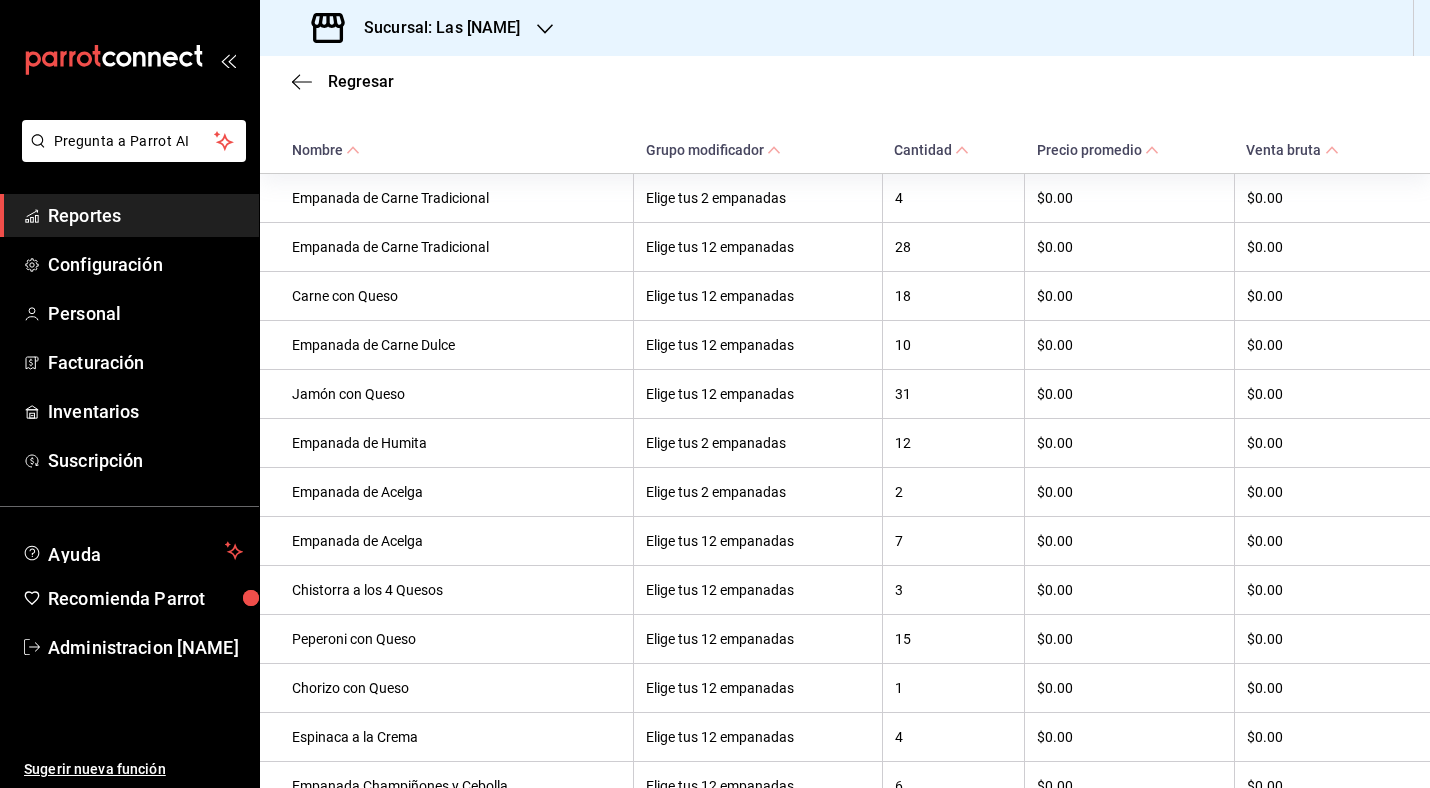 scroll, scrollTop: 531, scrollLeft: 0, axis: vertical 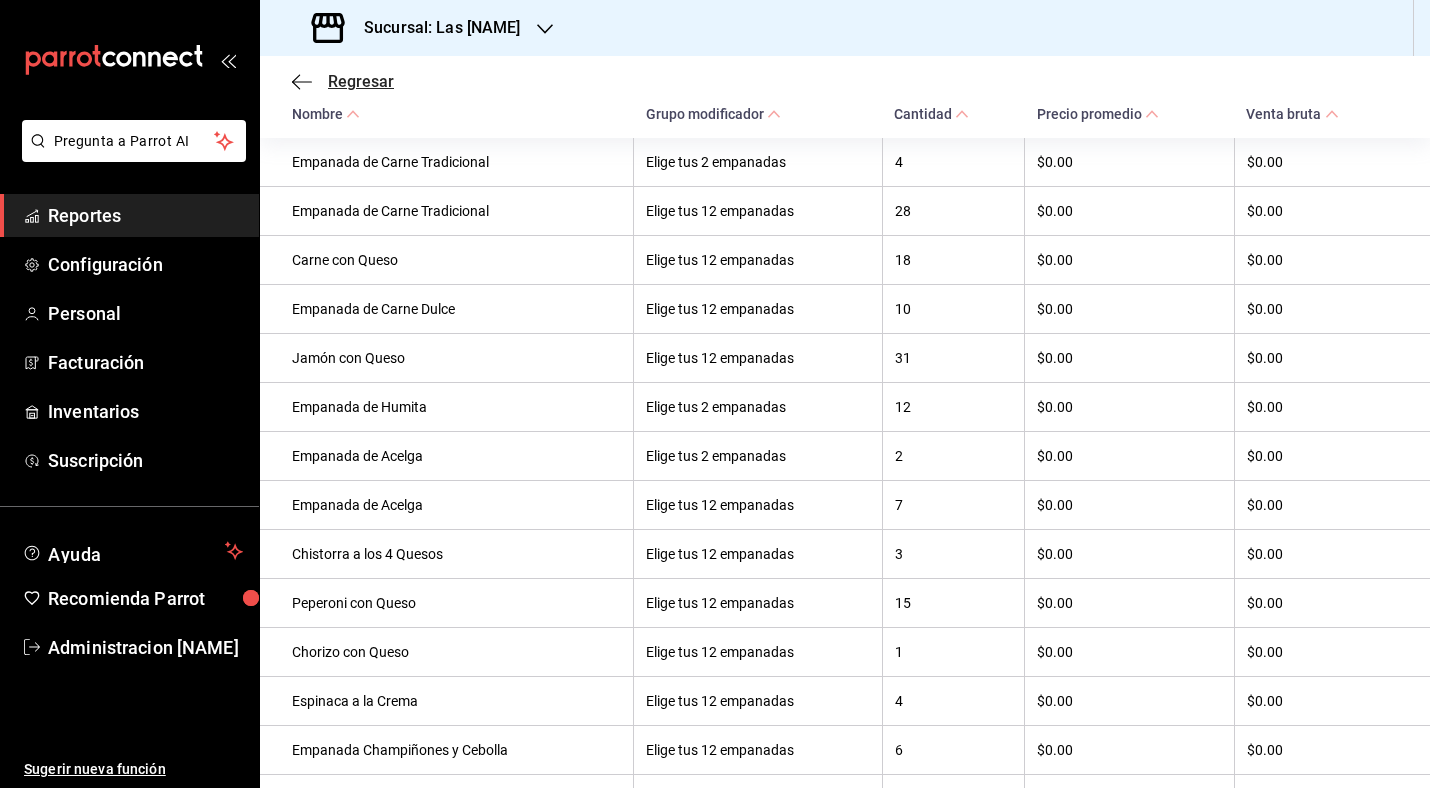 click 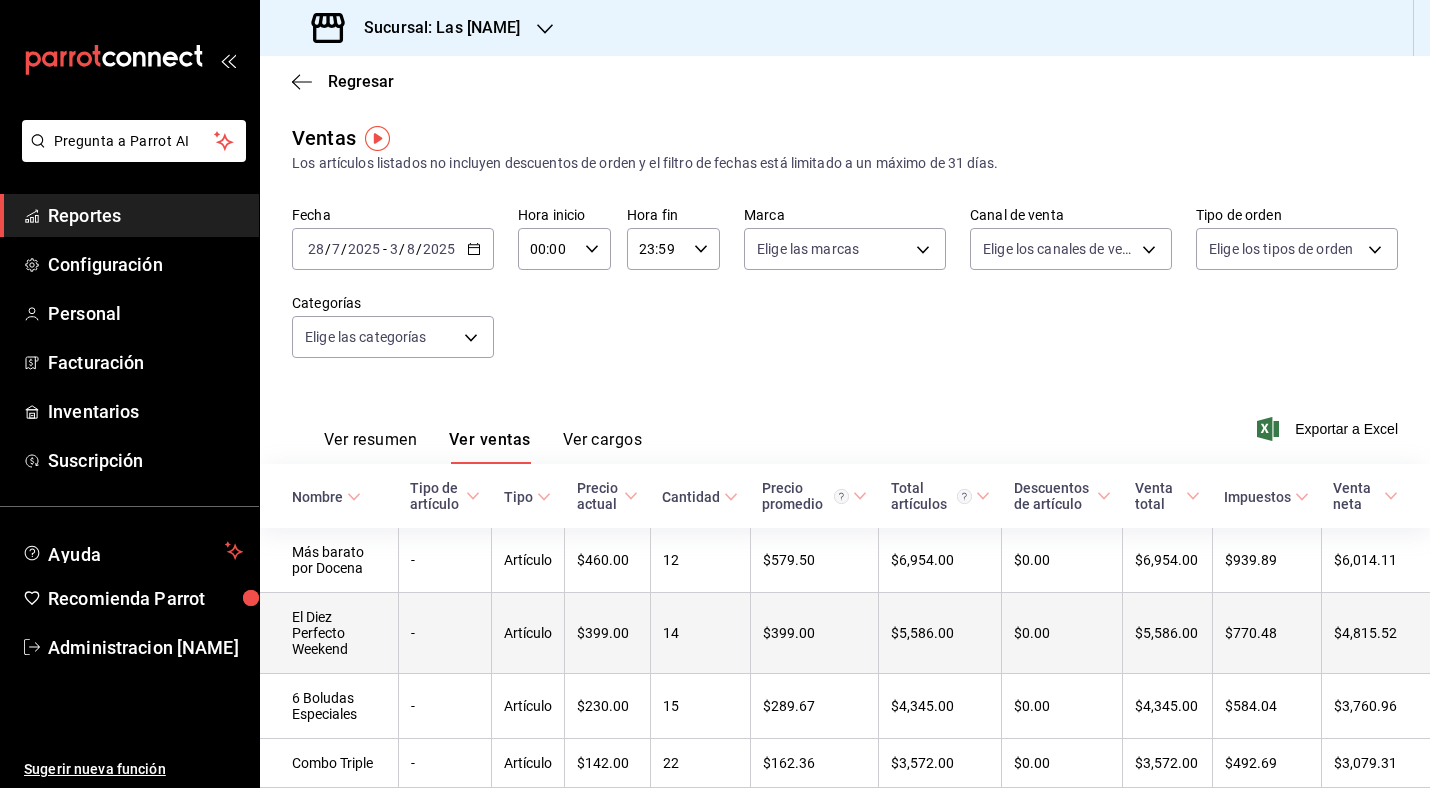 click on "Artículo" at bounding box center (528, 633) 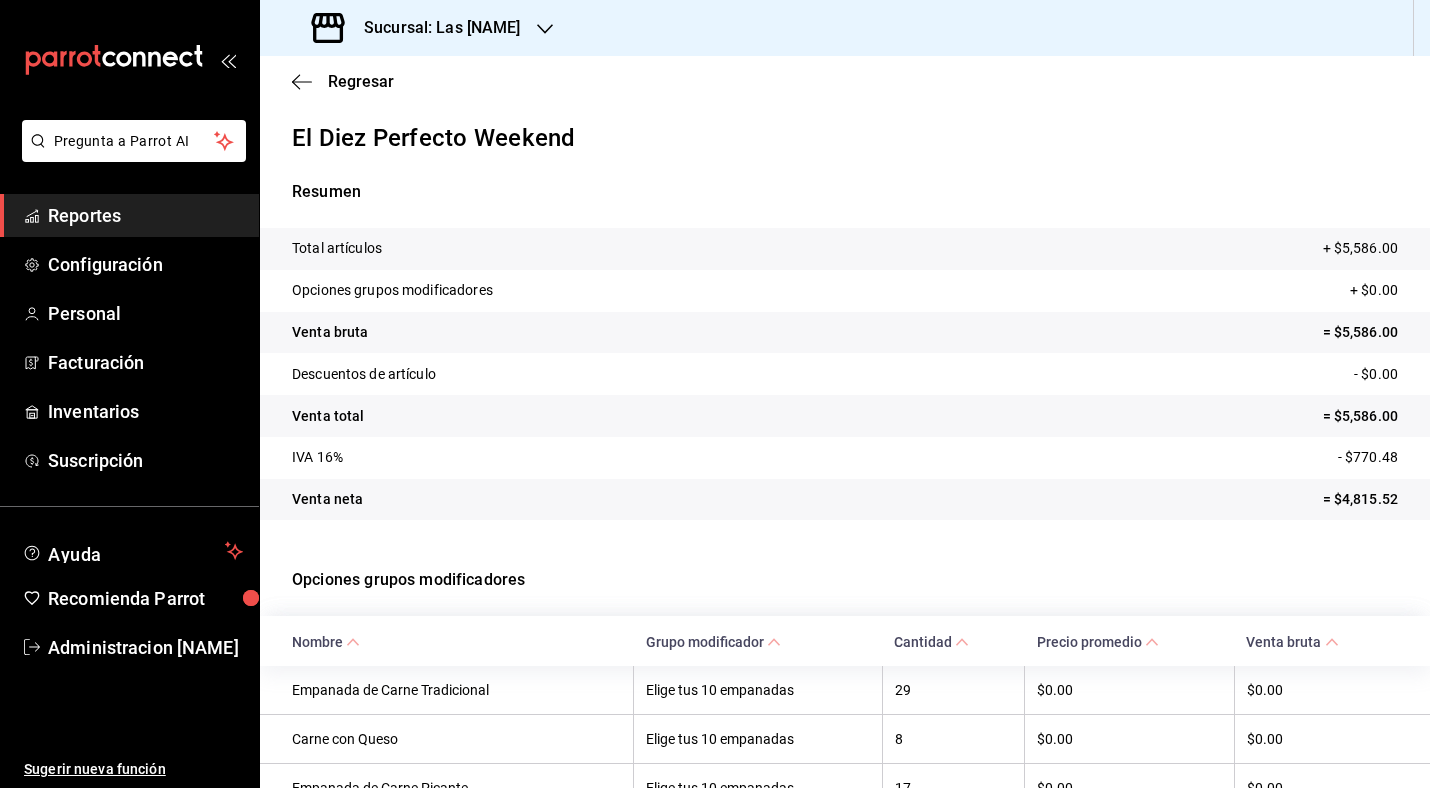 scroll, scrollTop: 4, scrollLeft: 0, axis: vertical 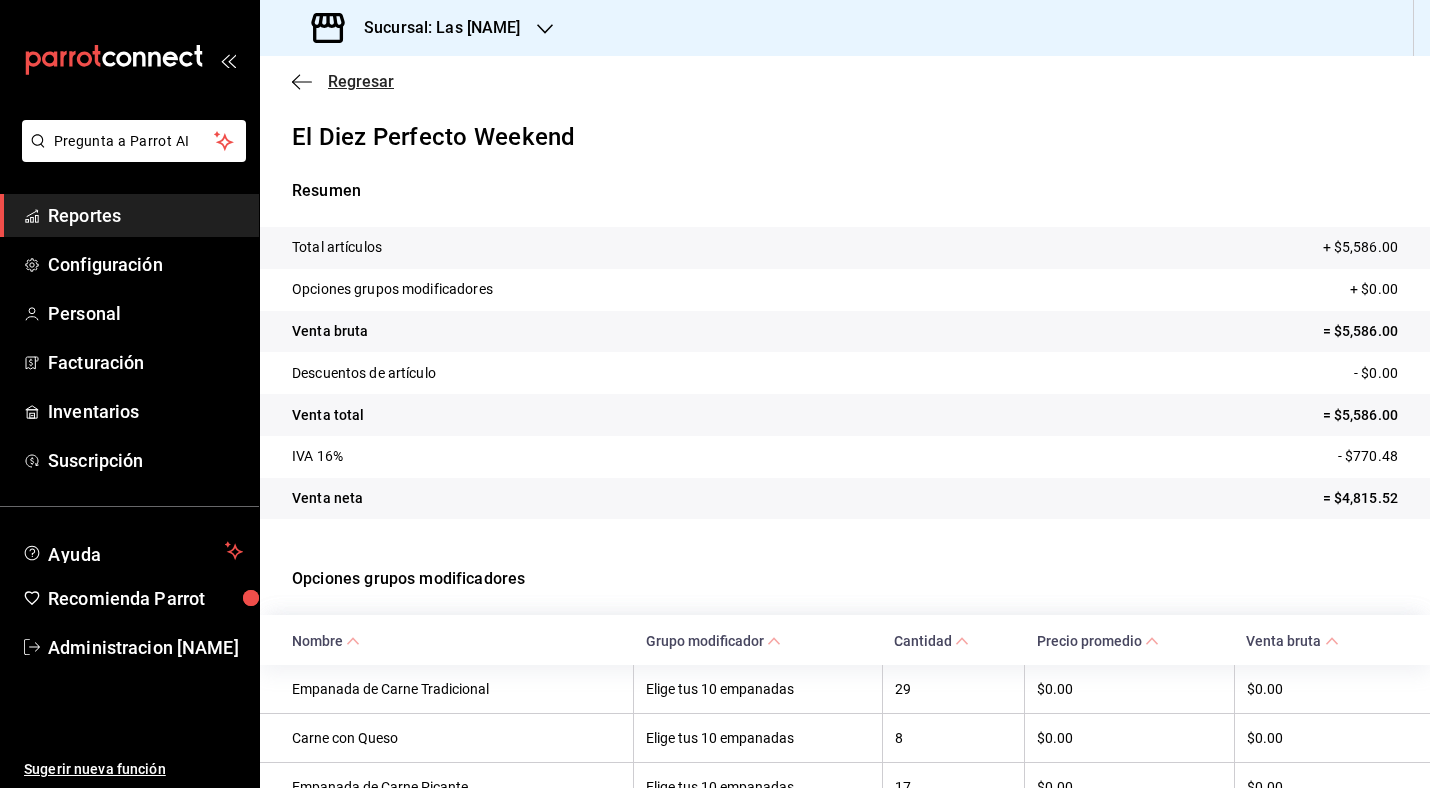 click 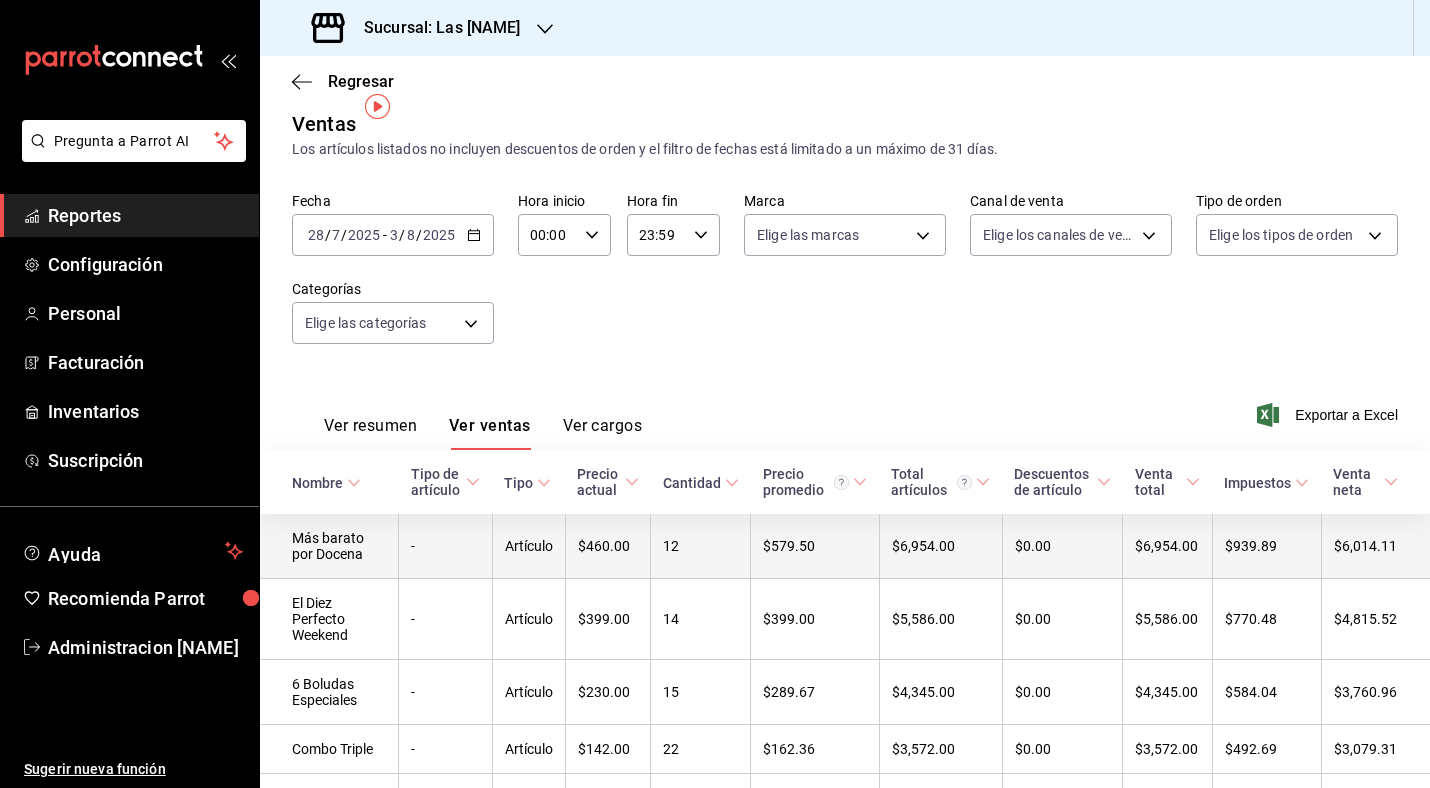 scroll, scrollTop: 31, scrollLeft: 0, axis: vertical 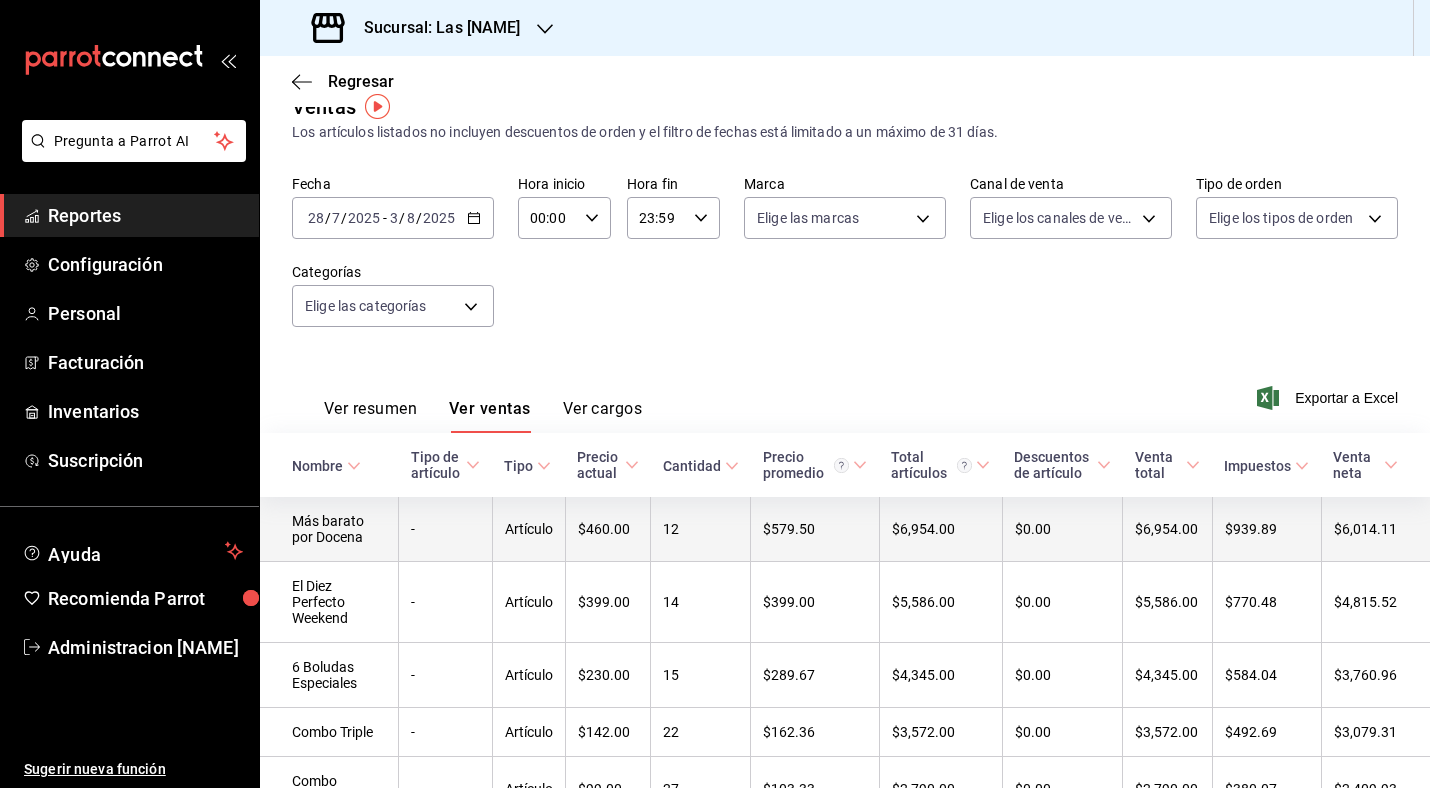 click on "Más barato por Docena" at bounding box center (329, 529) 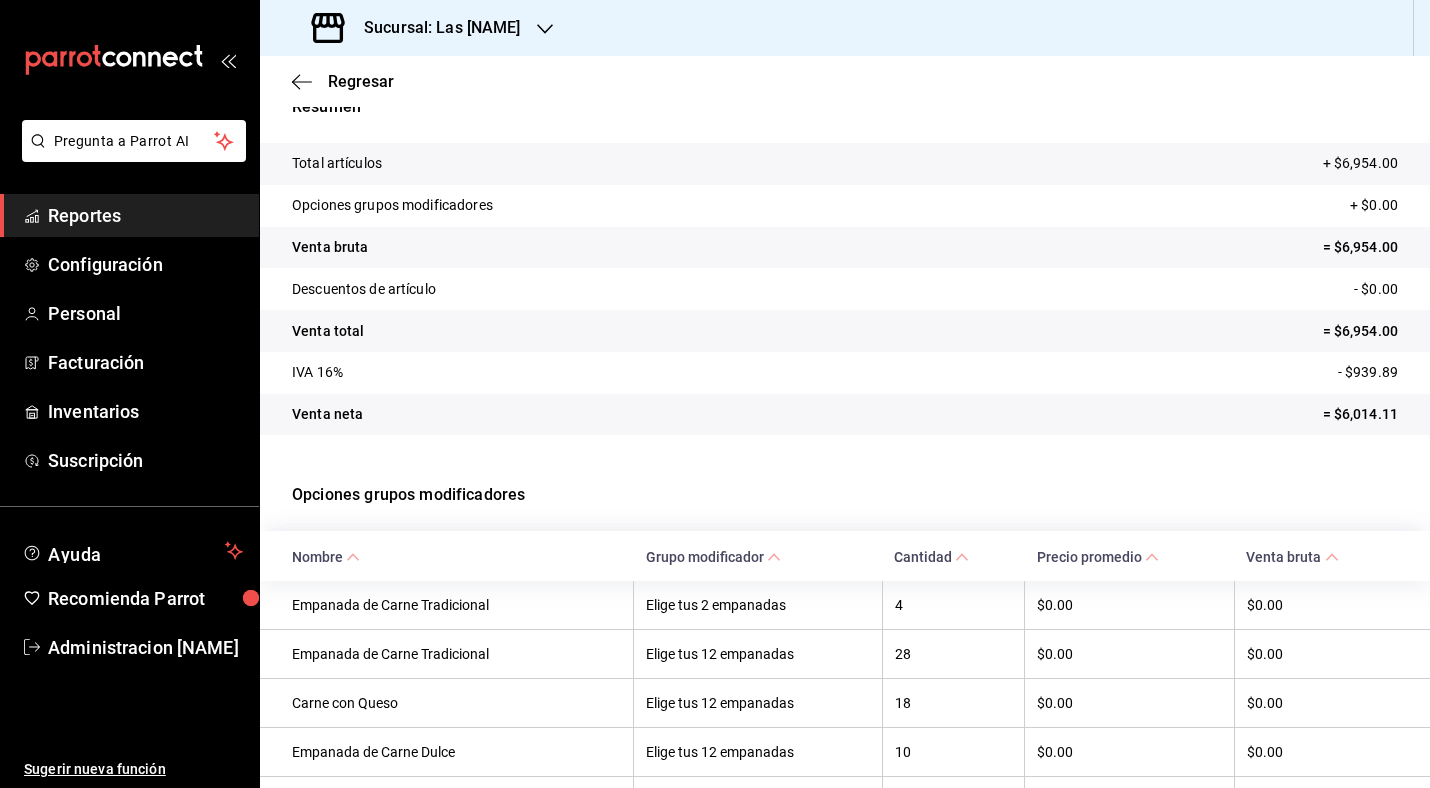 scroll, scrollTop: 0, scrollLeft: 0, axis: both 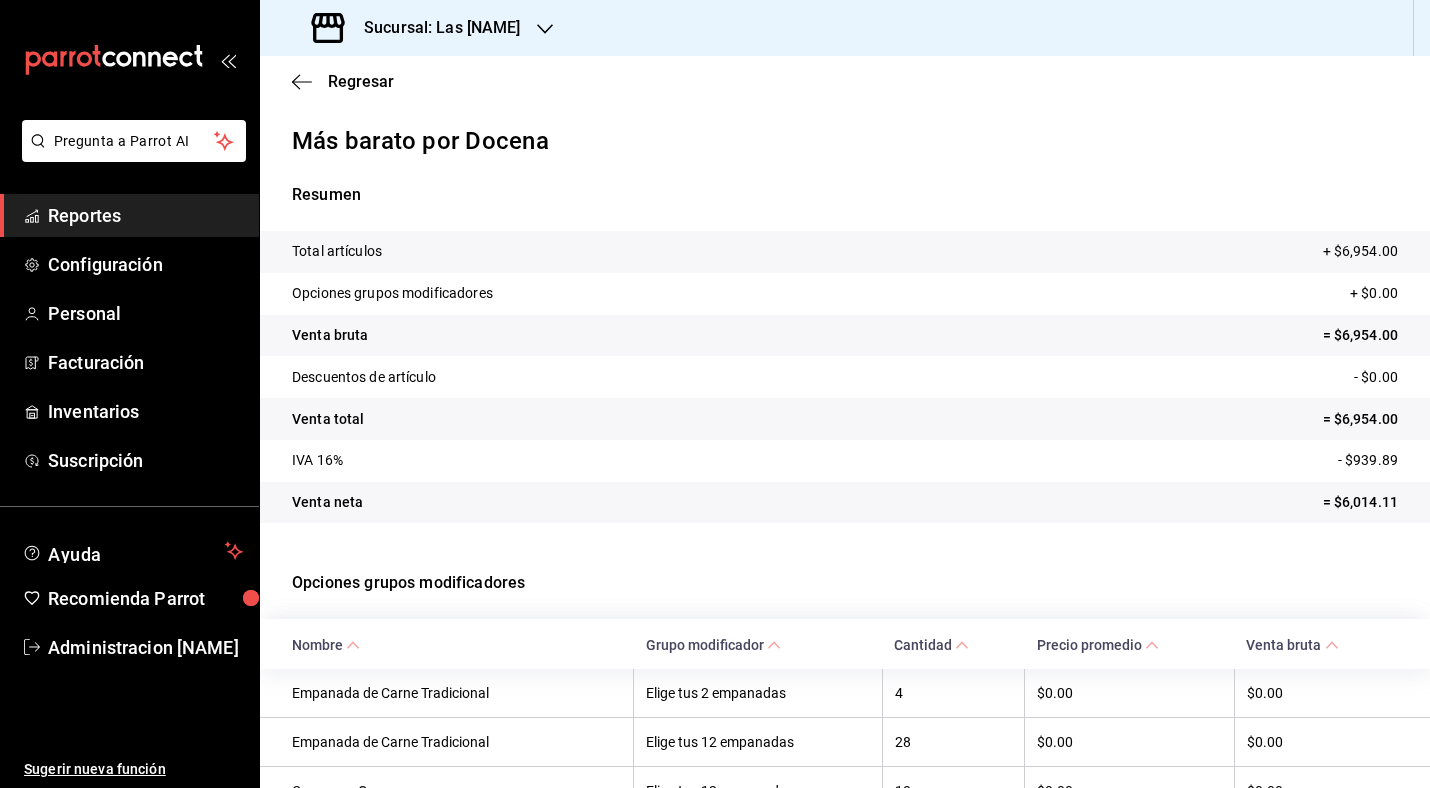 click on "Regresar" at bounding box center [845, 81] 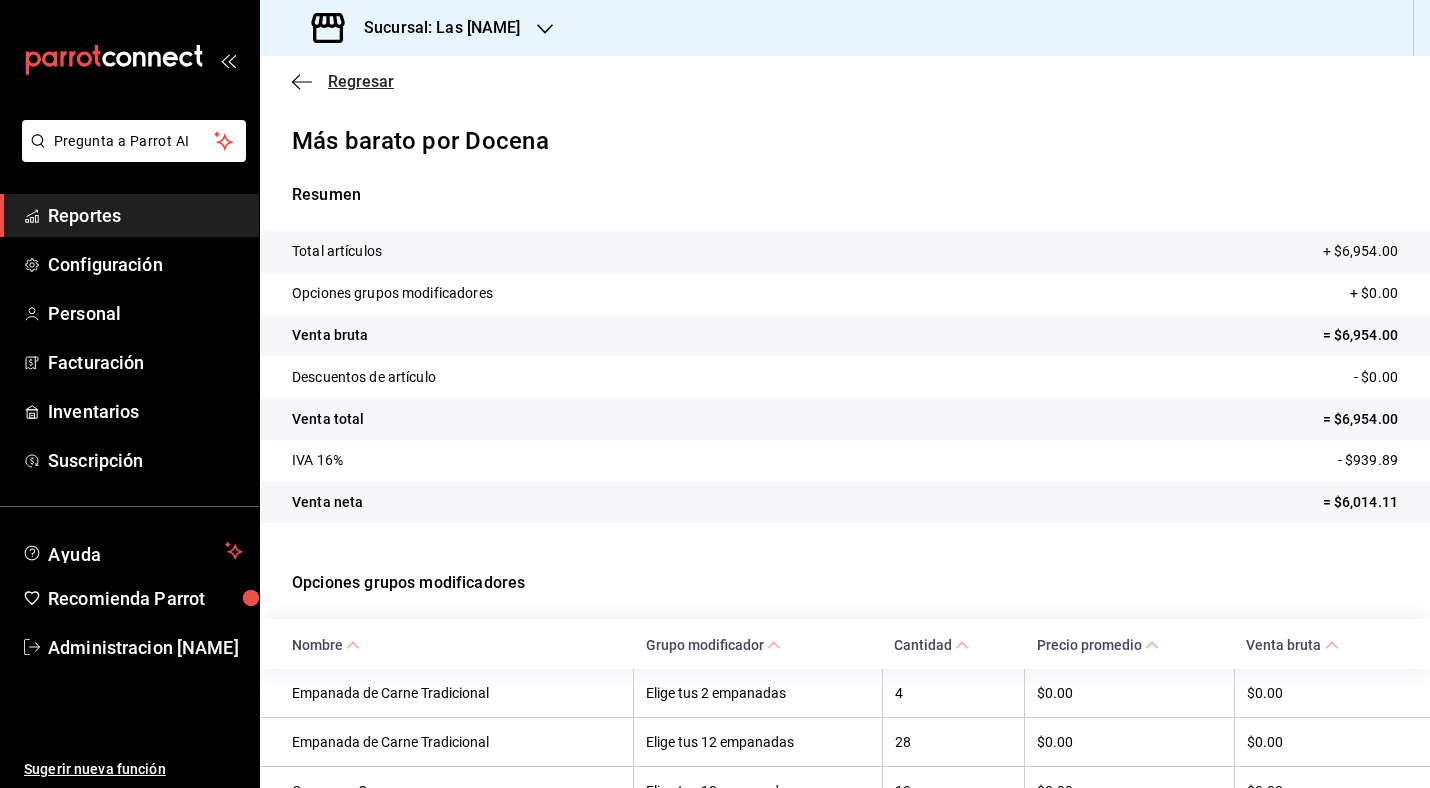 click 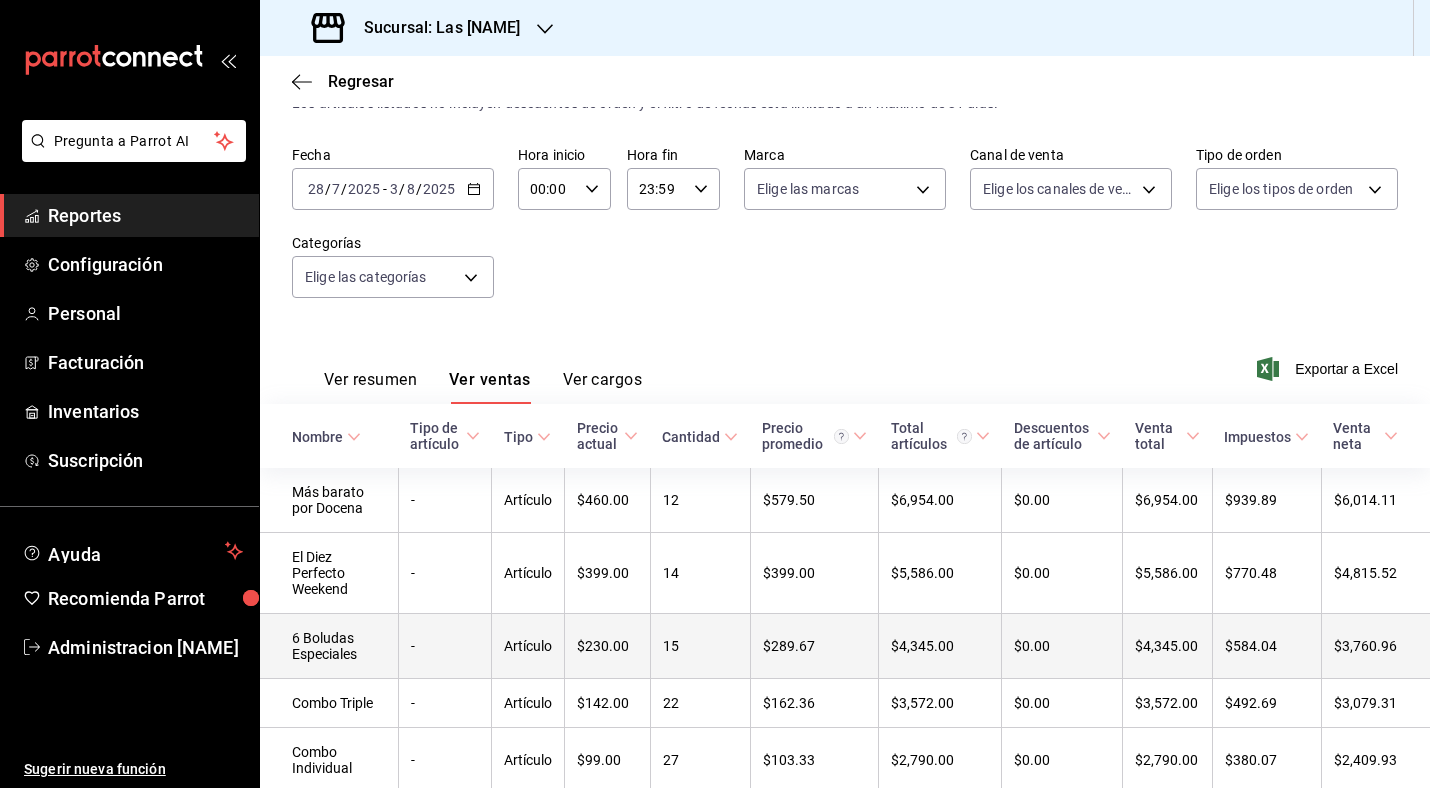 scroll, scrollTop: 174, scrollLeft: 0, axis: vertical 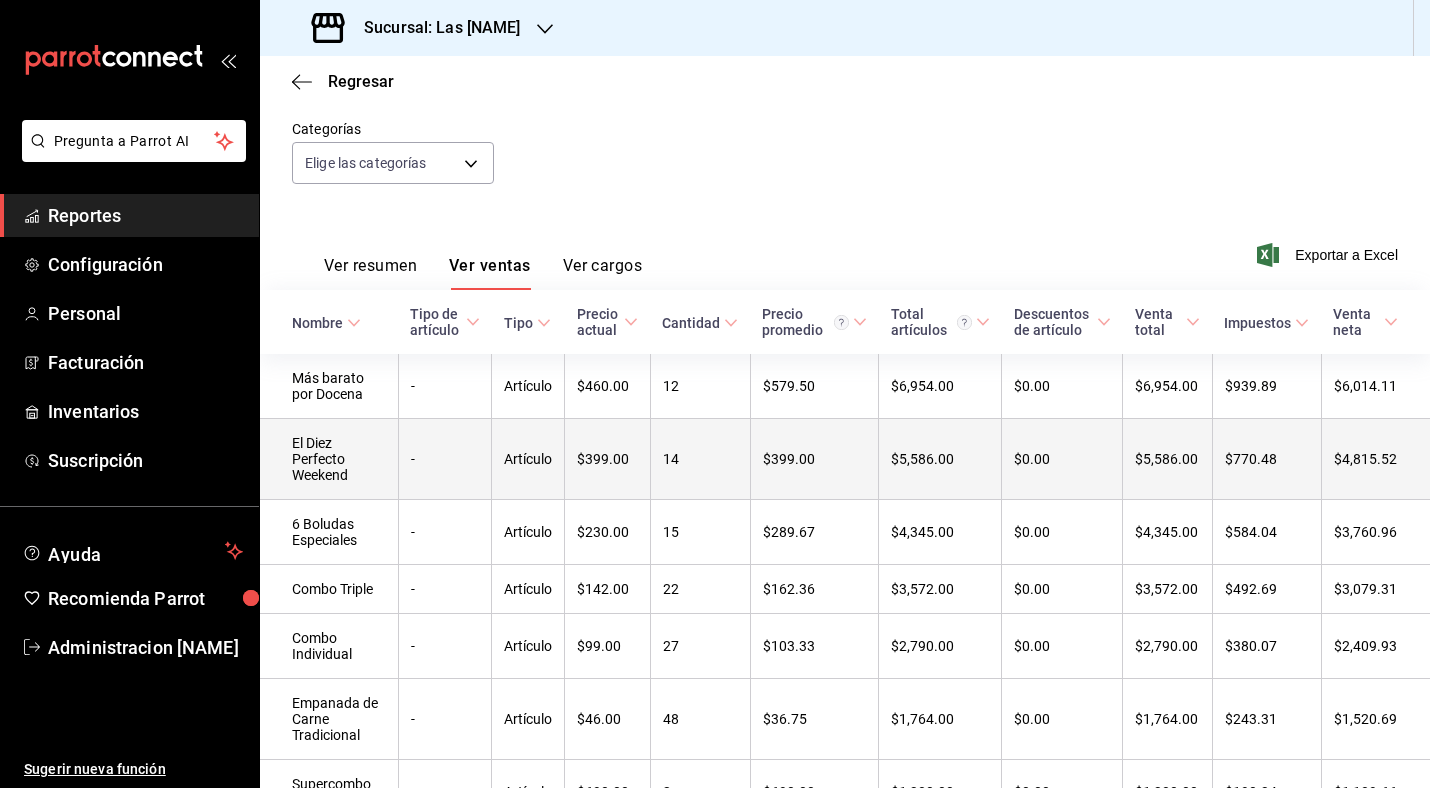 click on "-" at bounding box center [445, 459] 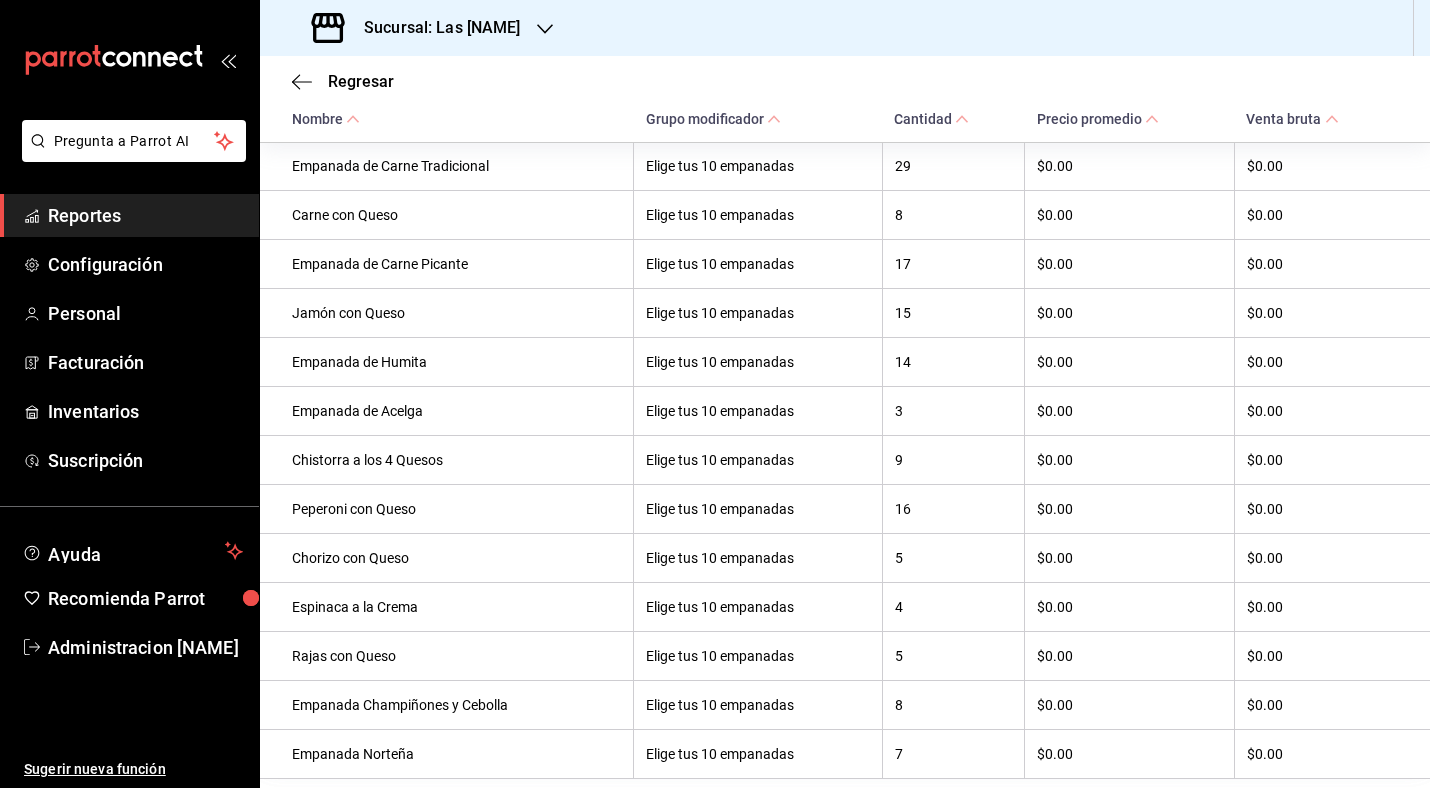 scroll, scrollTop: 565, scrollLeft: 0, axis: vertical 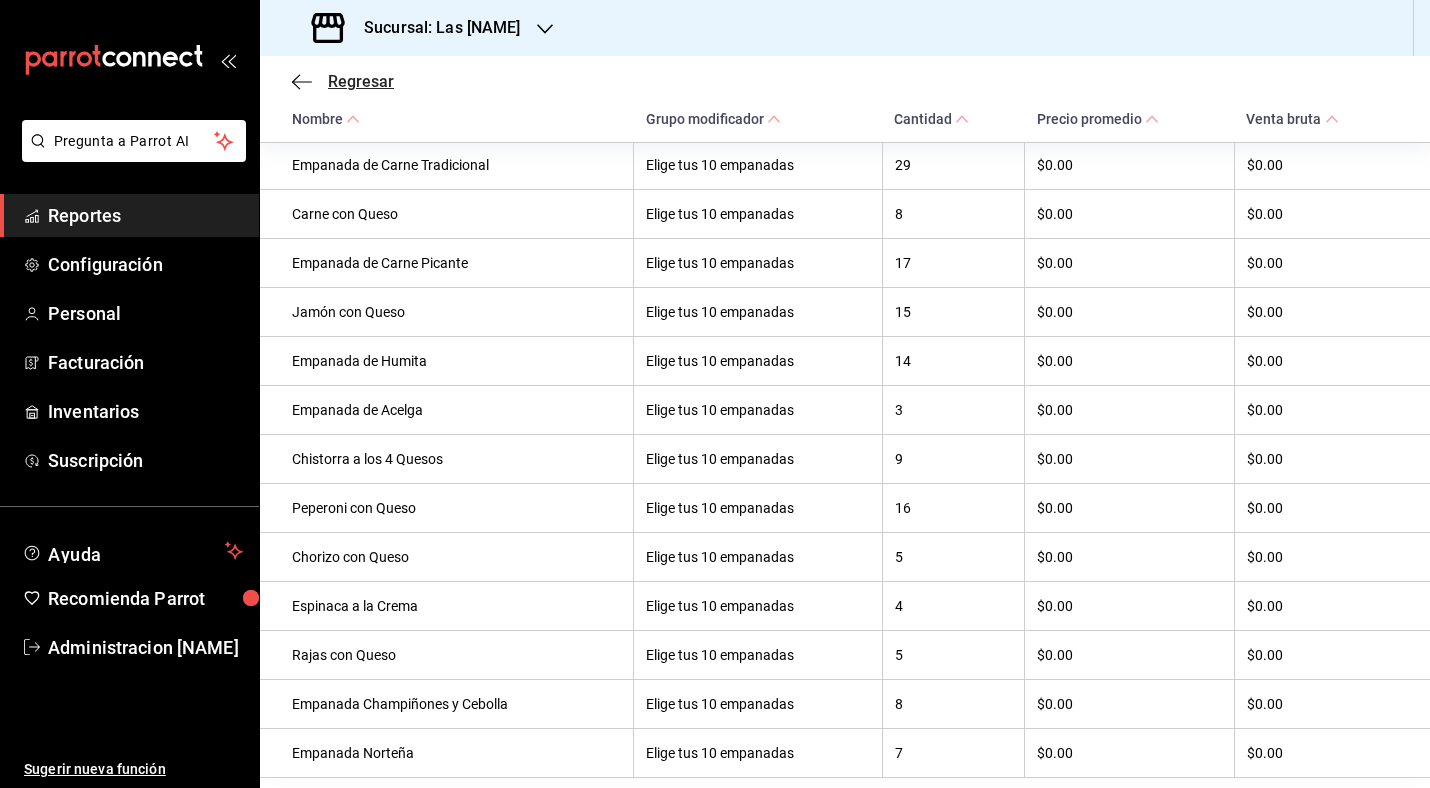 click 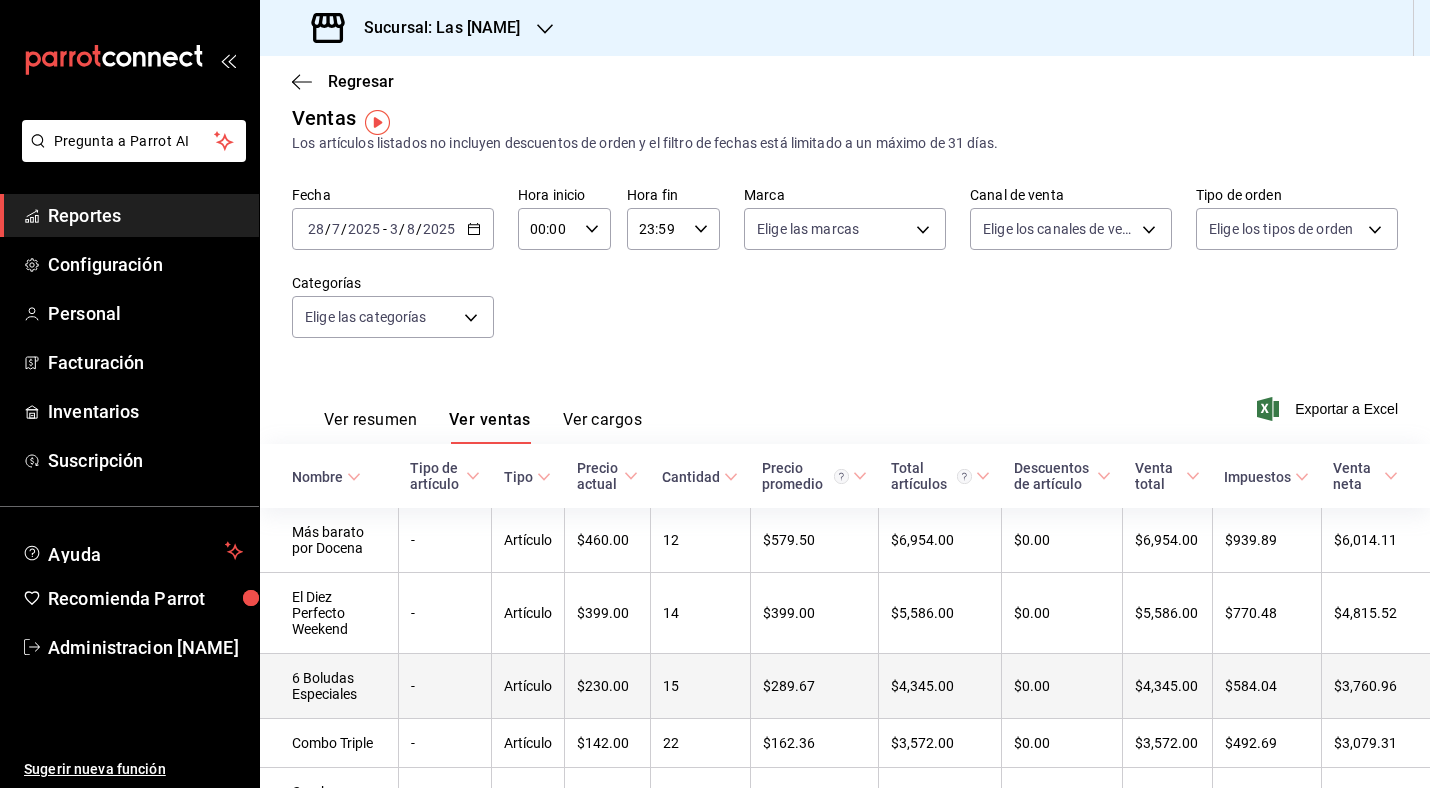 scroll, scrollTop: 21, scrollLeft: 0, axis: vertical 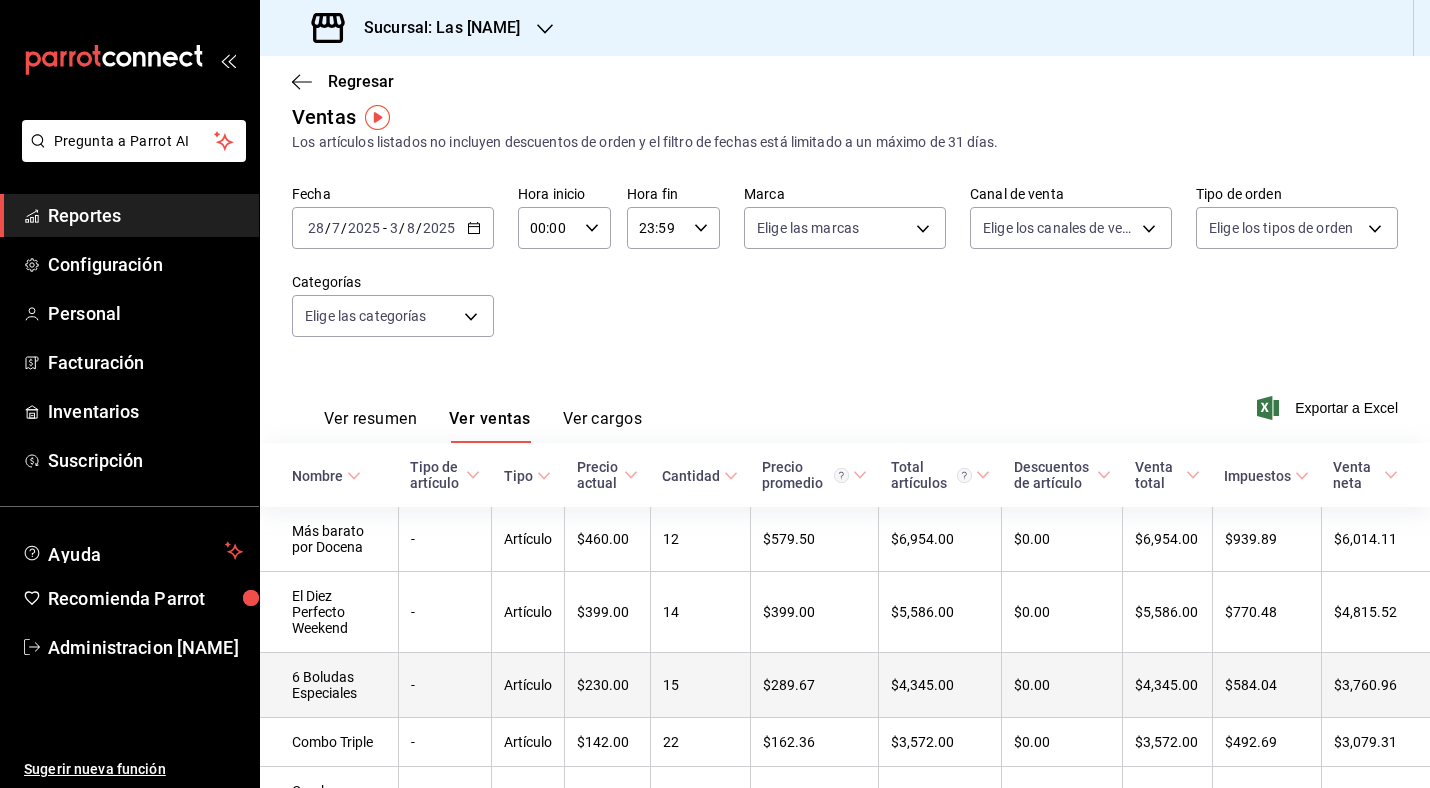 click on "-" at bounding box center (445, 685) 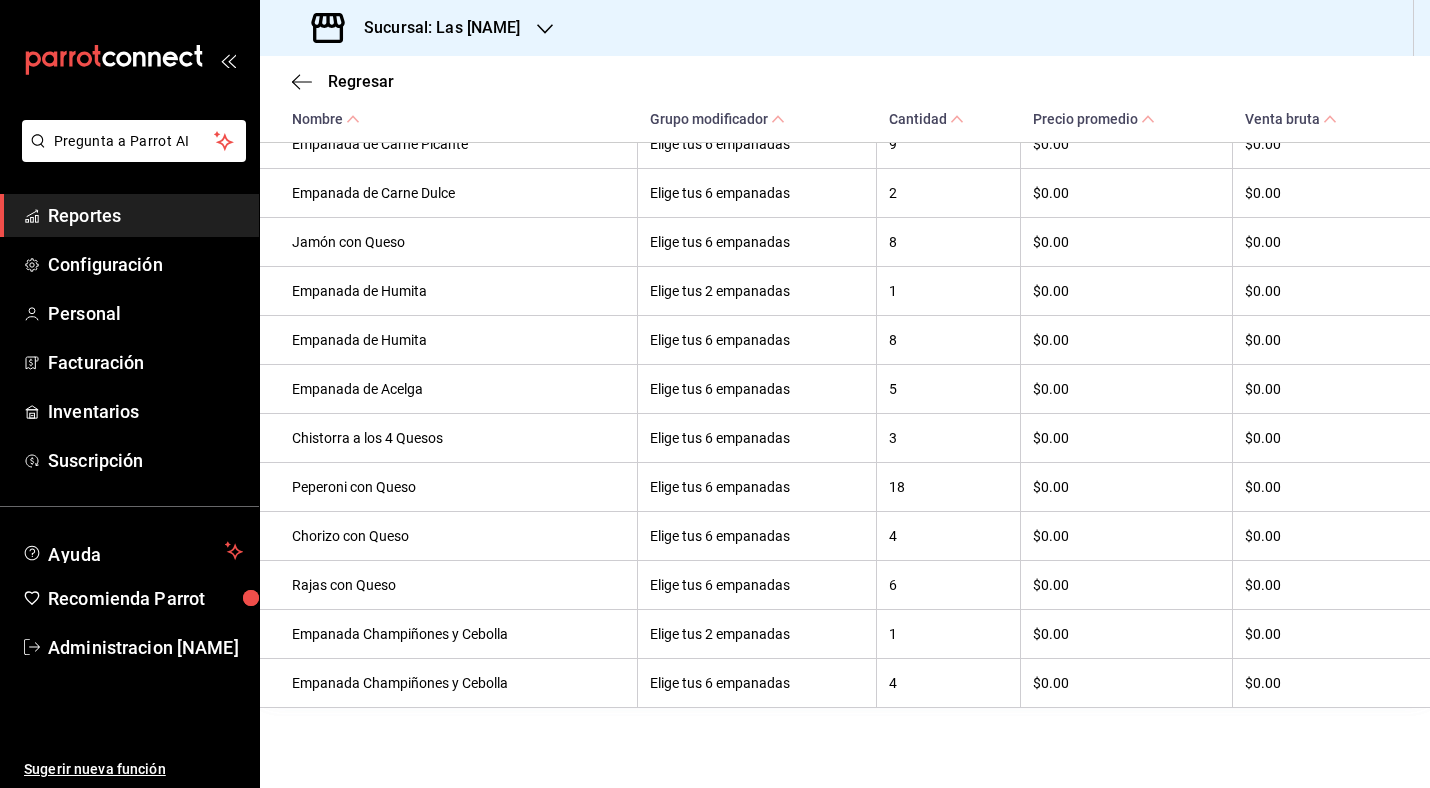 scroll, scrollTop: 790, scrollLeft: 0, axis: vertical 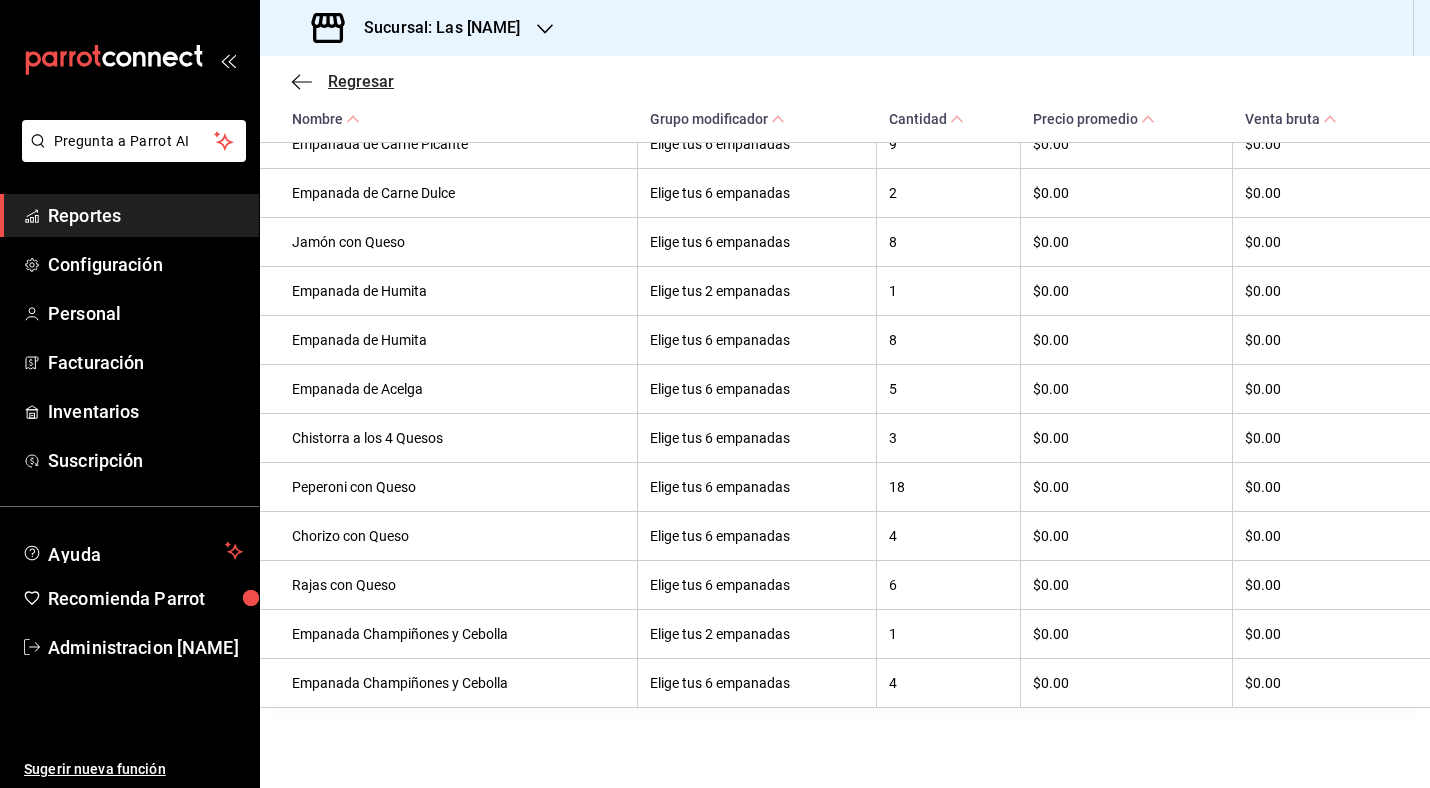 click 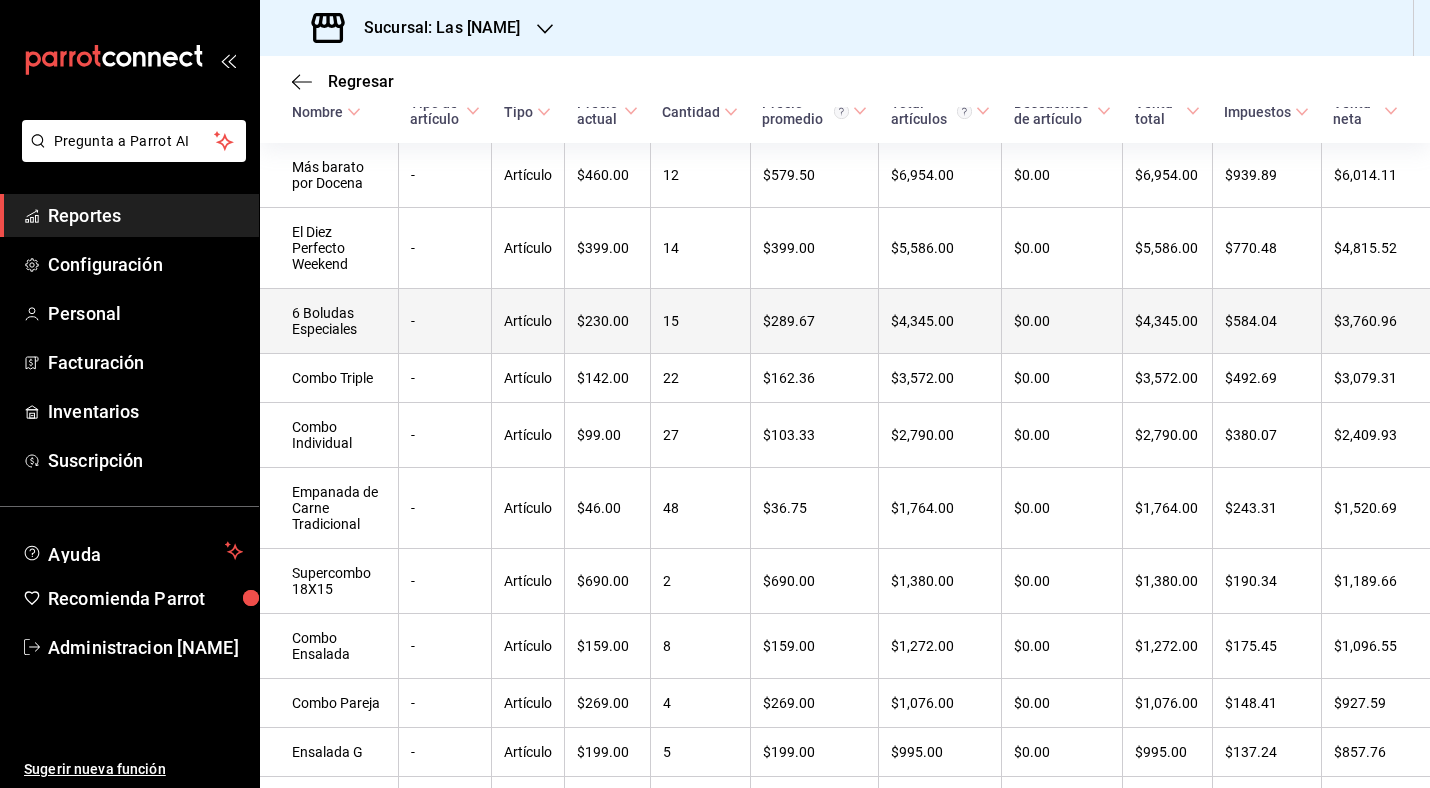 scroll, scrollTop: 392, scrollLeft: 0, axis: vertical 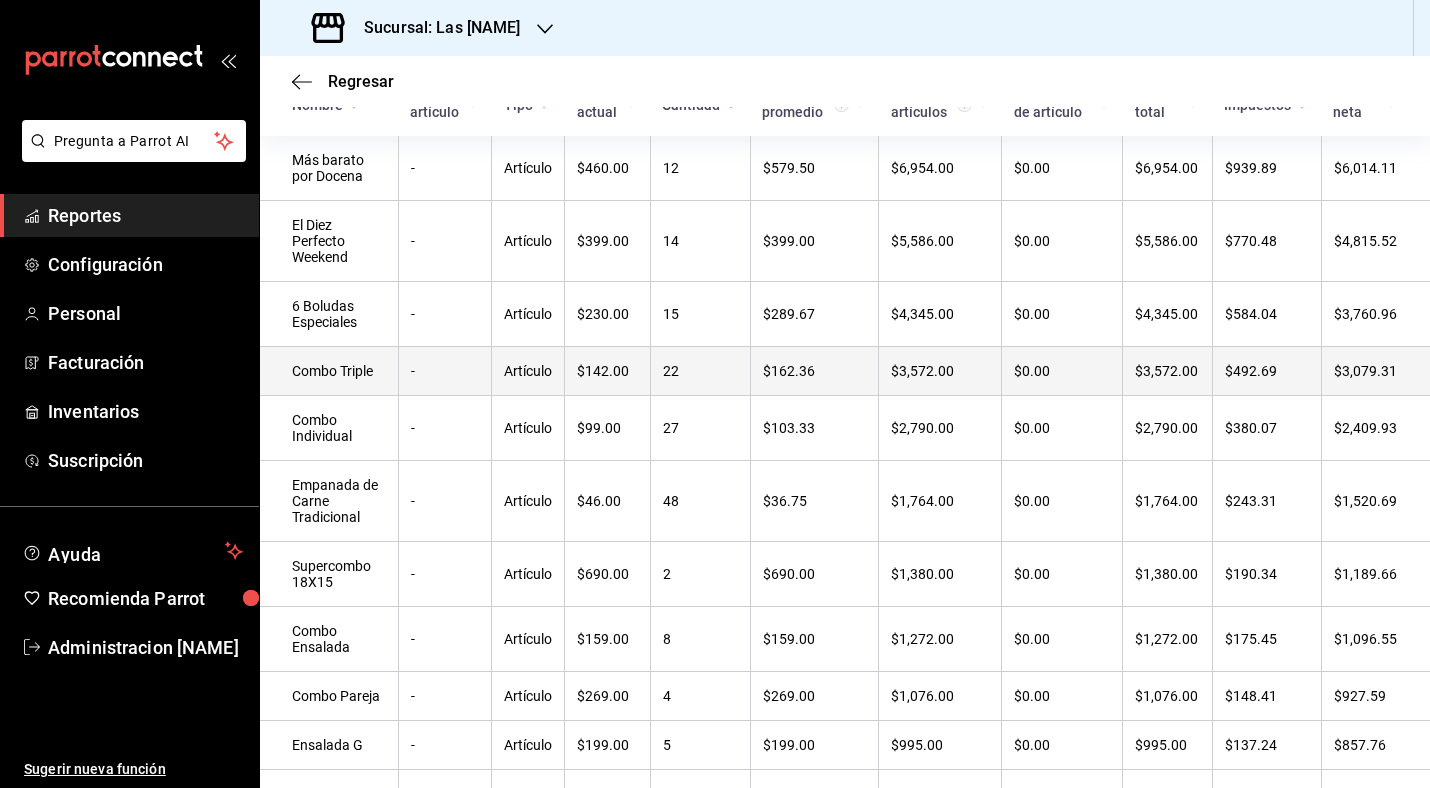 click on "-" at bounding box center (445, 371) 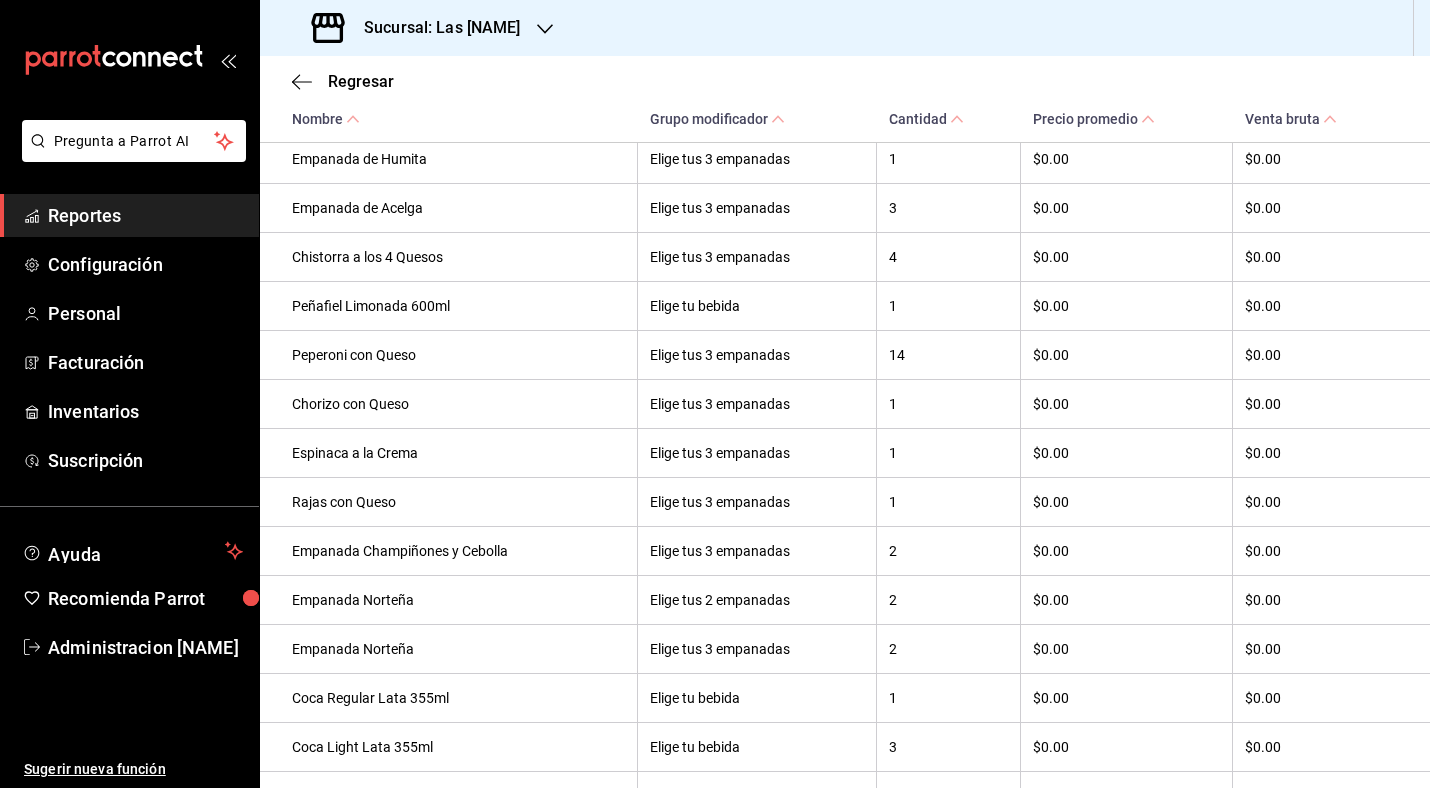 scroll, scrollTop: 1186, scrollLeft: 0, axis: vertical 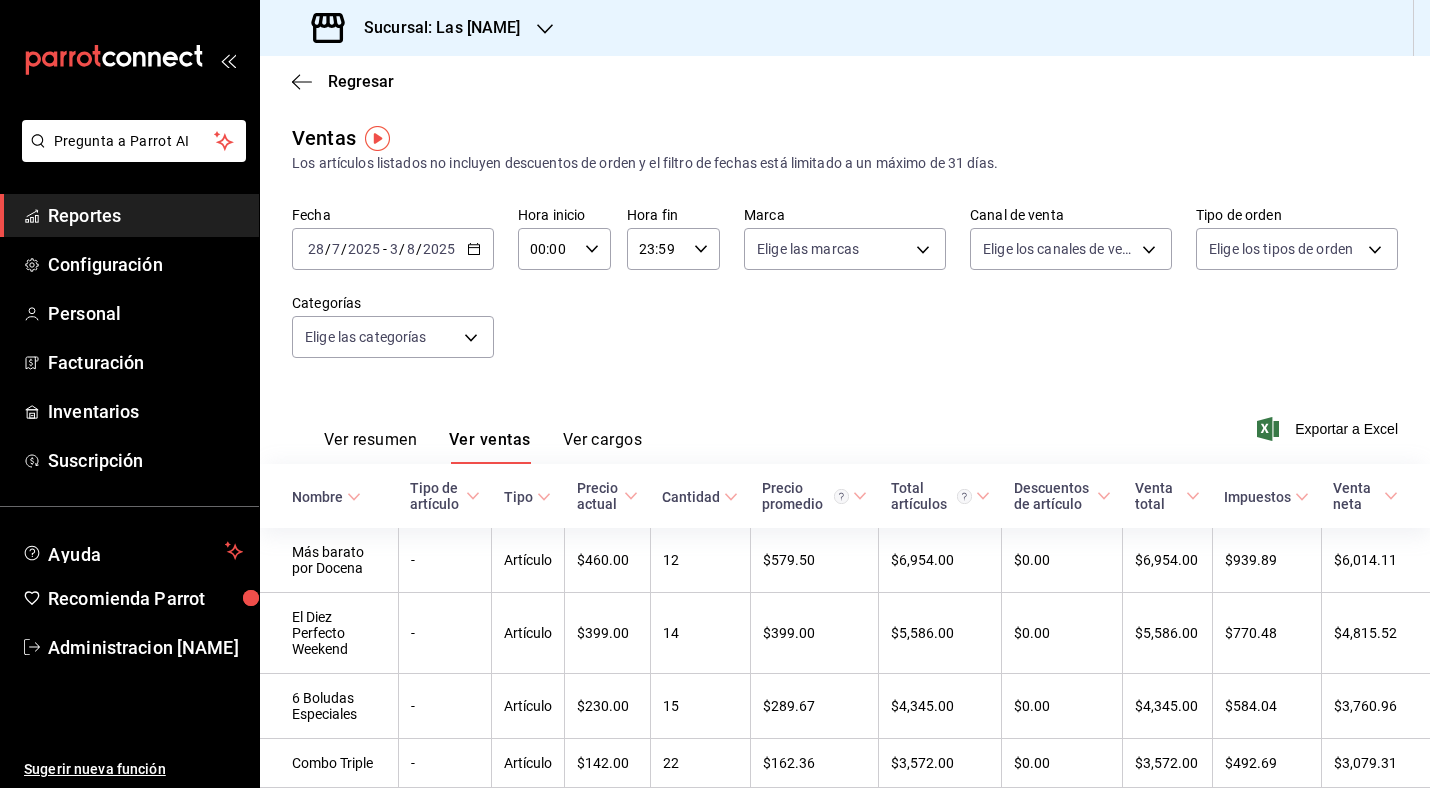 click on "Ver resumen Ver ventas Ver cargos Exportar a Excel" at bounding box center [845, 423] 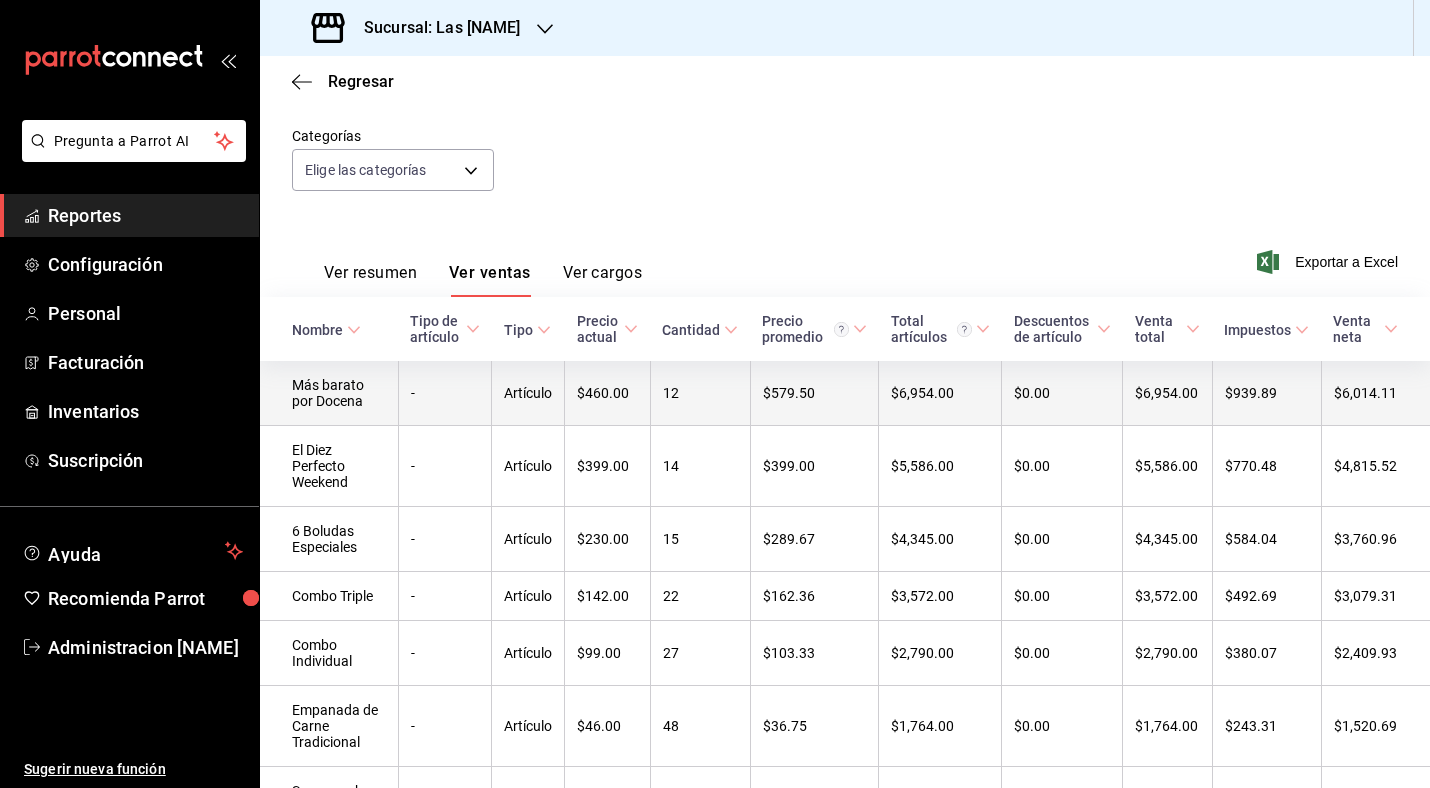 scroll, scrollTop: 389, scrollLeft: 0, axis: vertical 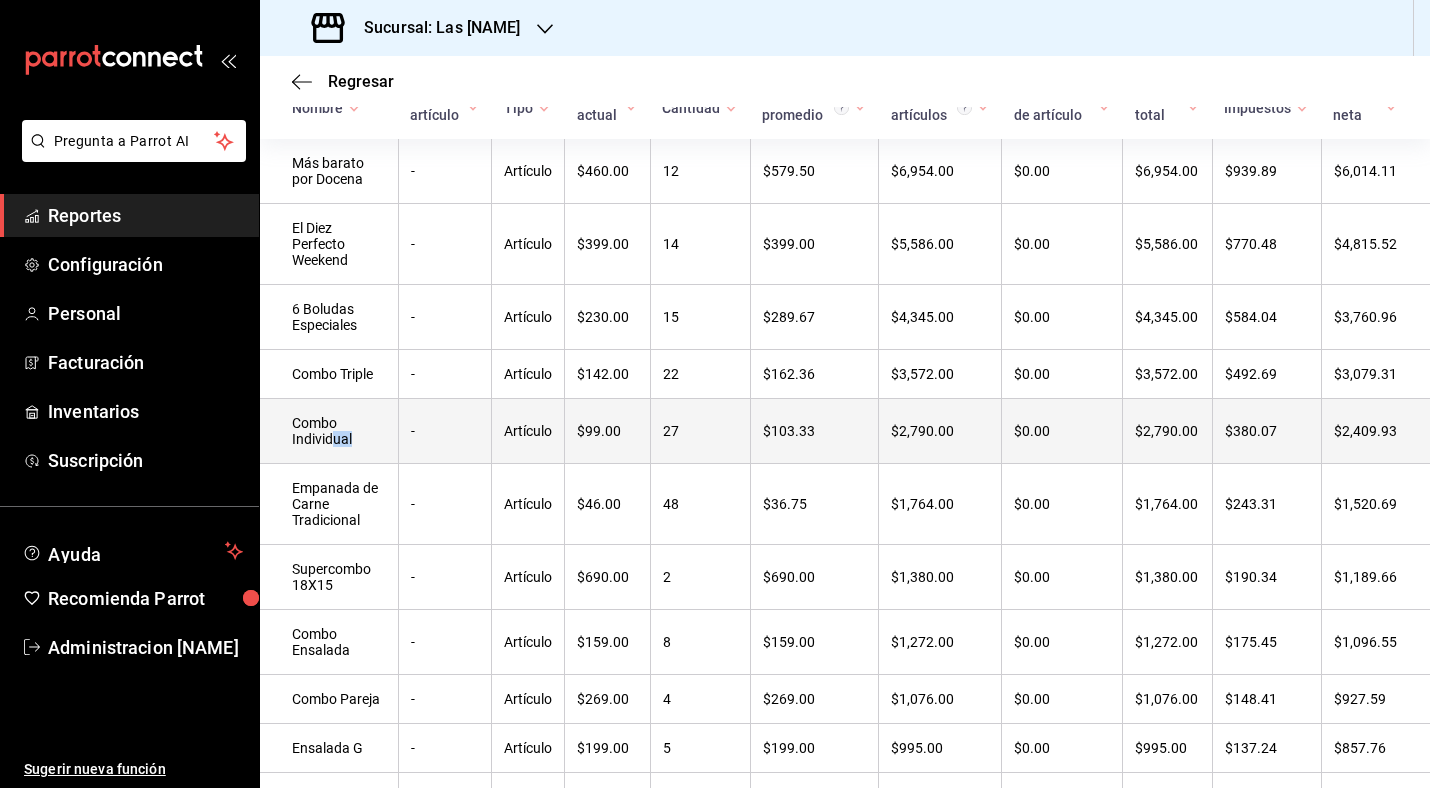 click on "Combo Individual" at bounding box center [329, 431] 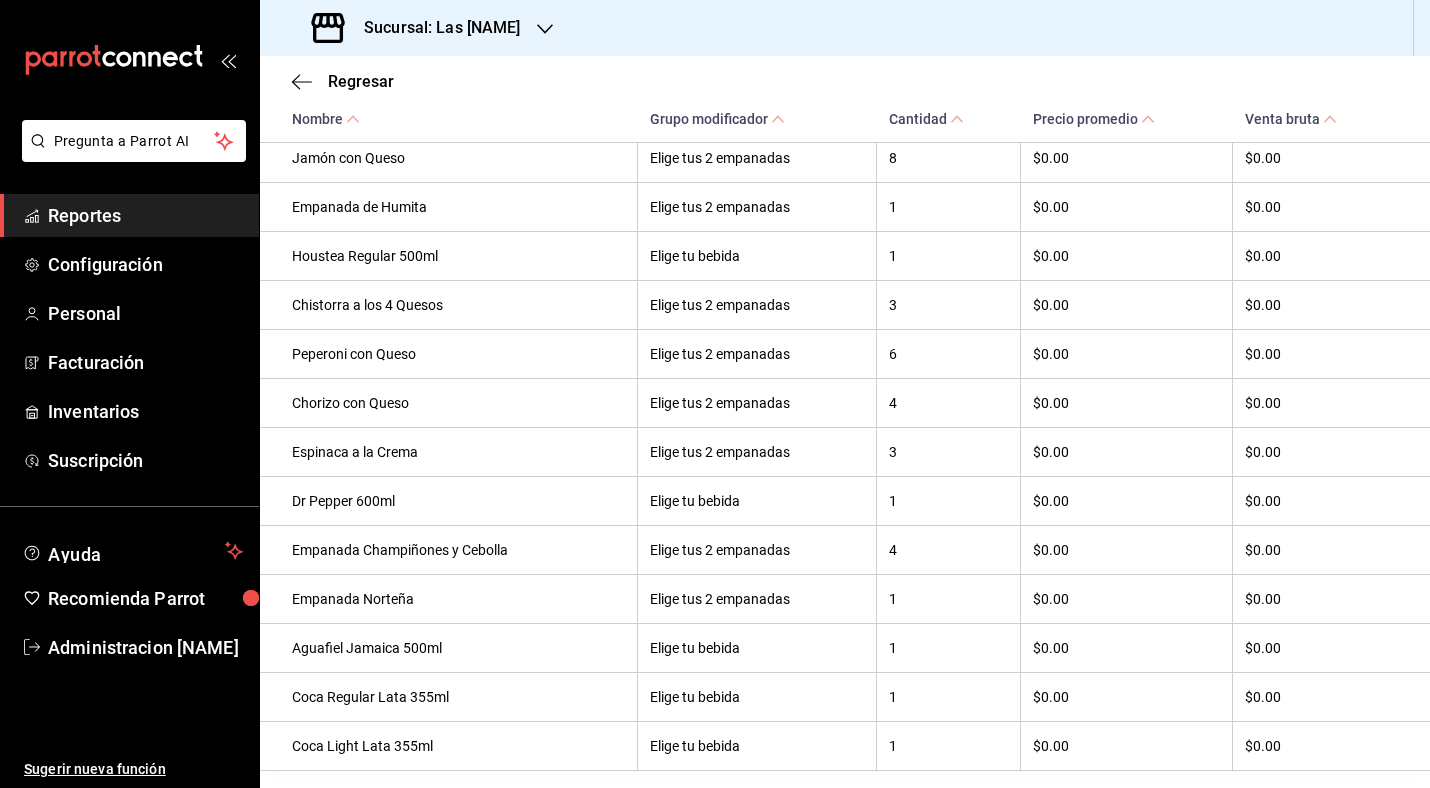 scroll, scrollTop: 886, scrollLeft: 0, axis: vertical 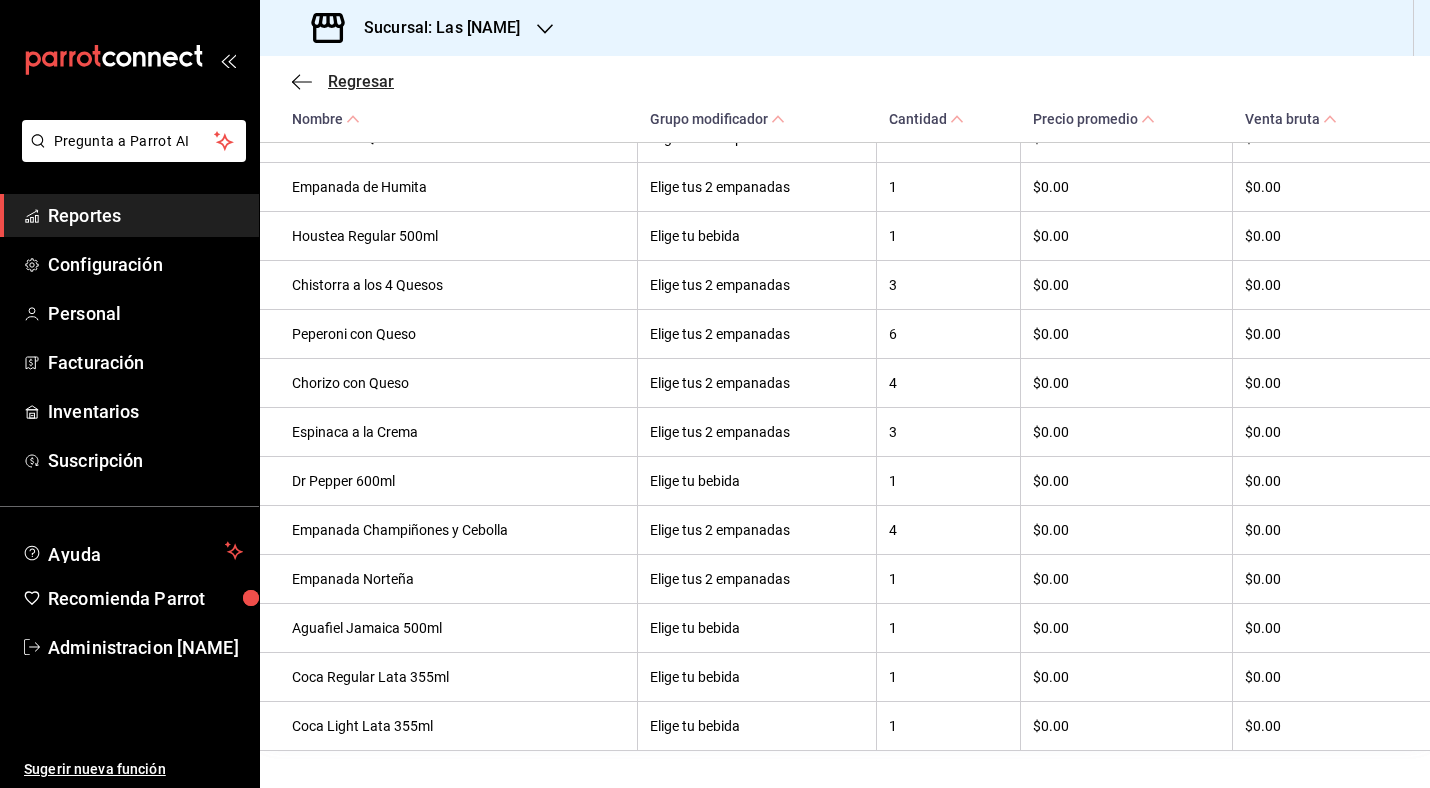 click on "Regresar" at bounding box center (343, 81) 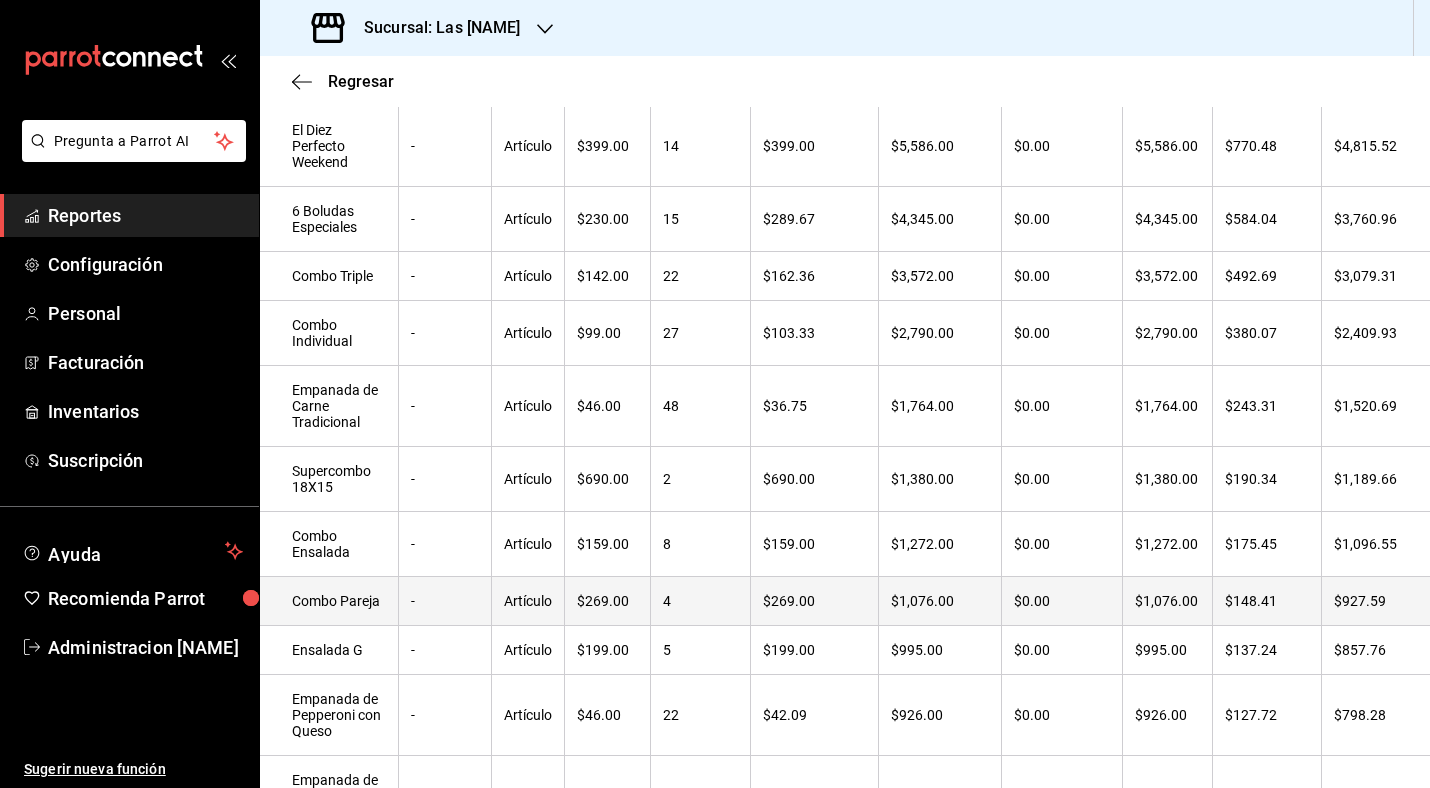 scroll, scrollTop: 499, scrollLeft: 0, axis: vertical 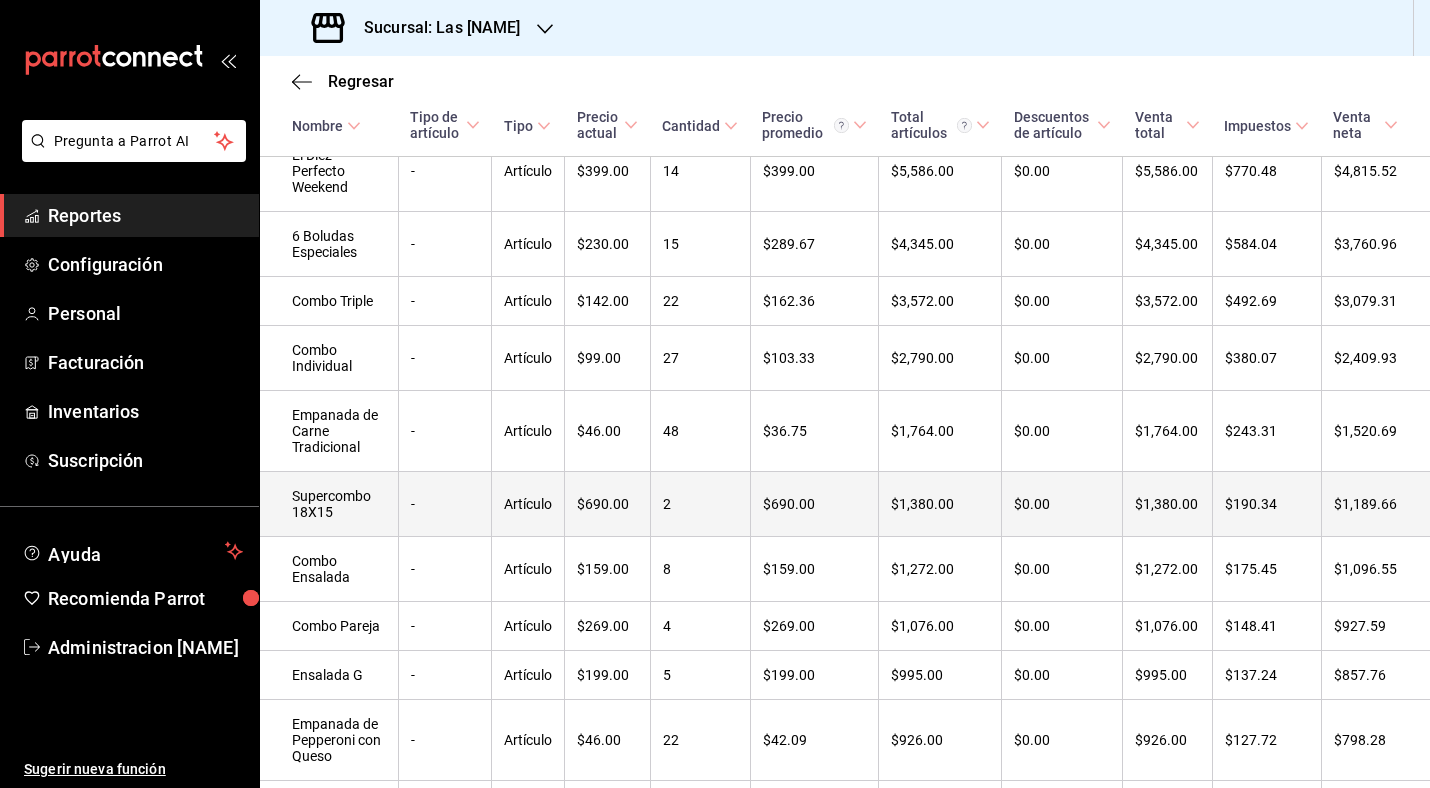 click on "-" at bounding box center [445, 504] 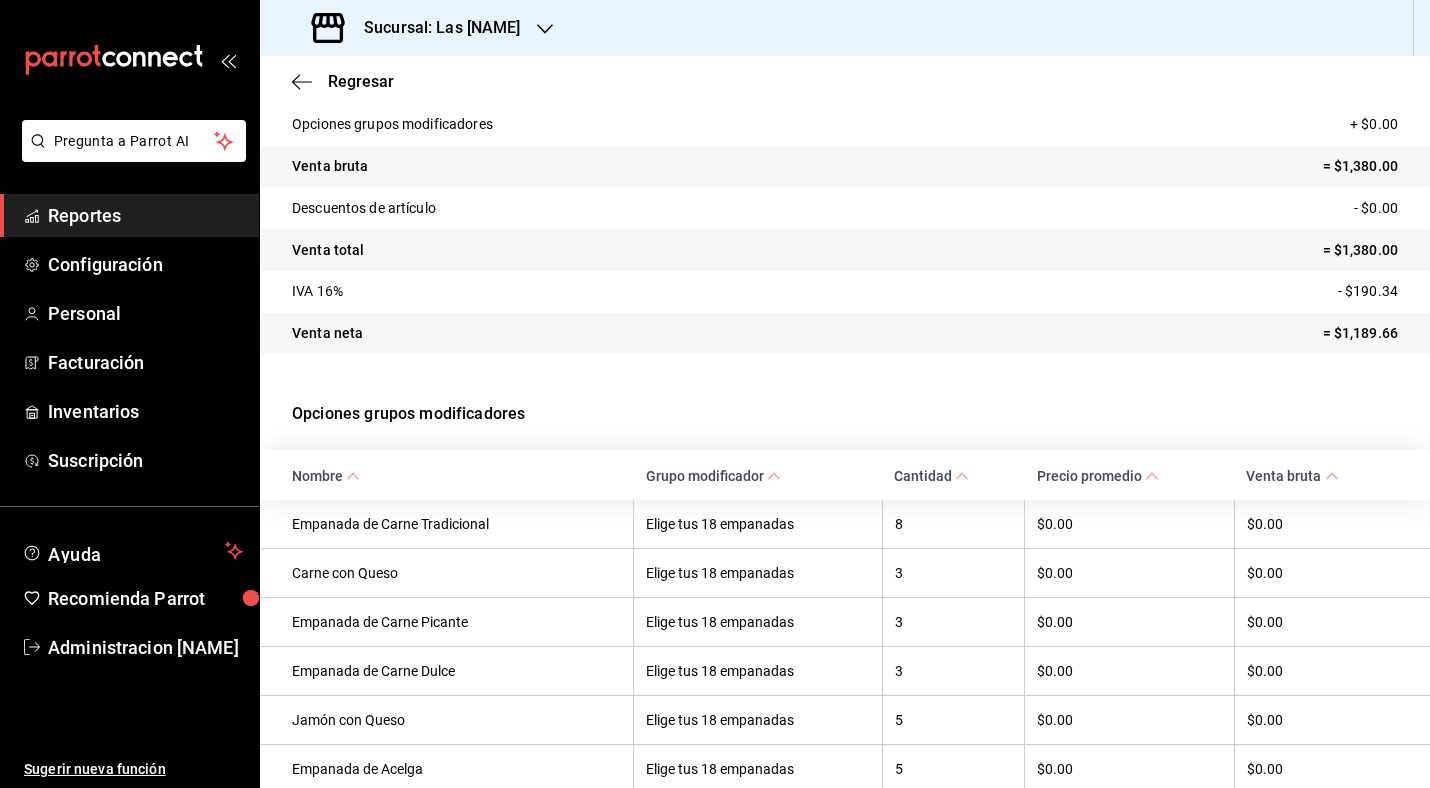 scroll, scrollTop: 456, scrollLeft: 0, axis: vertical 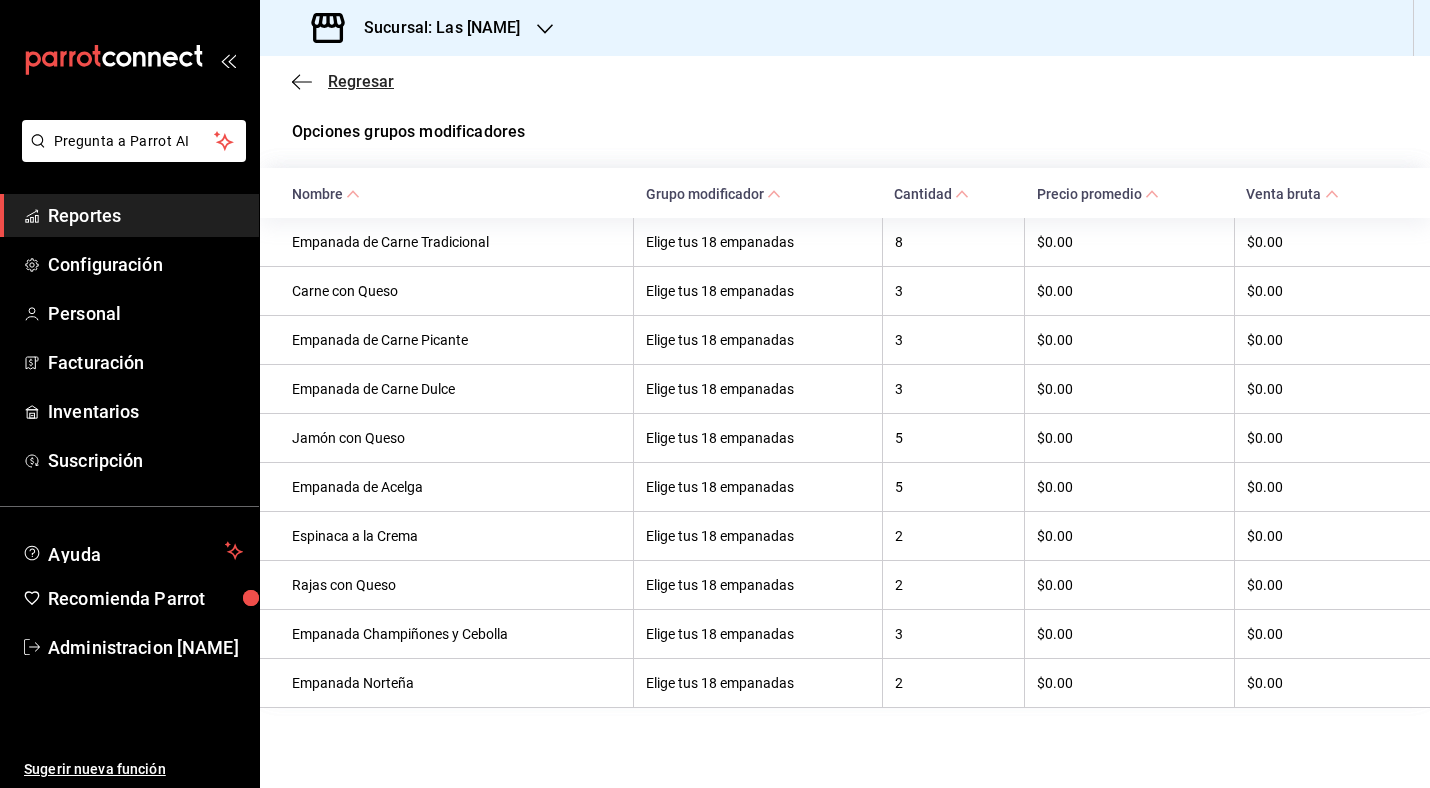click 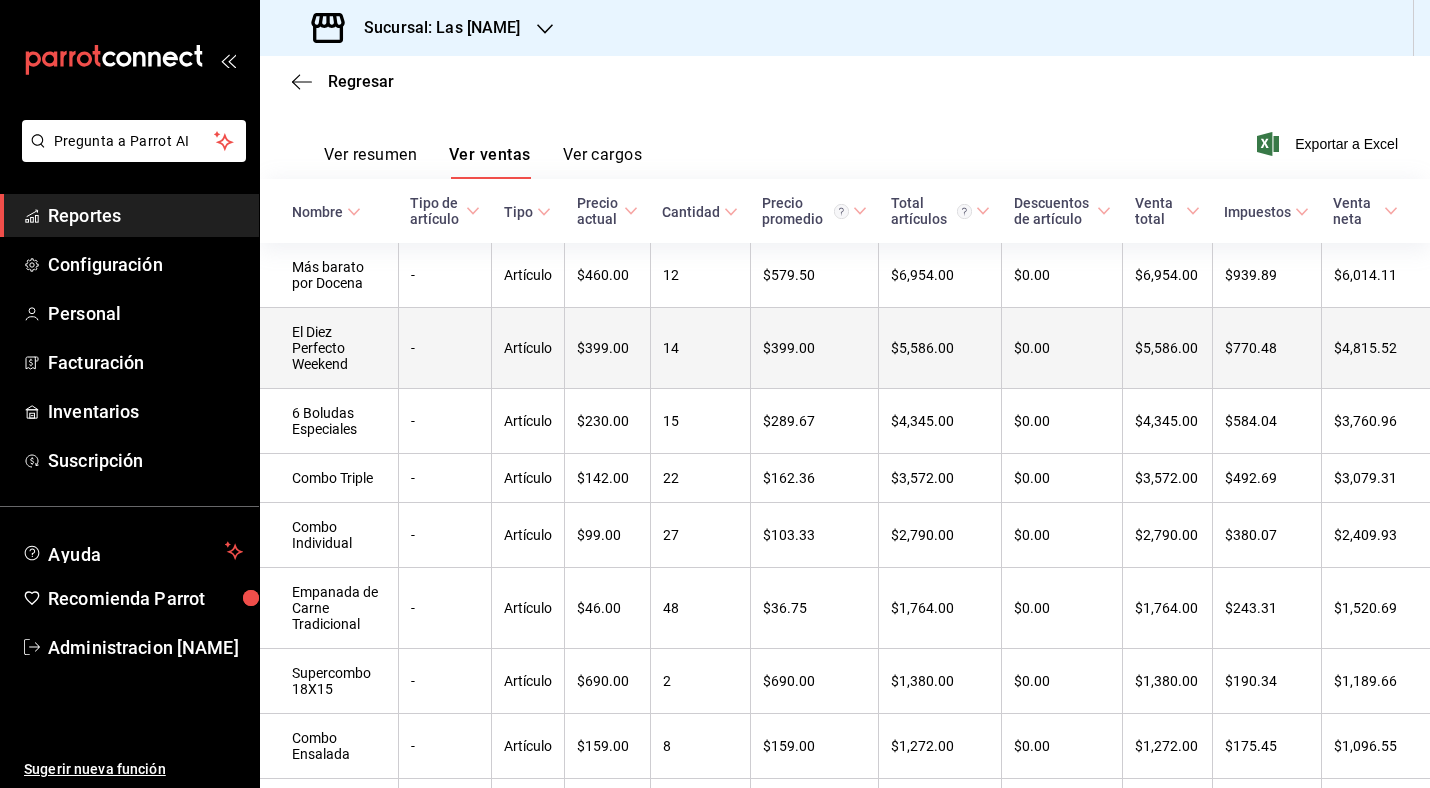 scroll, scrollTop: 315, scrollLeft: 0, axis: vertical 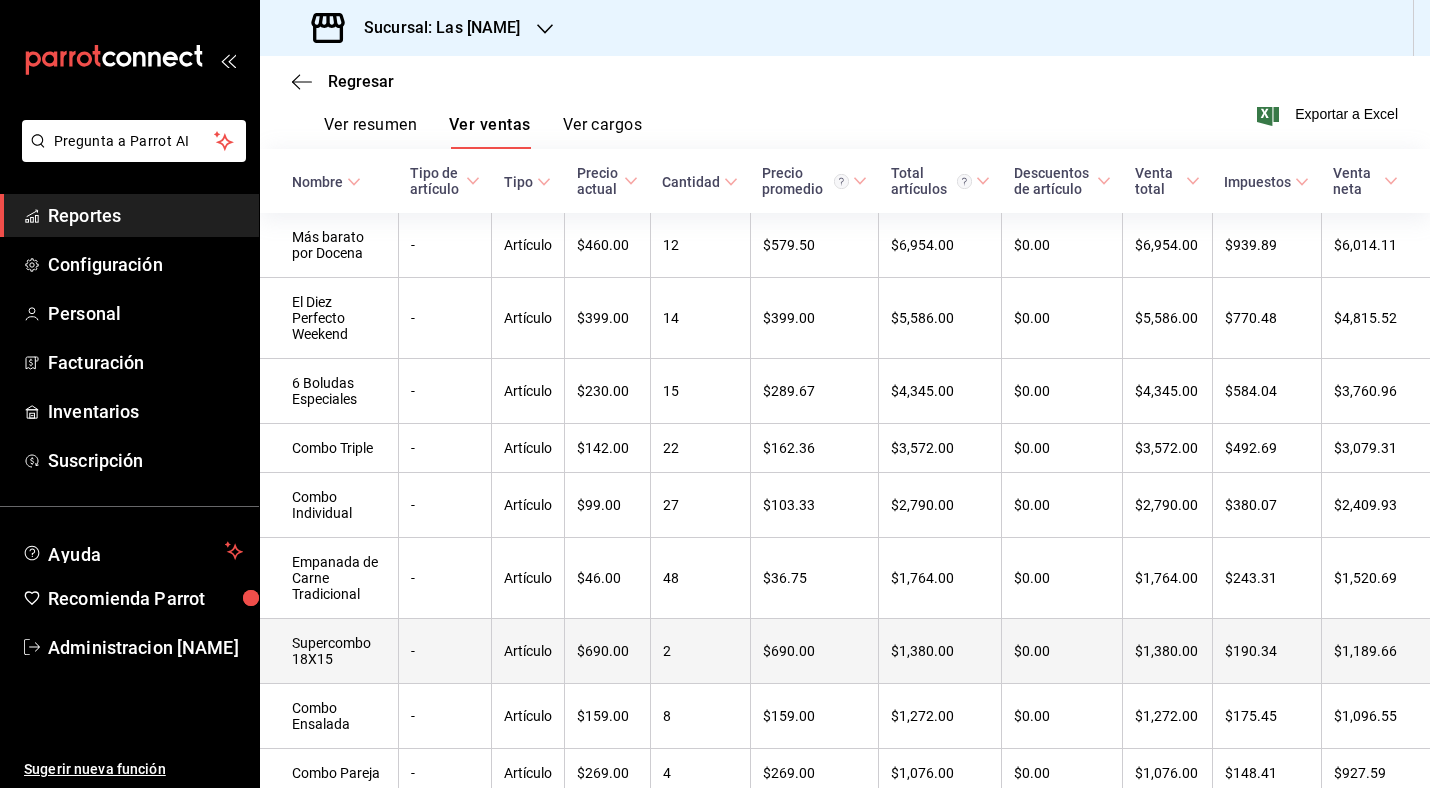 click on "2" at bounding box center (700, 651) 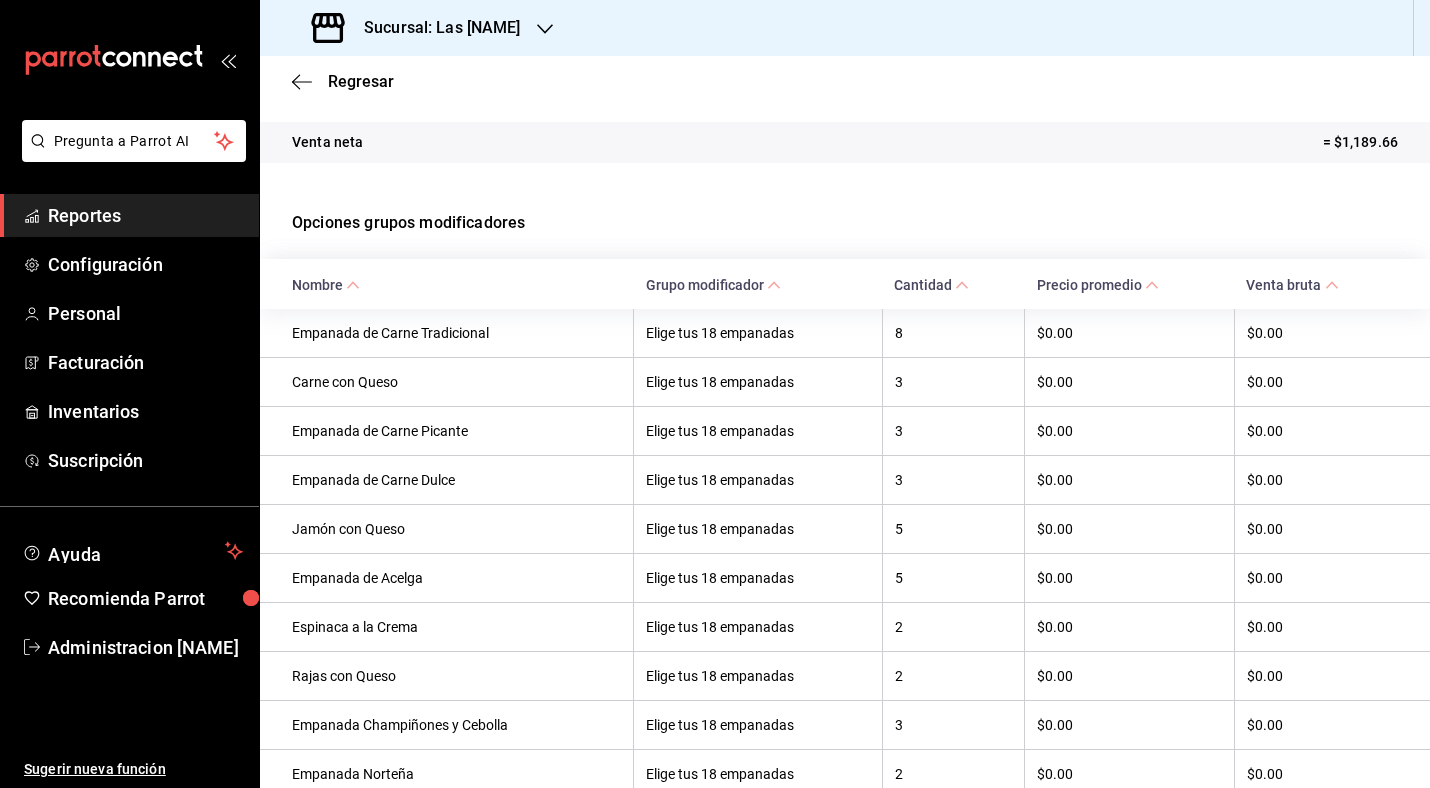 scroll, scrollTop: 456, scrollLeft: 0, axis: vertical 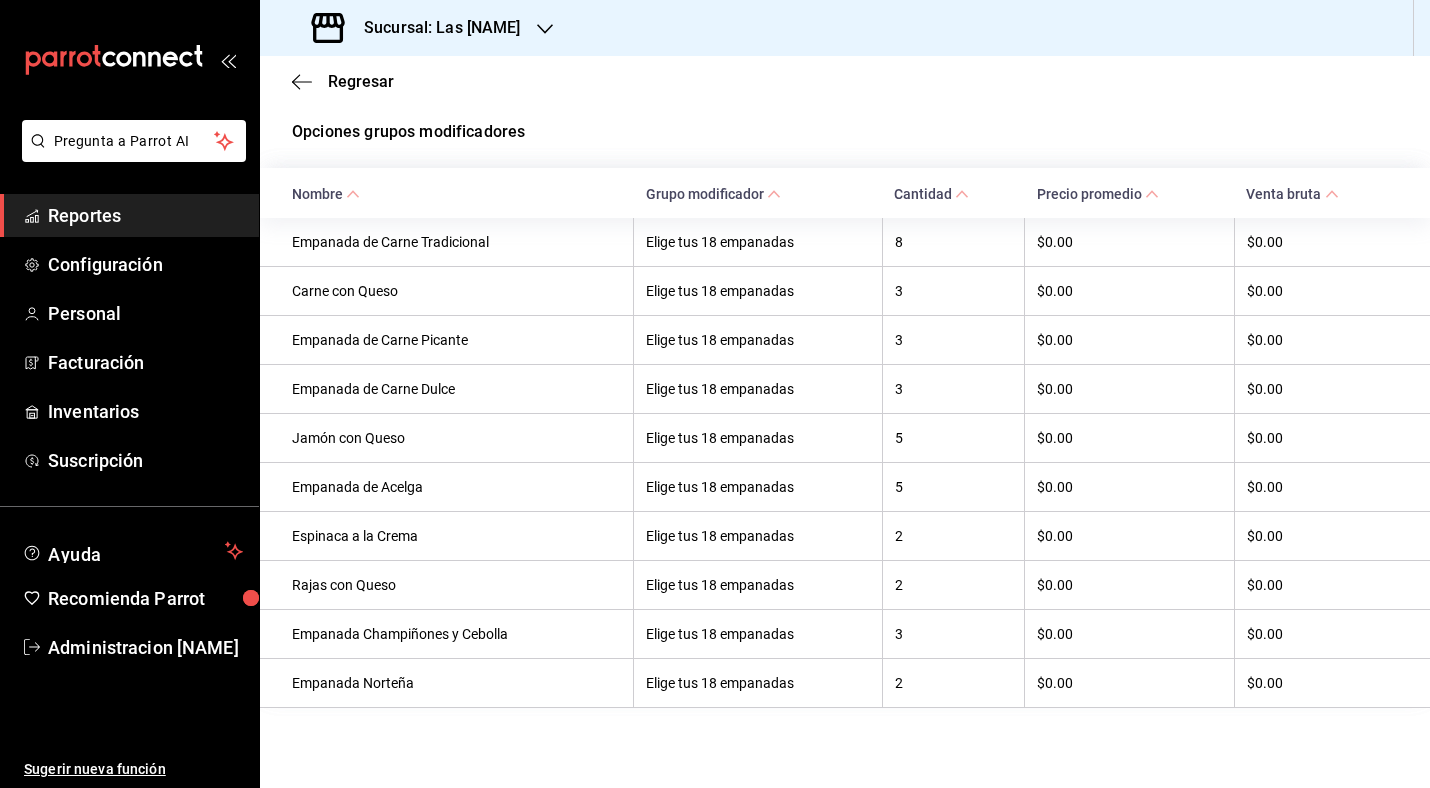 click on "Regresar" at bounding box center [845, 81] 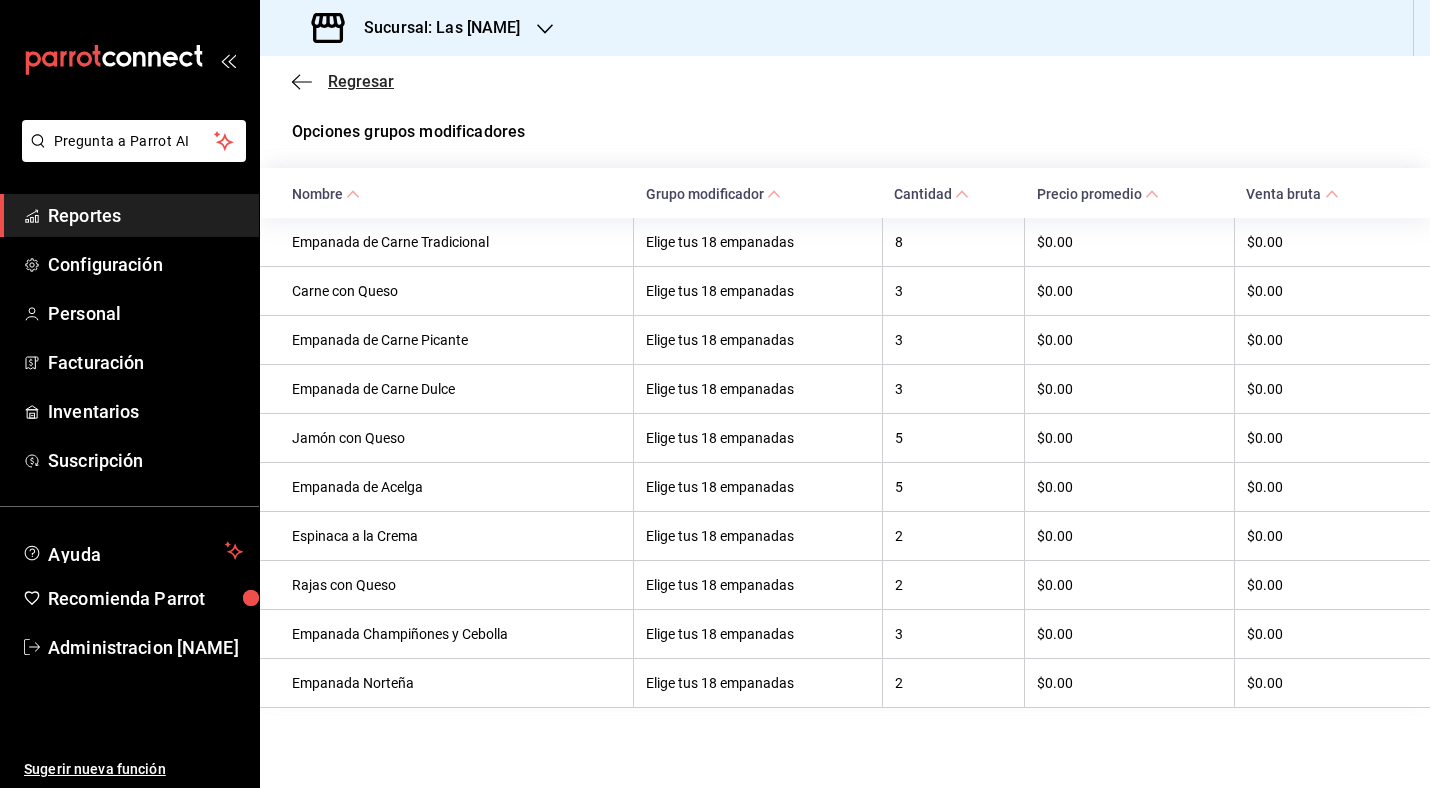 click 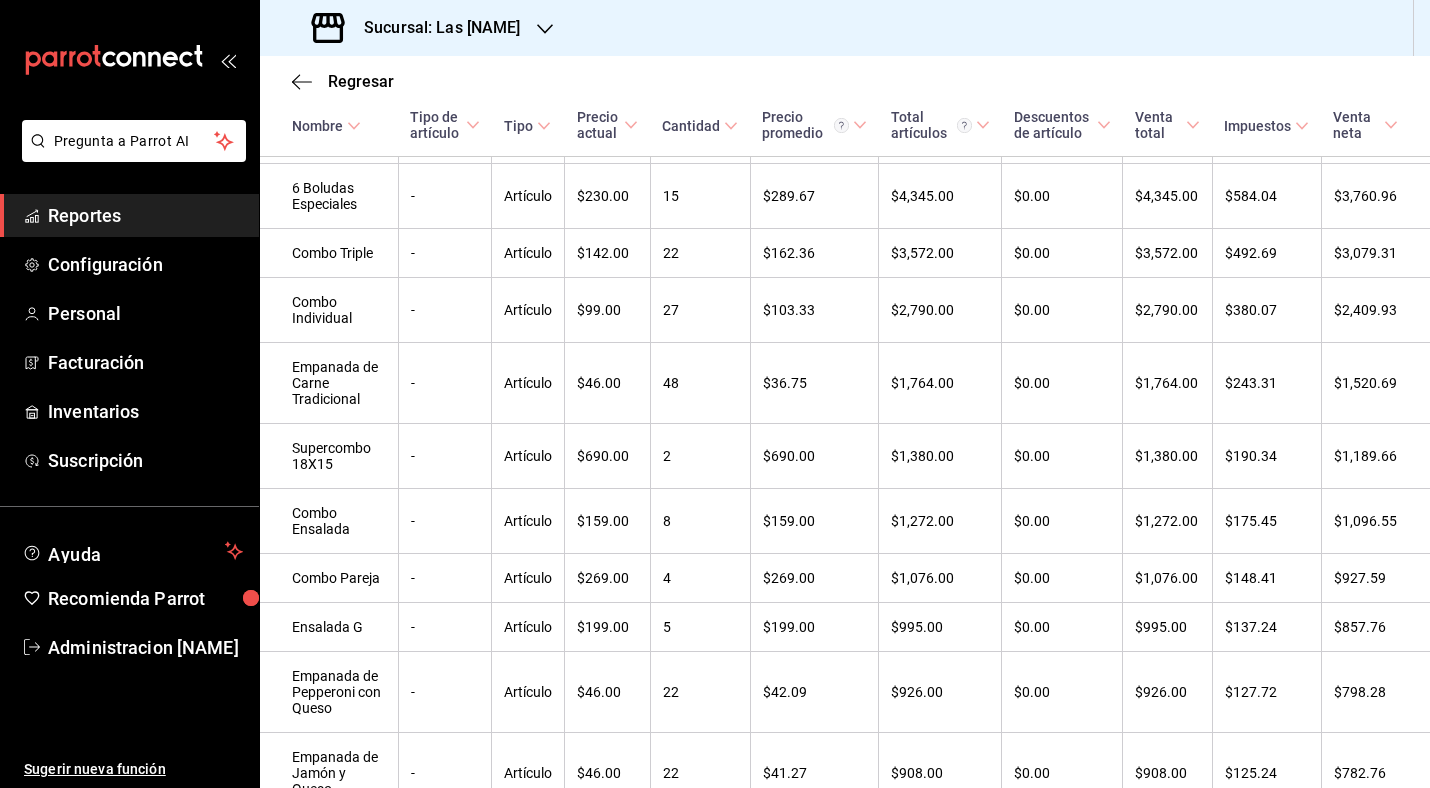 scroll, scrollTop: 752, scrollLeft: 0, axis: vertical 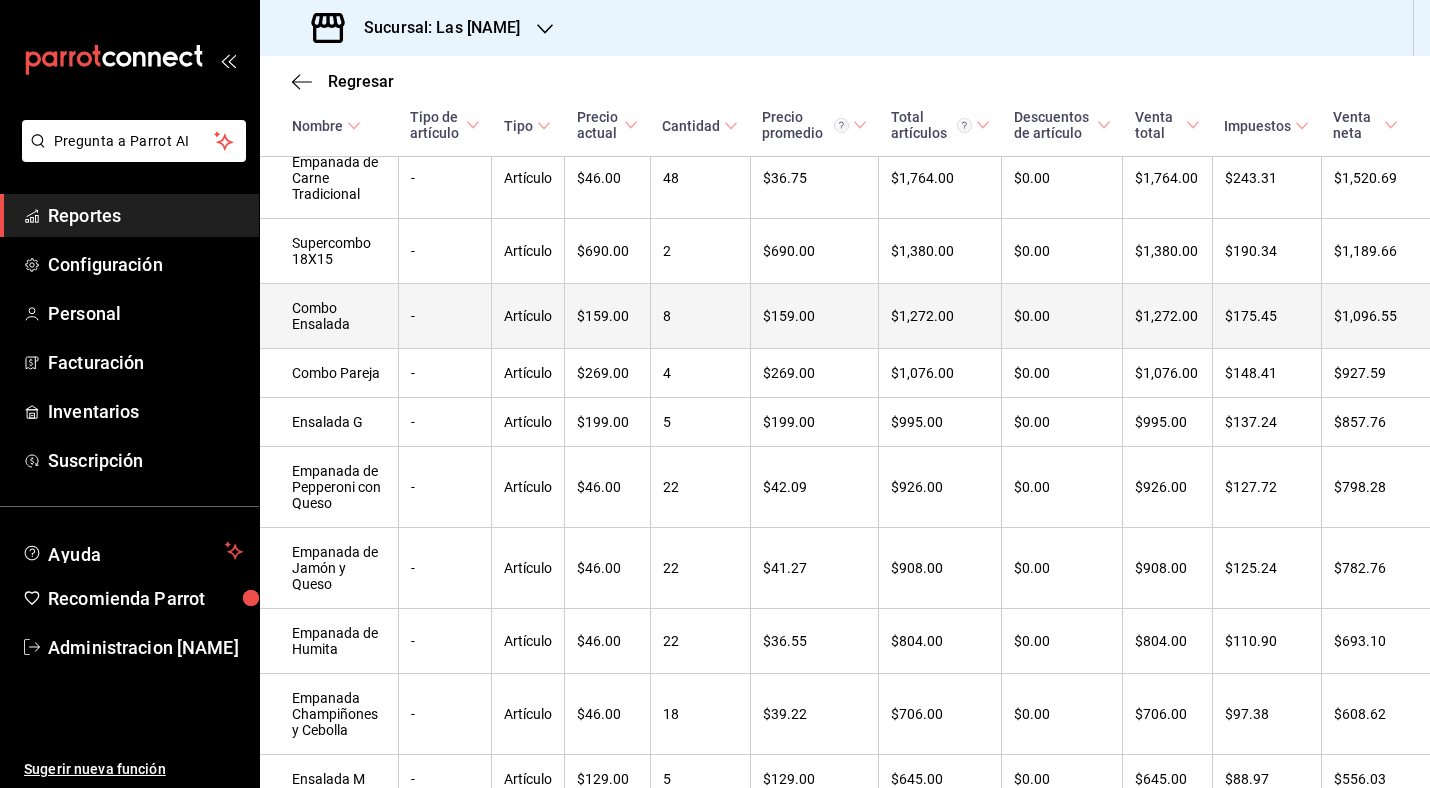 click on "$159.00" at bounding box center (607, 316) 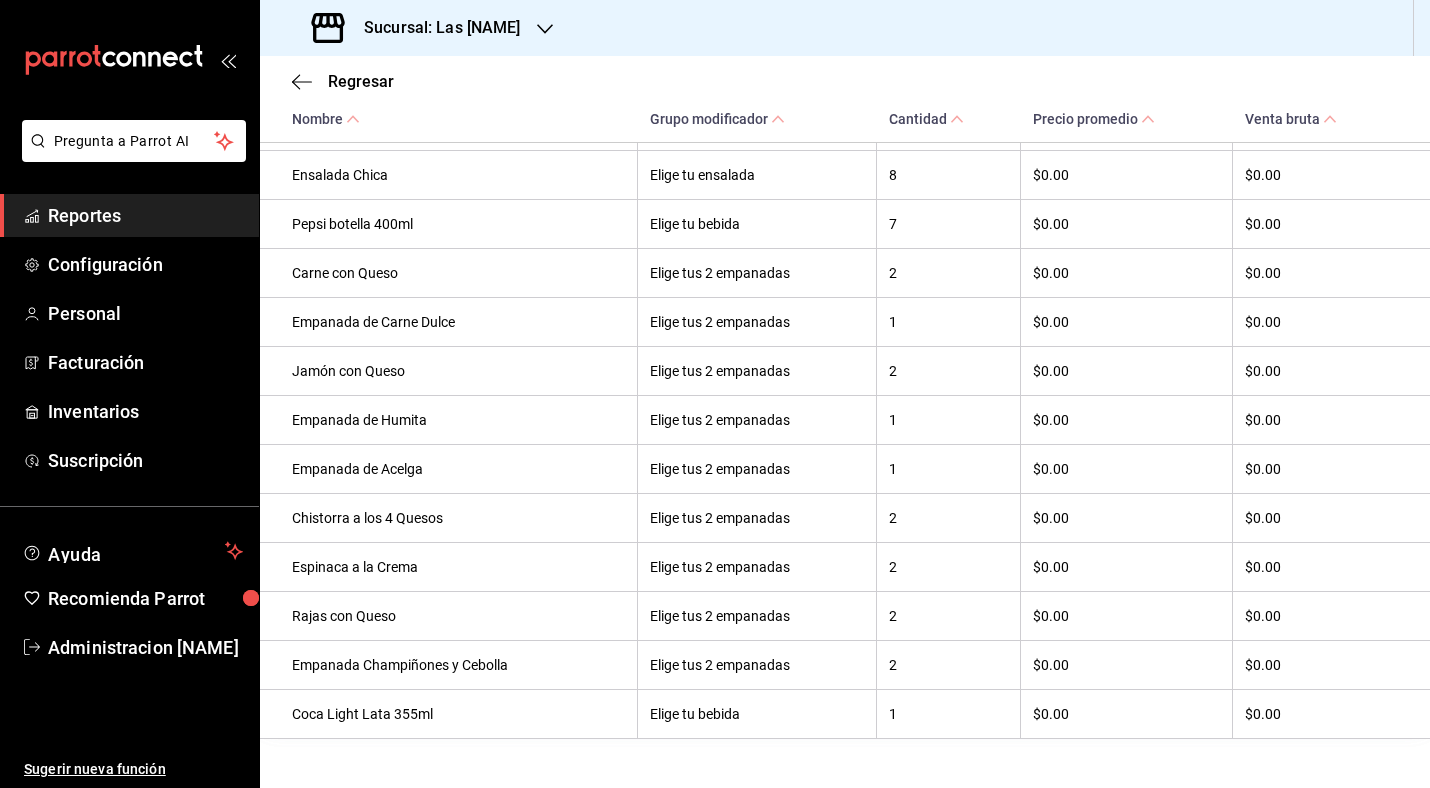 scroll, scrollTop: 641, scrollLeft: 0, axis: vertical 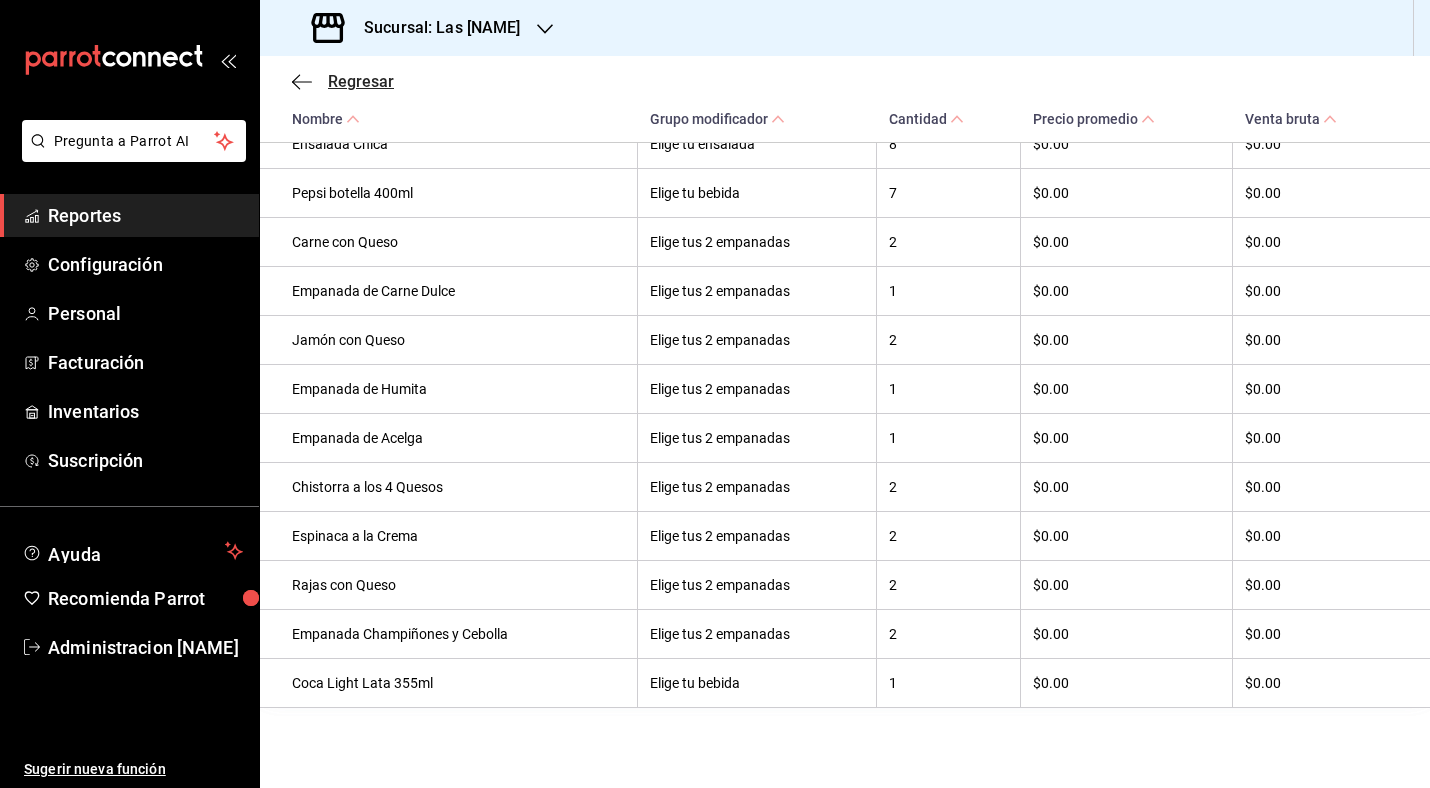 click 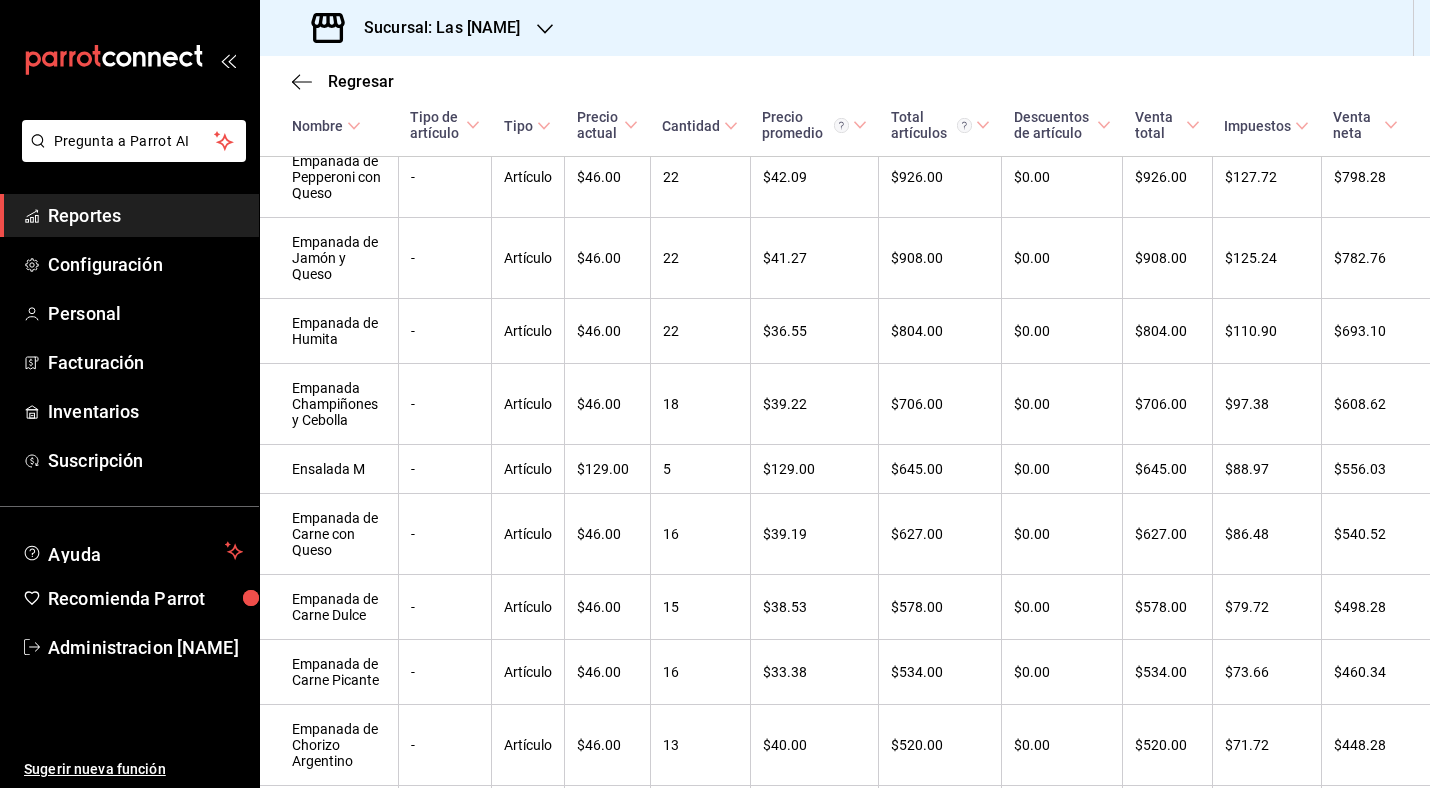 scroll, scrollTop: 550, scrollLeft: 0, axis: vertical 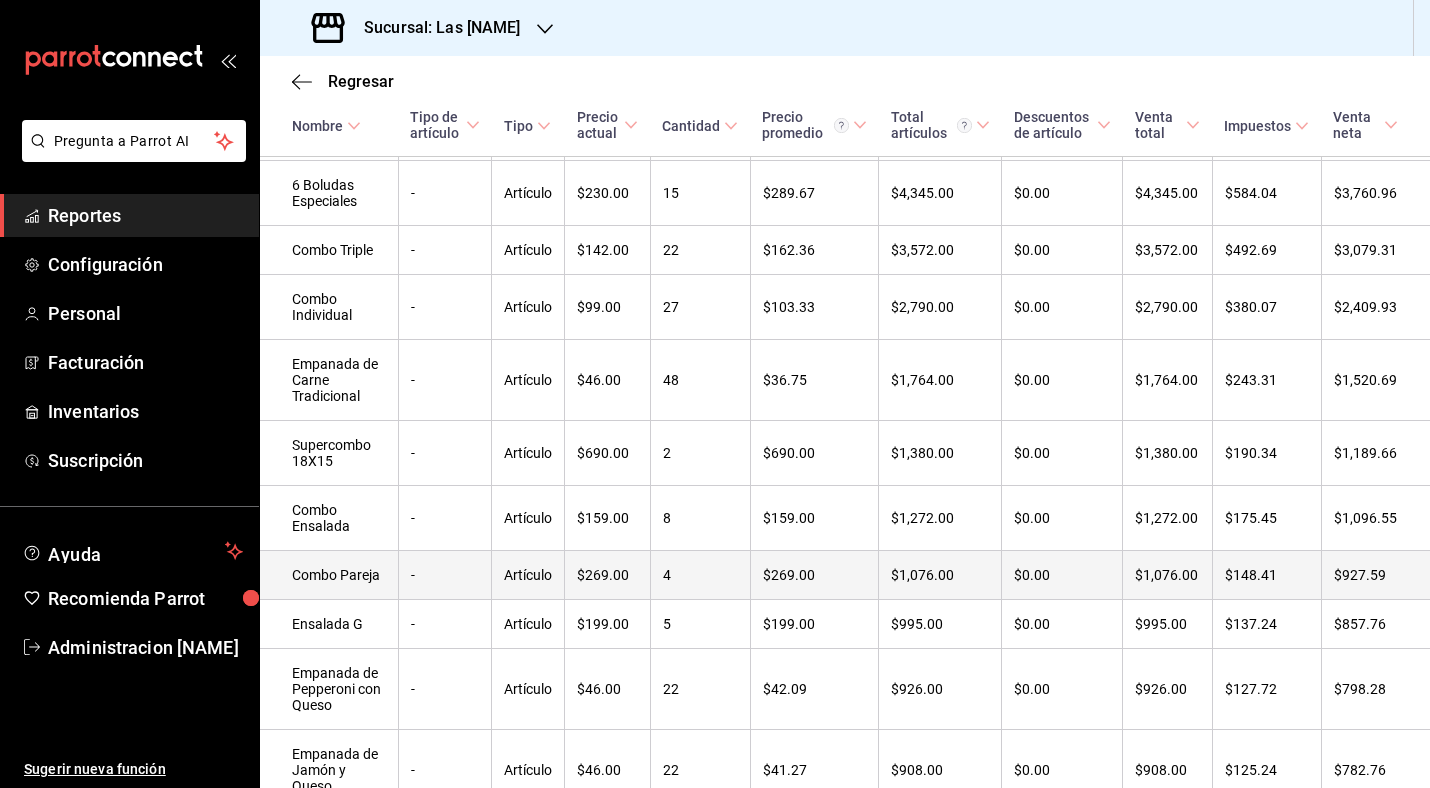 click on "Artículo" at bounding box center (528, 575) 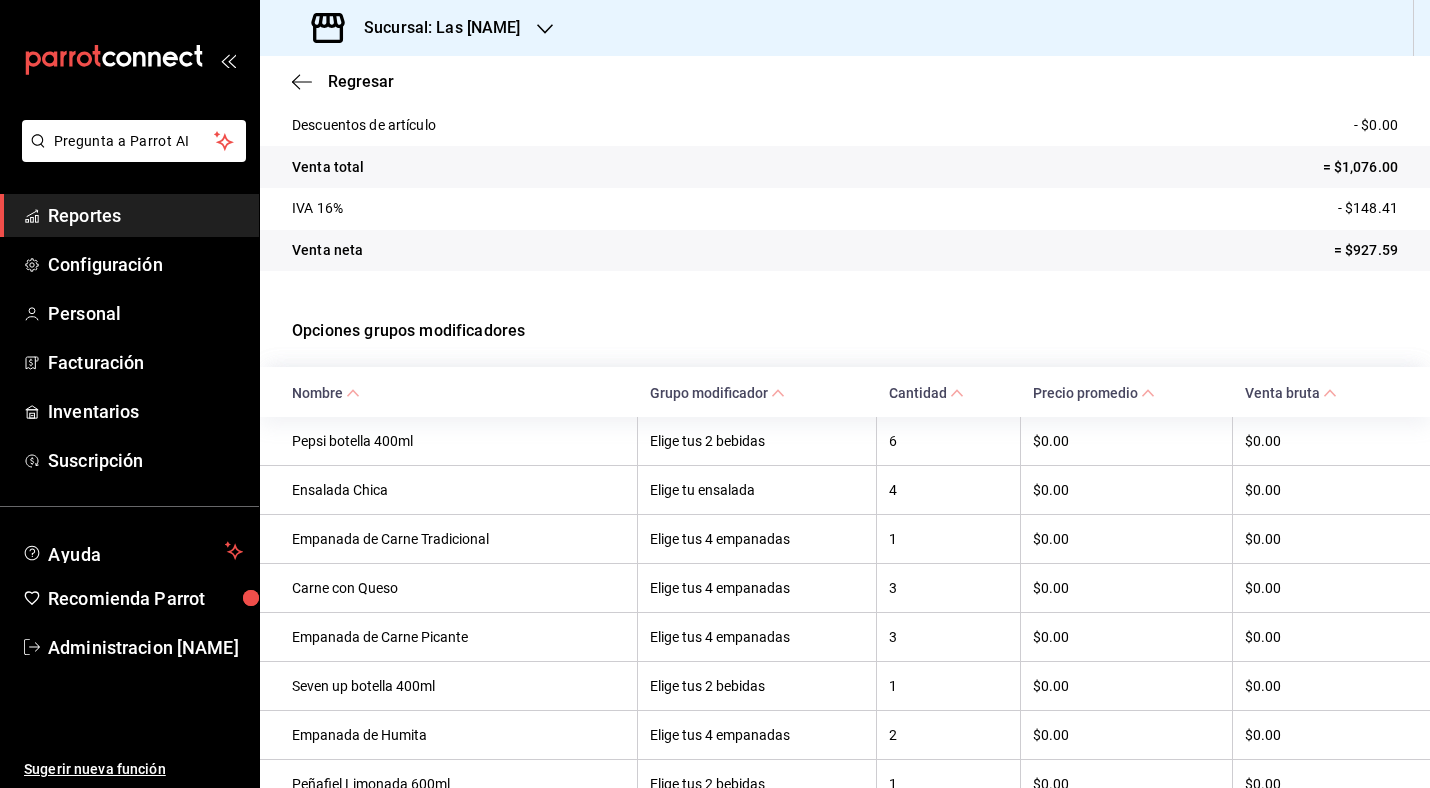scroll, scrollTop: 555, scrollLeft: 0, axis: vertical 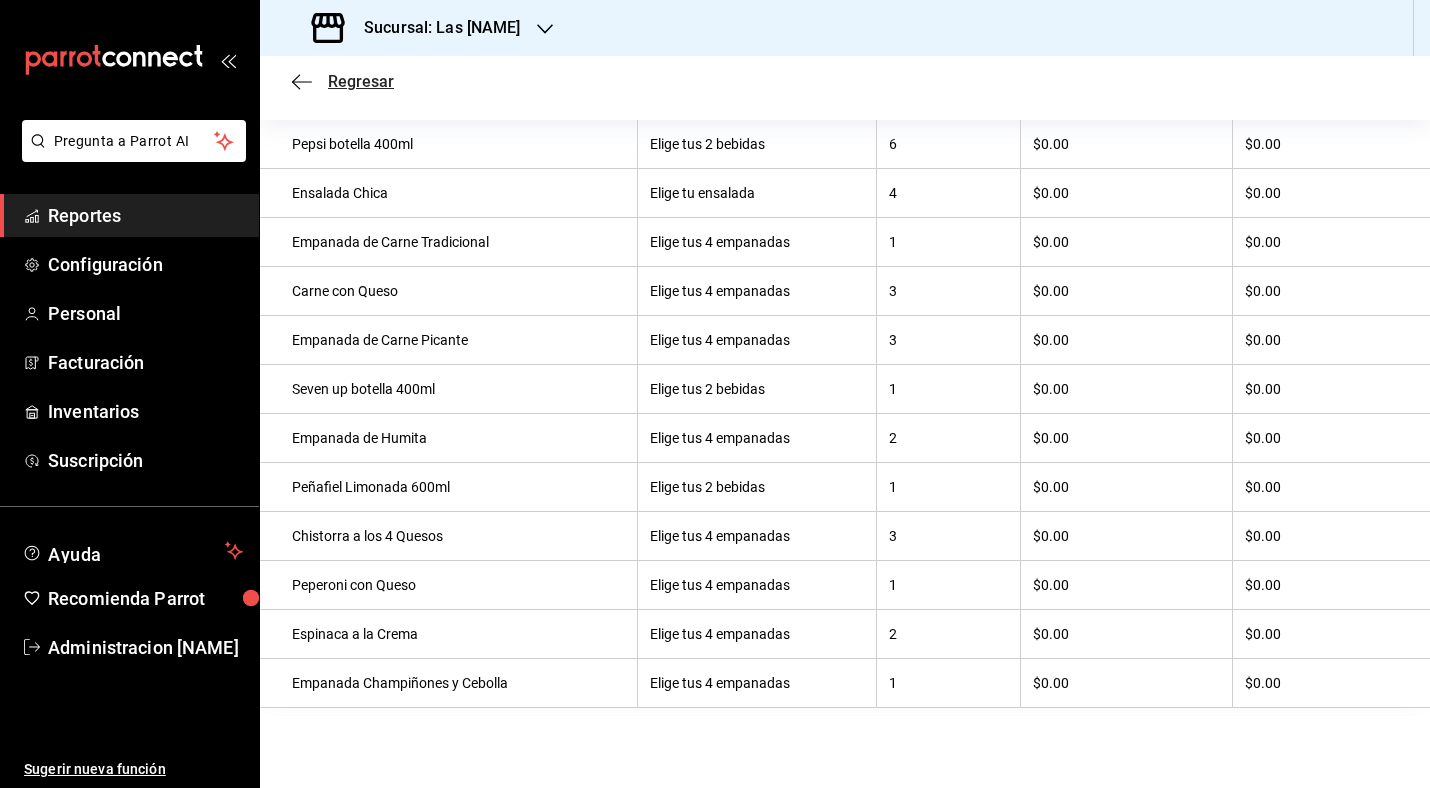 click on "Regresar" at bounding box center [343, 81] 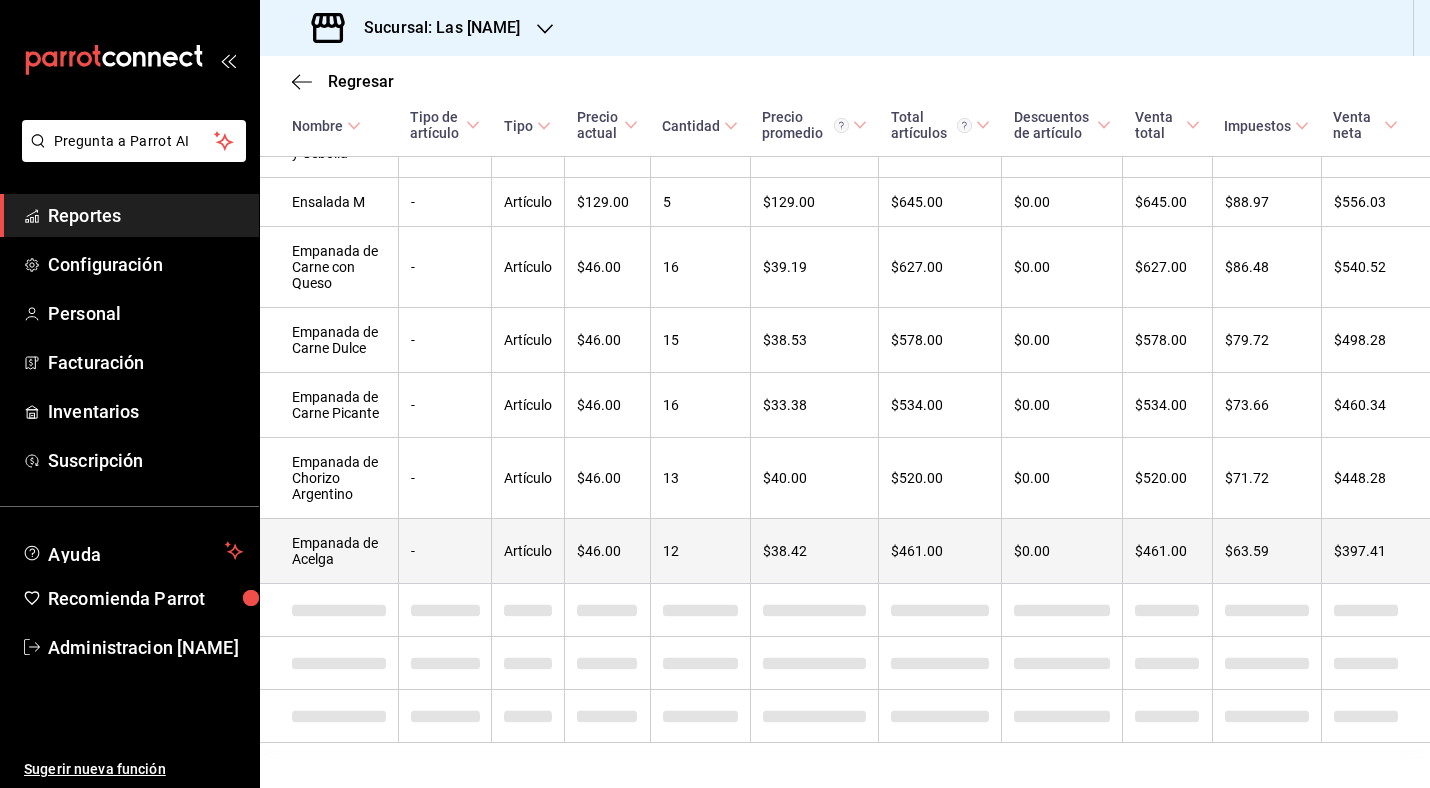 scroll, scrollTop: 1378, scrollLeft: 0, axis: vertical 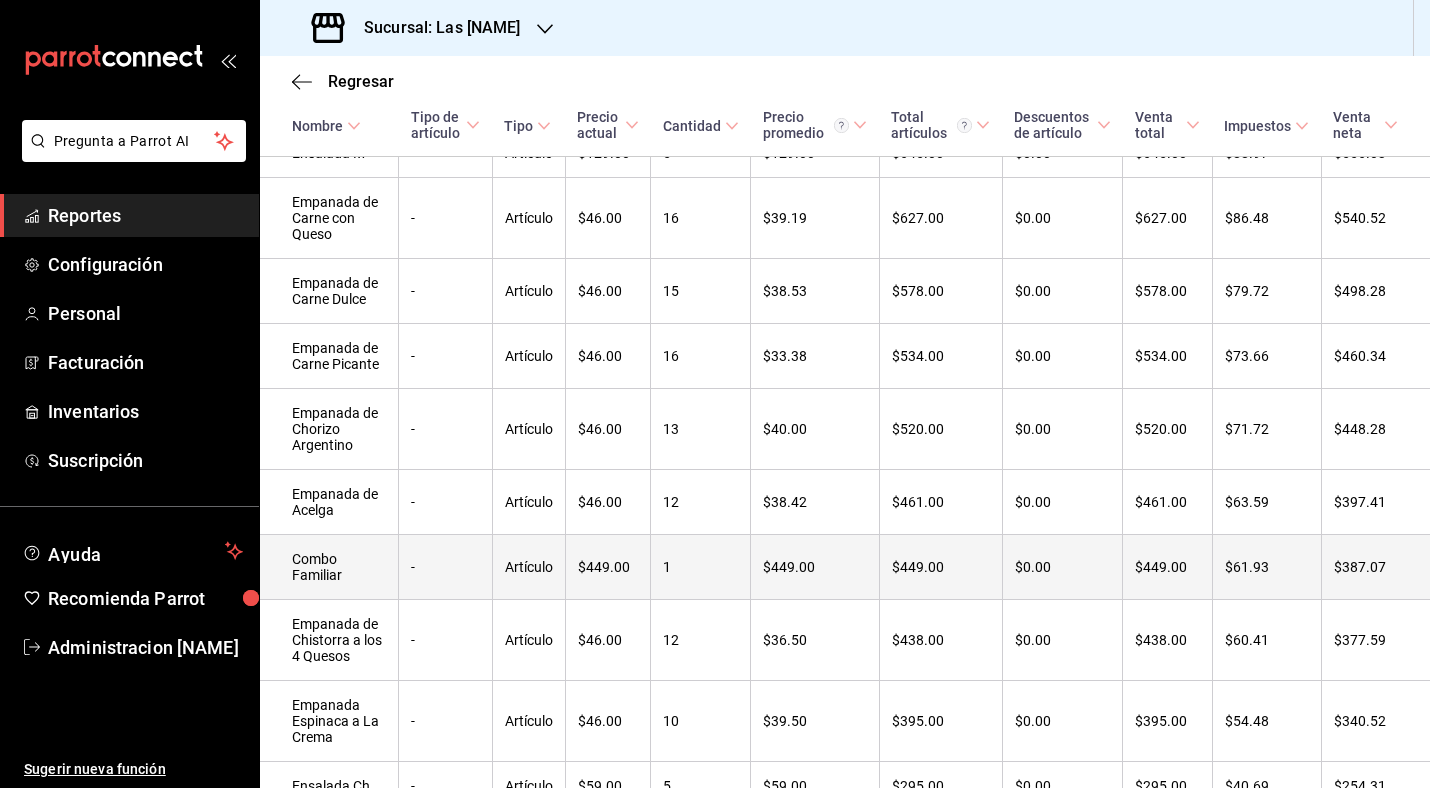 click on "1" at bounding box center [701, 567] 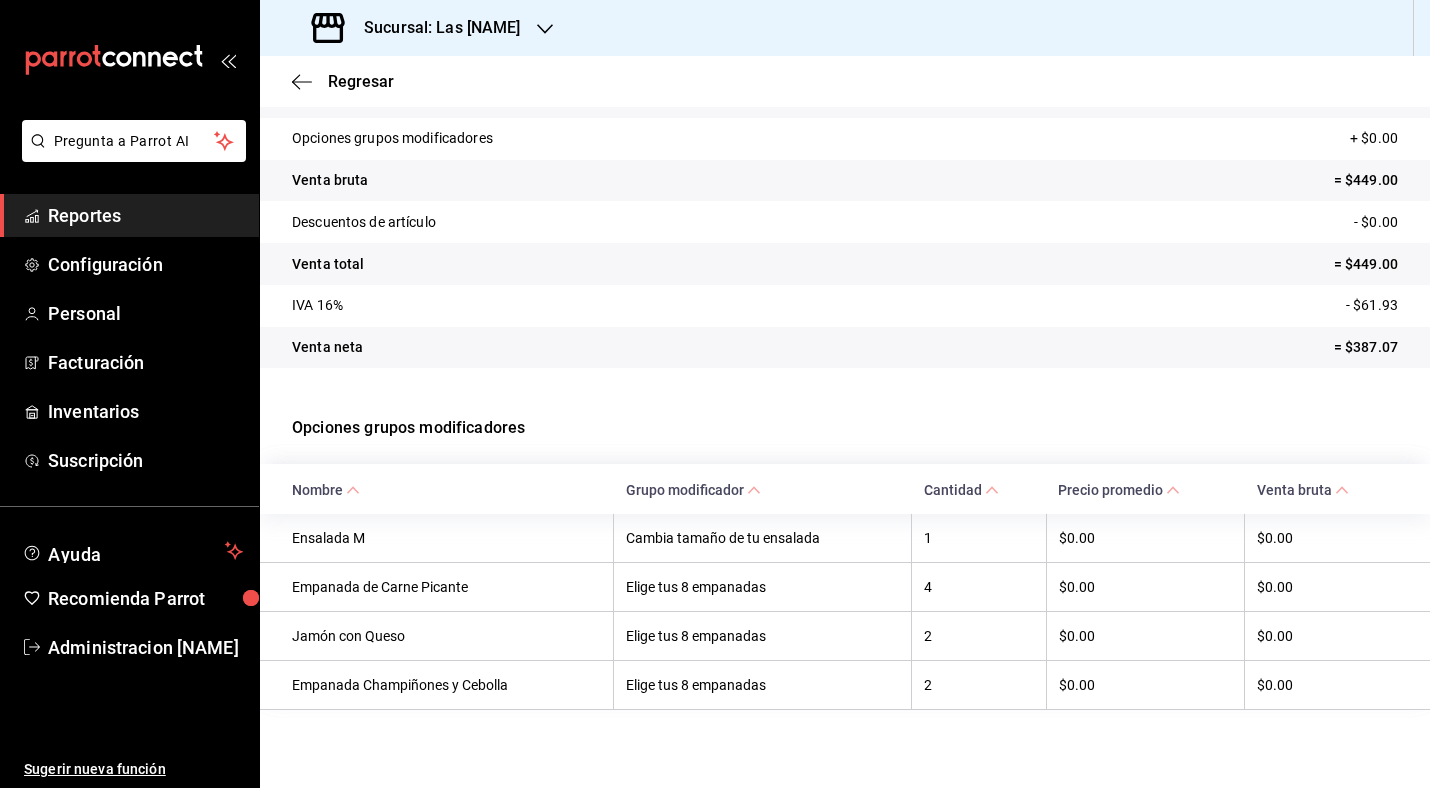 scroll, scrollTop: 159, scrollLeft: 0, axis: vertical 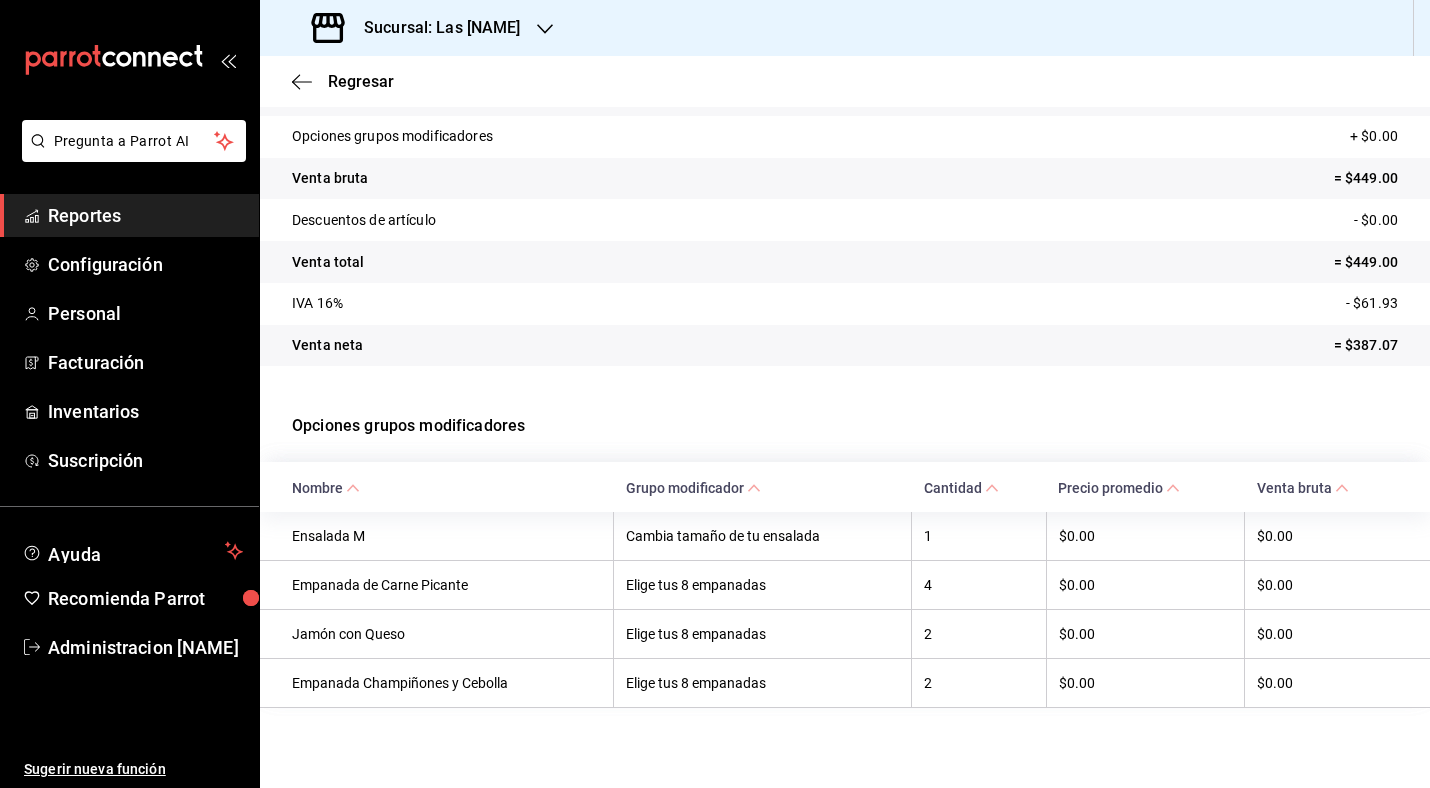 click on "Regresar" at bounding box center [845, 81] 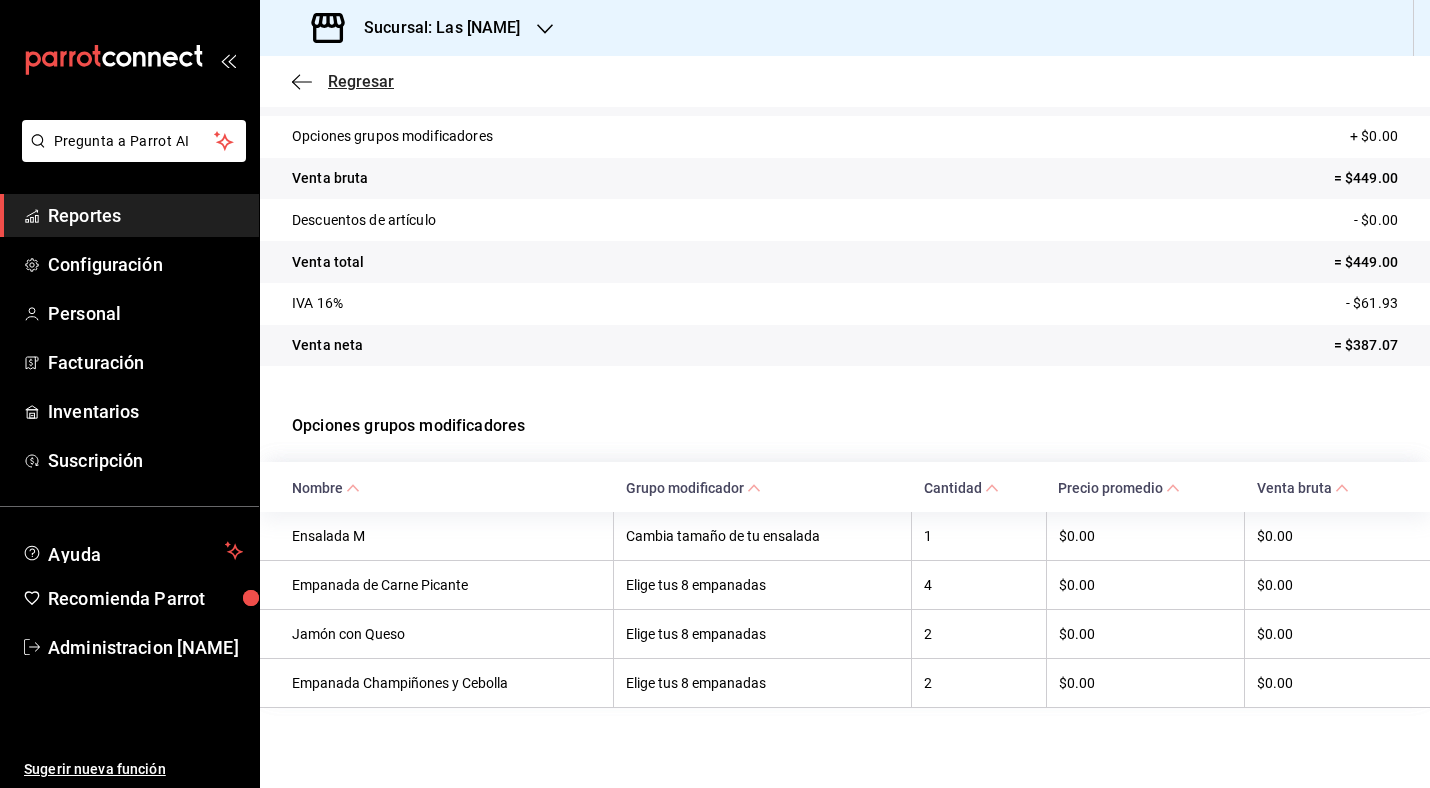click 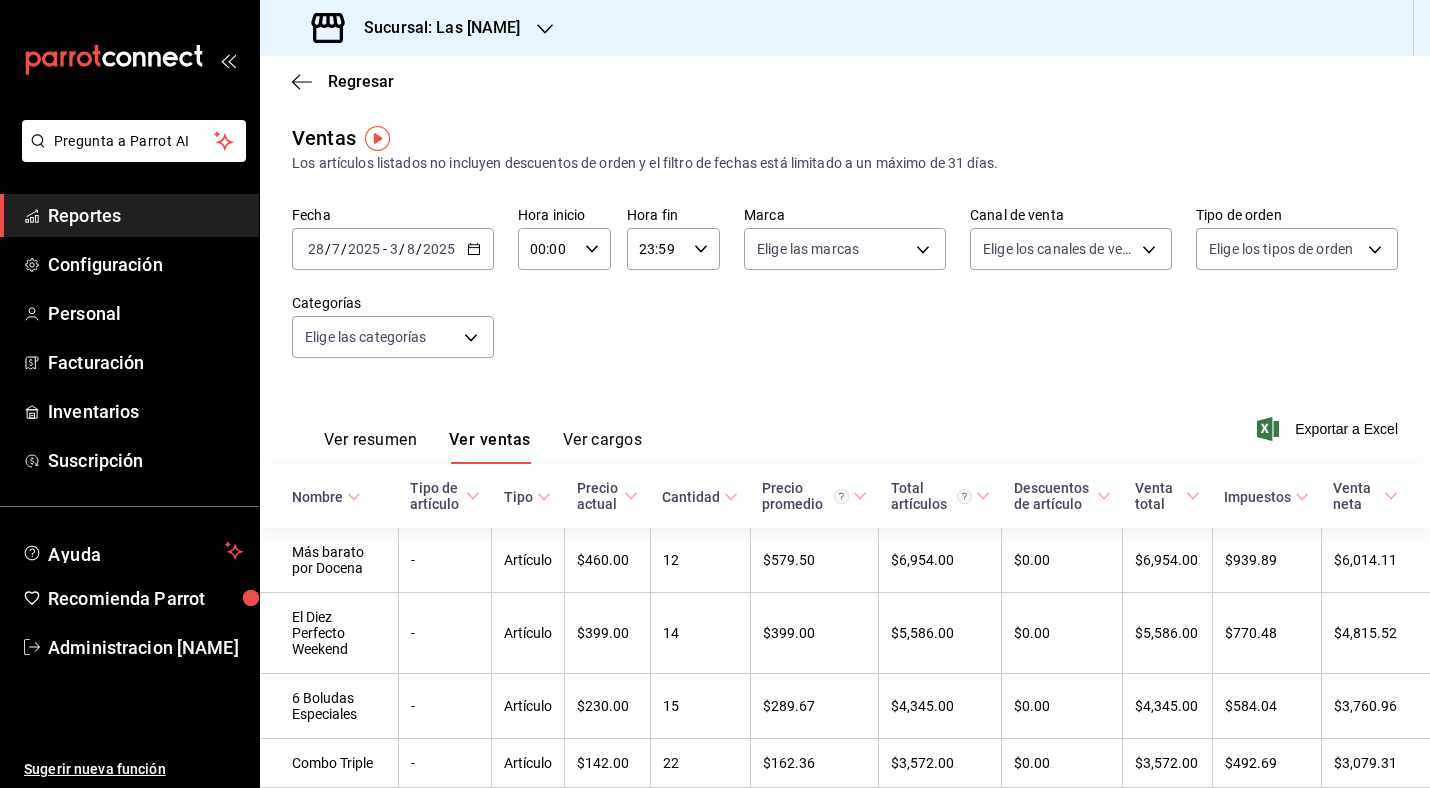click on "Fecha 2025-07-28 28 / 7 / 2025 - 2025-08-03 3 / 8 / 2025 Hora inicio 00:00 Hora inicio Hora fin 23:59 Hora fin Marca Elige las marcas Canal de venta Elige los canales de venta Tipo de orden Elige los tipos de orden Categorías Elige las categorías" at bounding box center (845, 294) 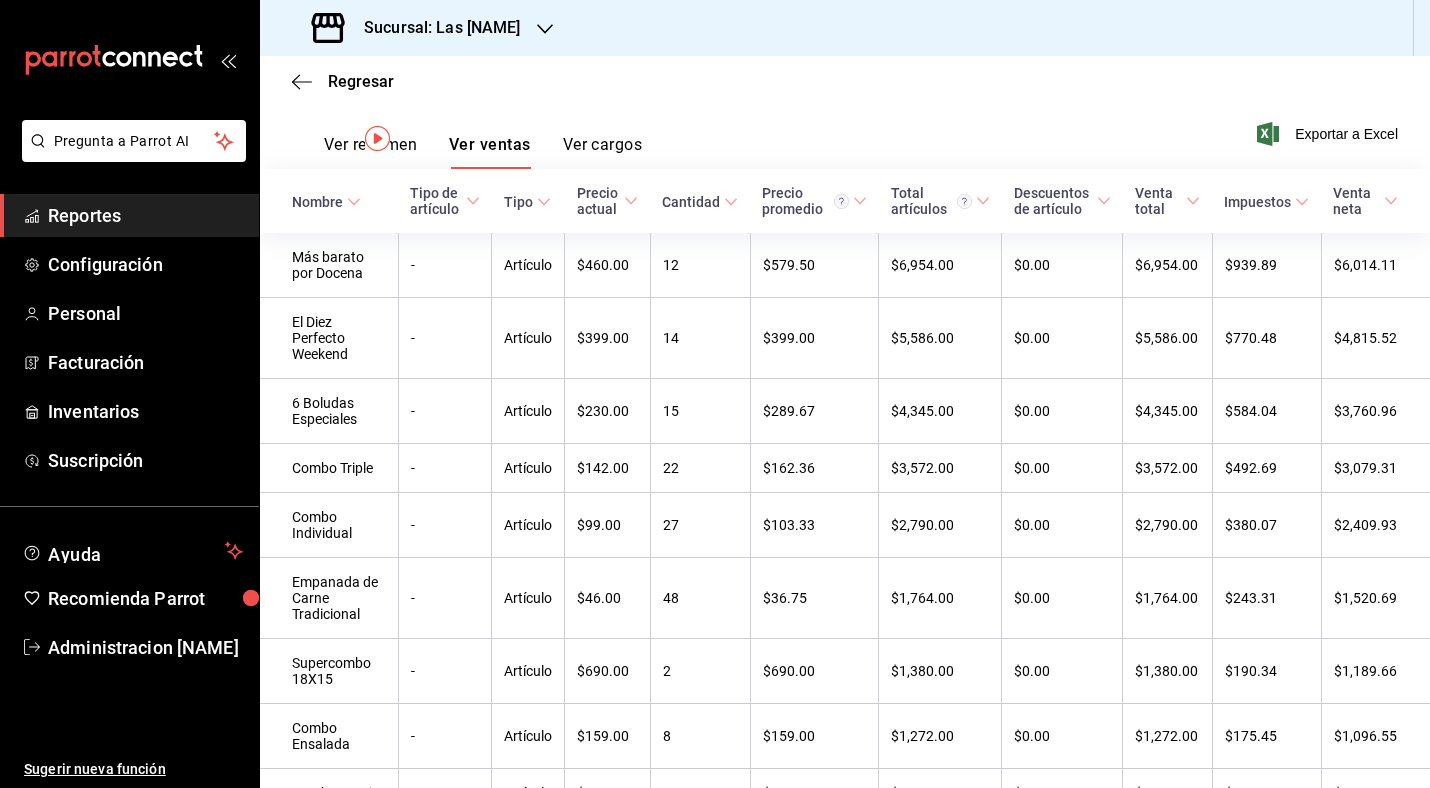 scroll, scrollTop: 659, scrollLeft: 0, axis: vertical 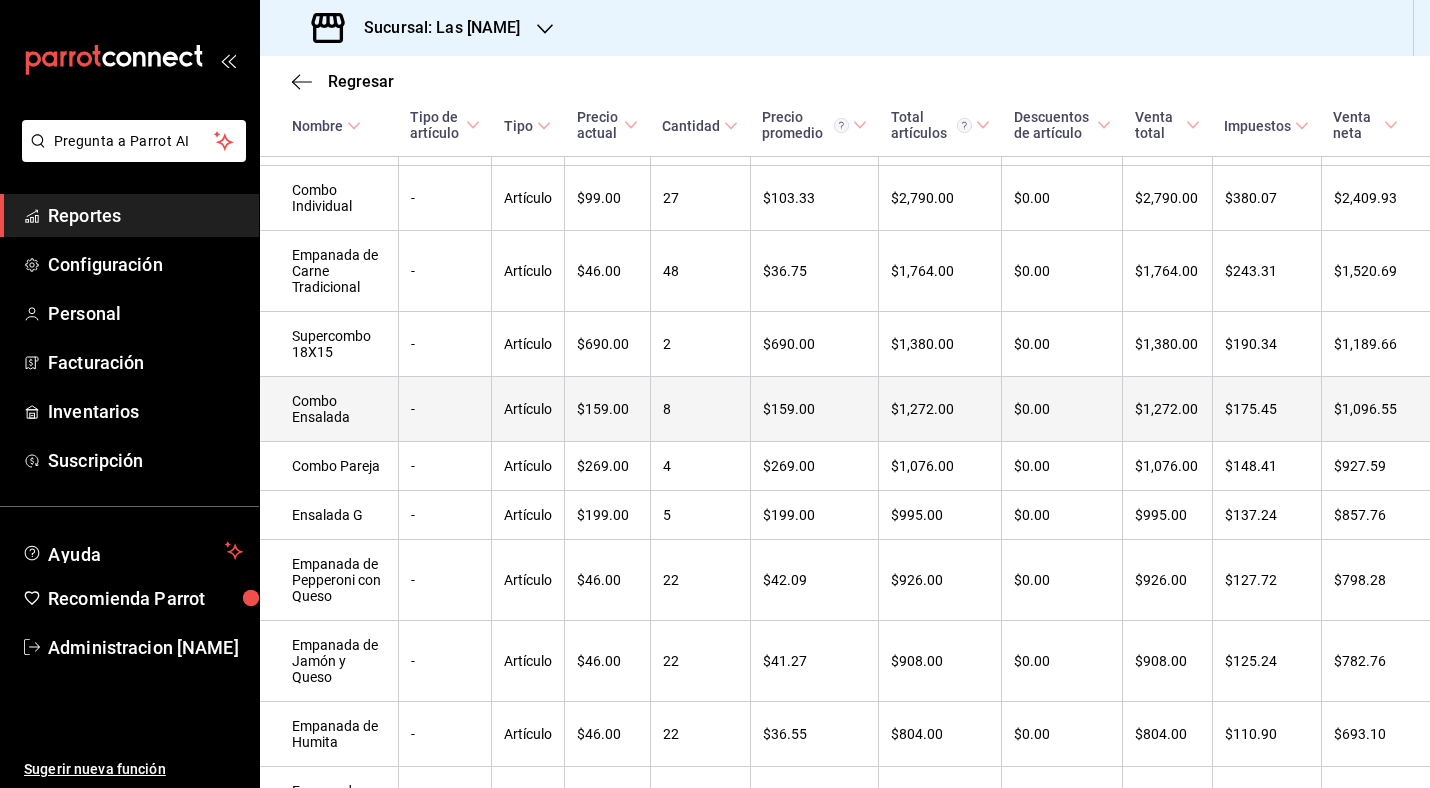 click on "-" at bounding box center [445, 409] 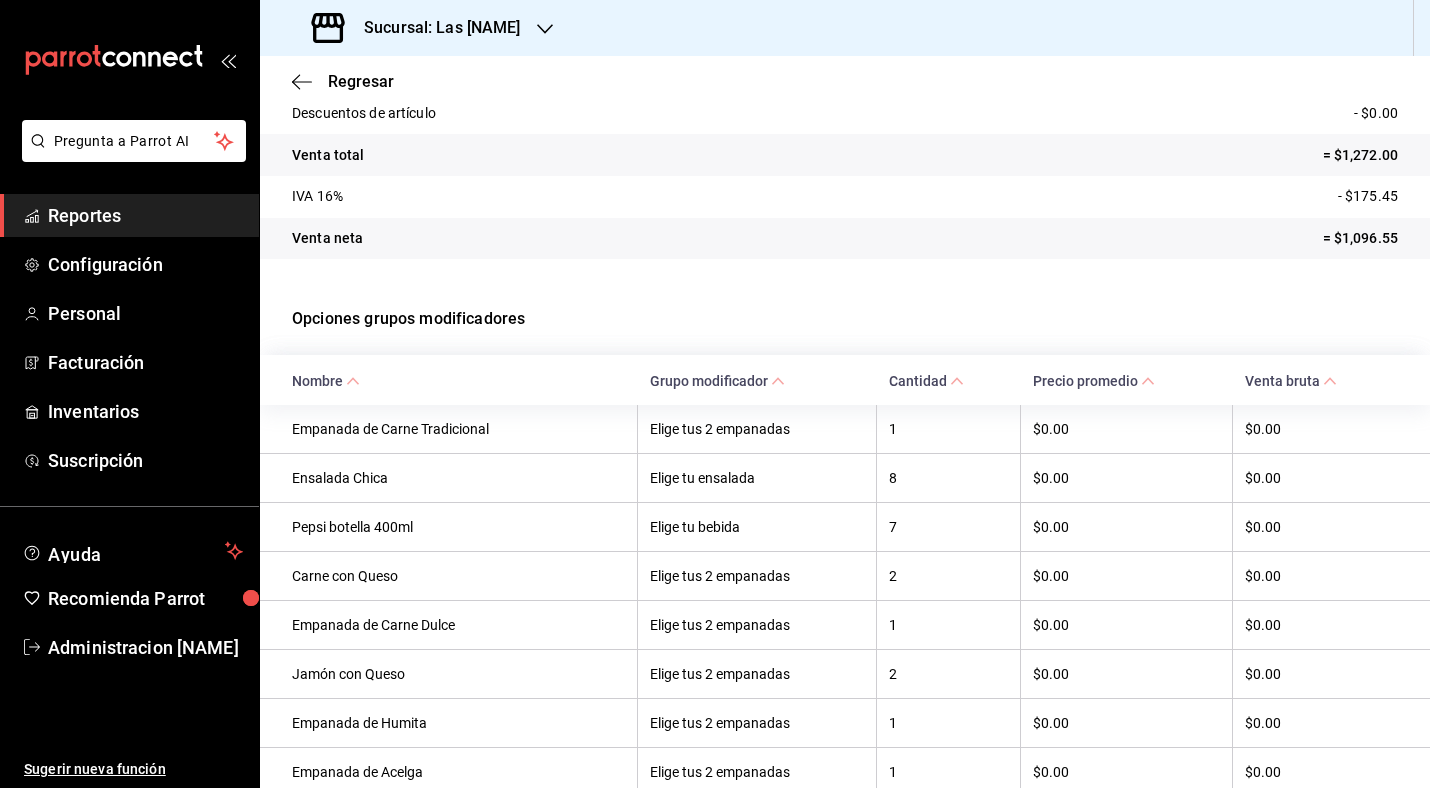 scroll, scrollTop: 552, scrollLeft: 0, axis: vertical 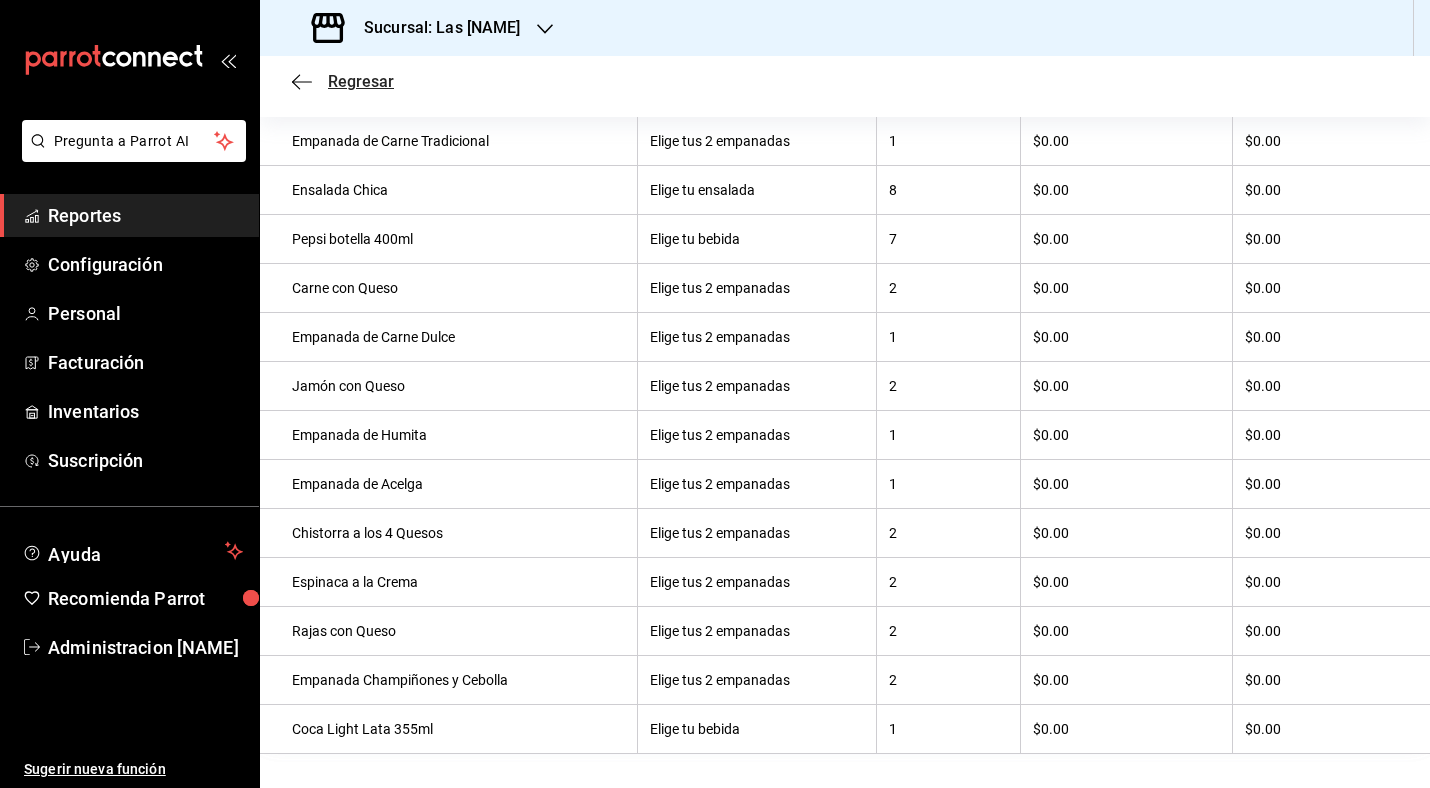 click 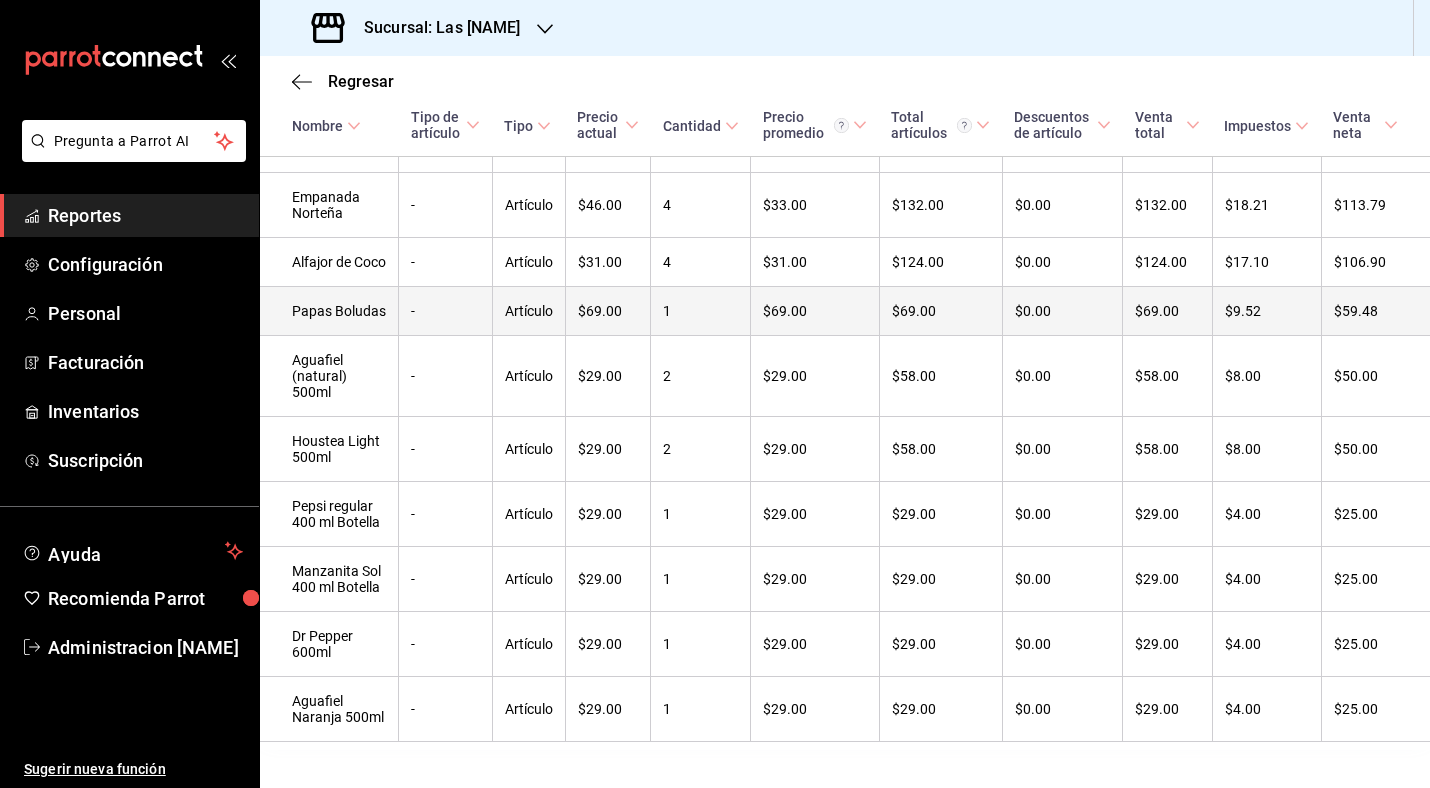 scroll, scrollTop: 2358, scrollLeft: 0, axis: vertical 